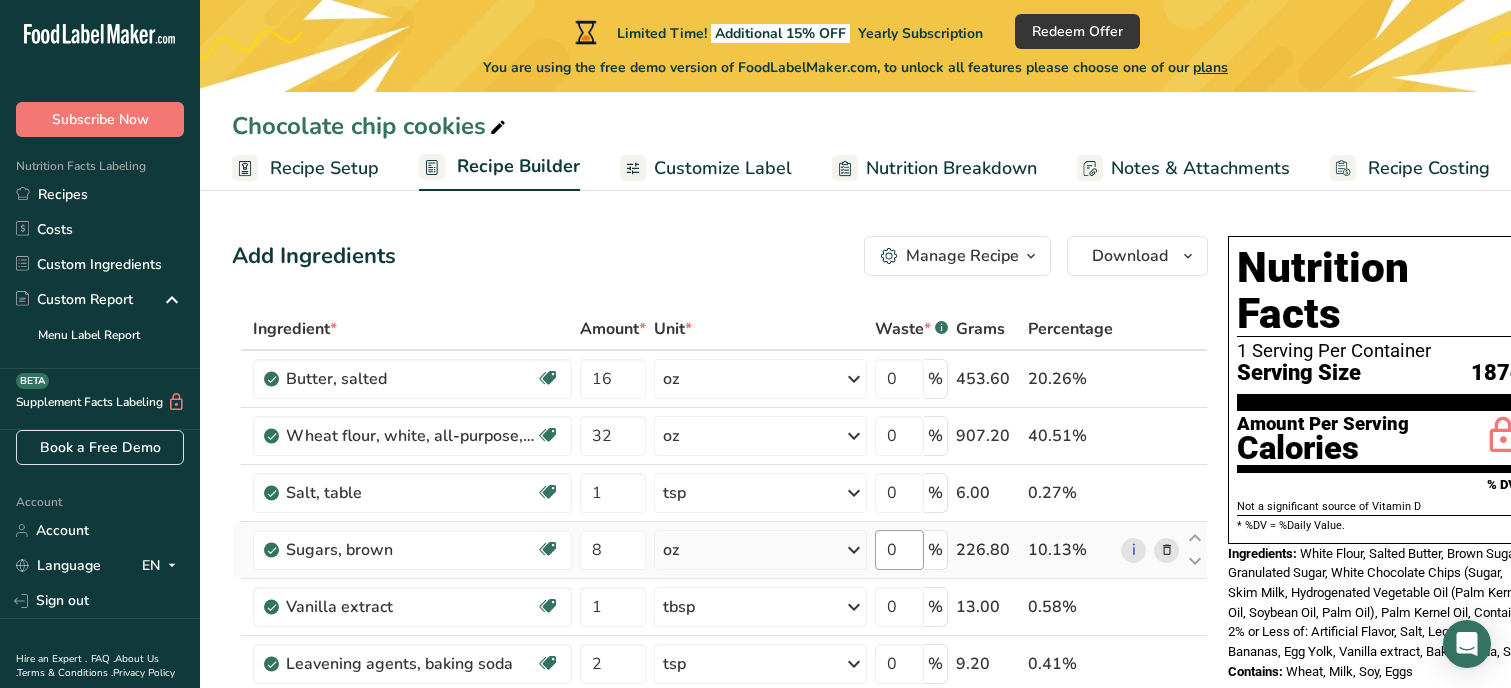 scroll, scrollTop: 200, scrollLeft: 0, axis: vertical 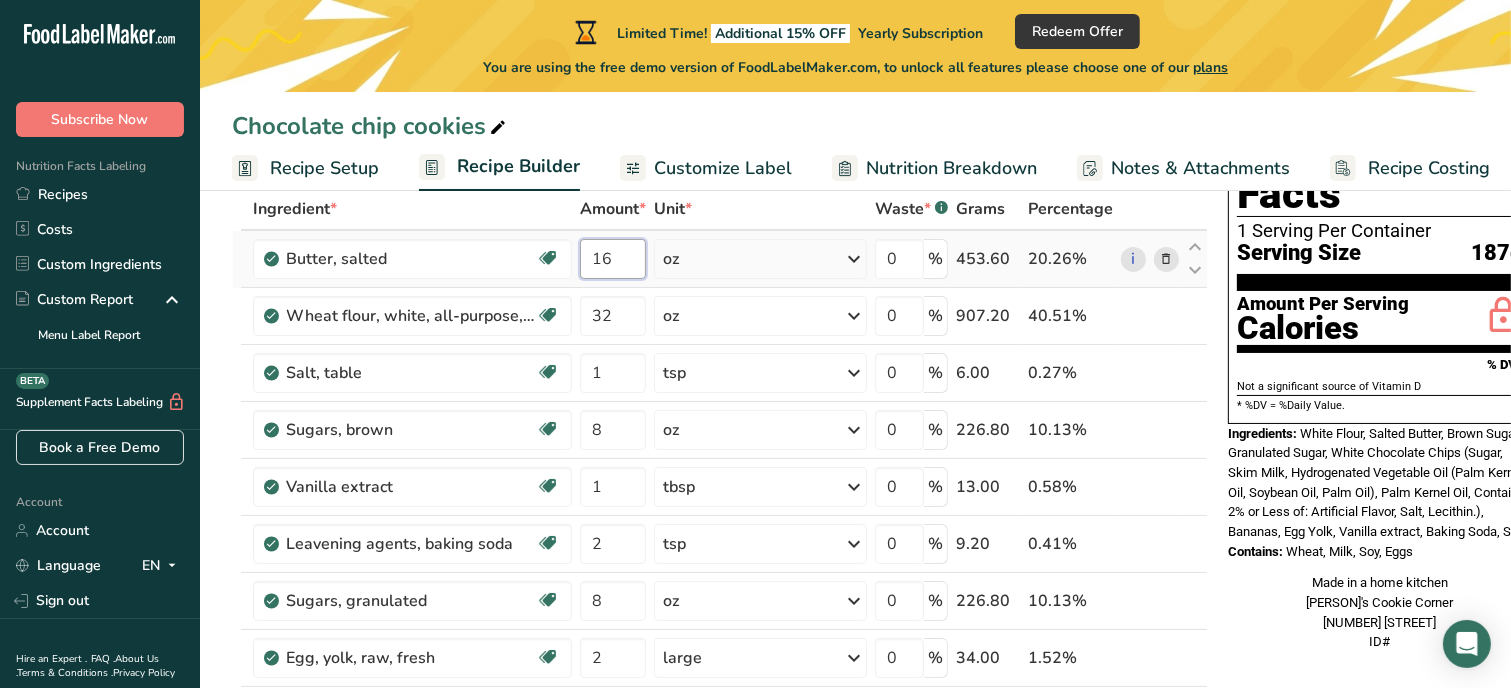 click on "16" at bounding box center [613, 259] 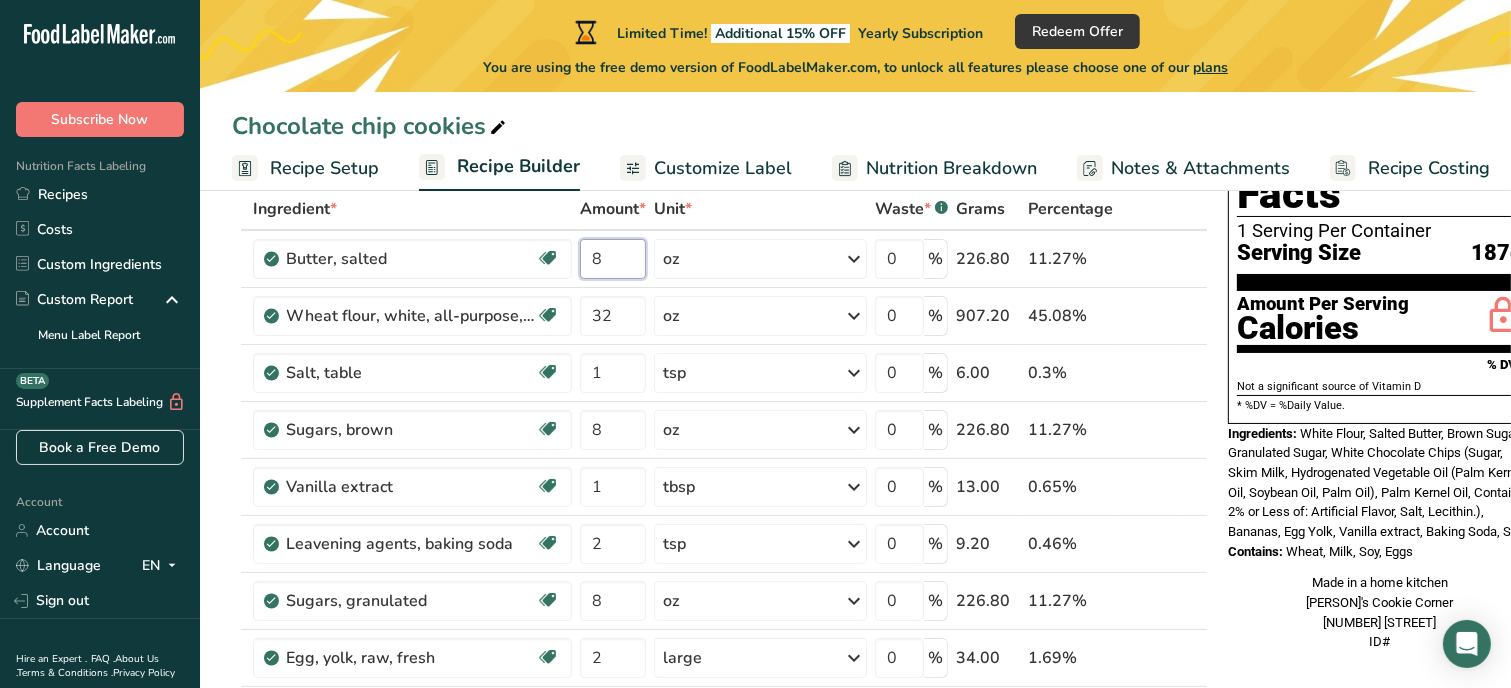 type on "8" 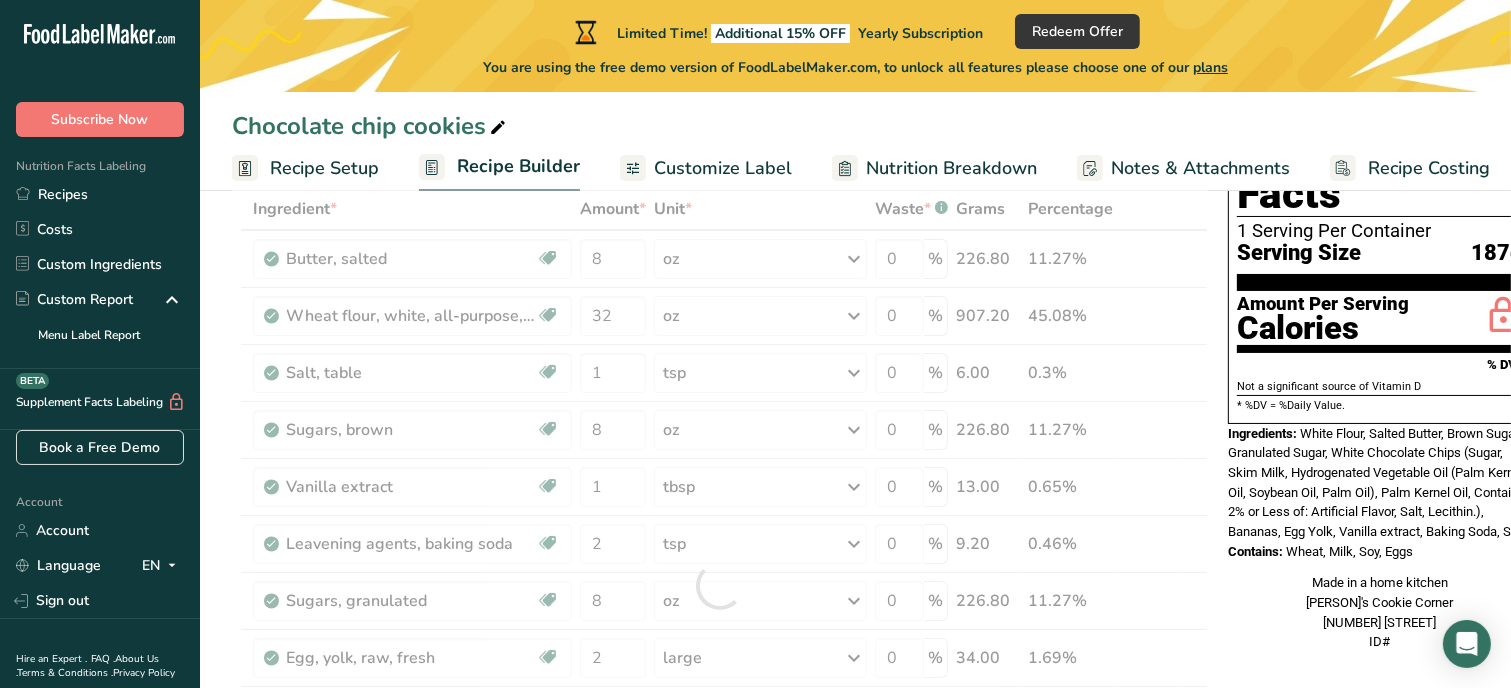 click on "Made in a home kitchen
[PERSON]'s Cookie Corner
[NUMBER] [STREET]
ID#" at bounding box center [1380, 612] 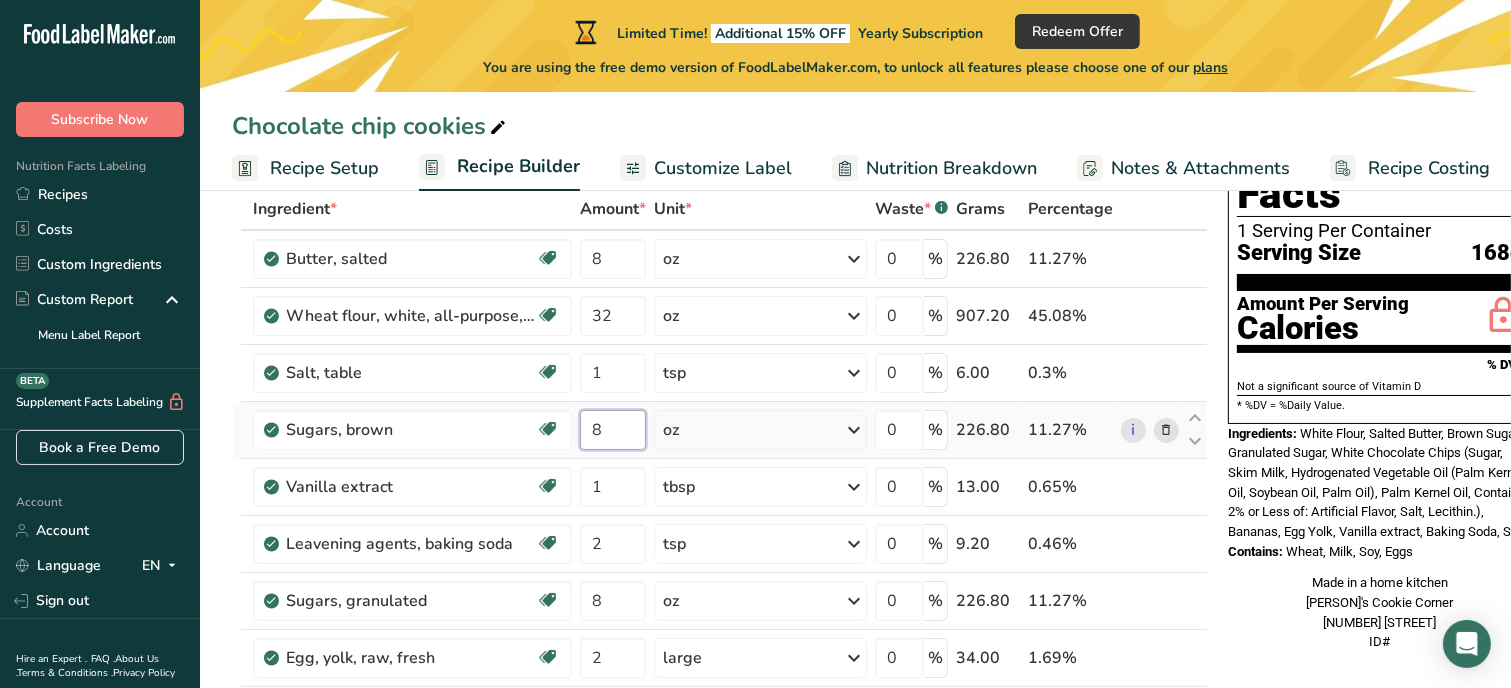 click on "8" at bounding box center (613, 430) 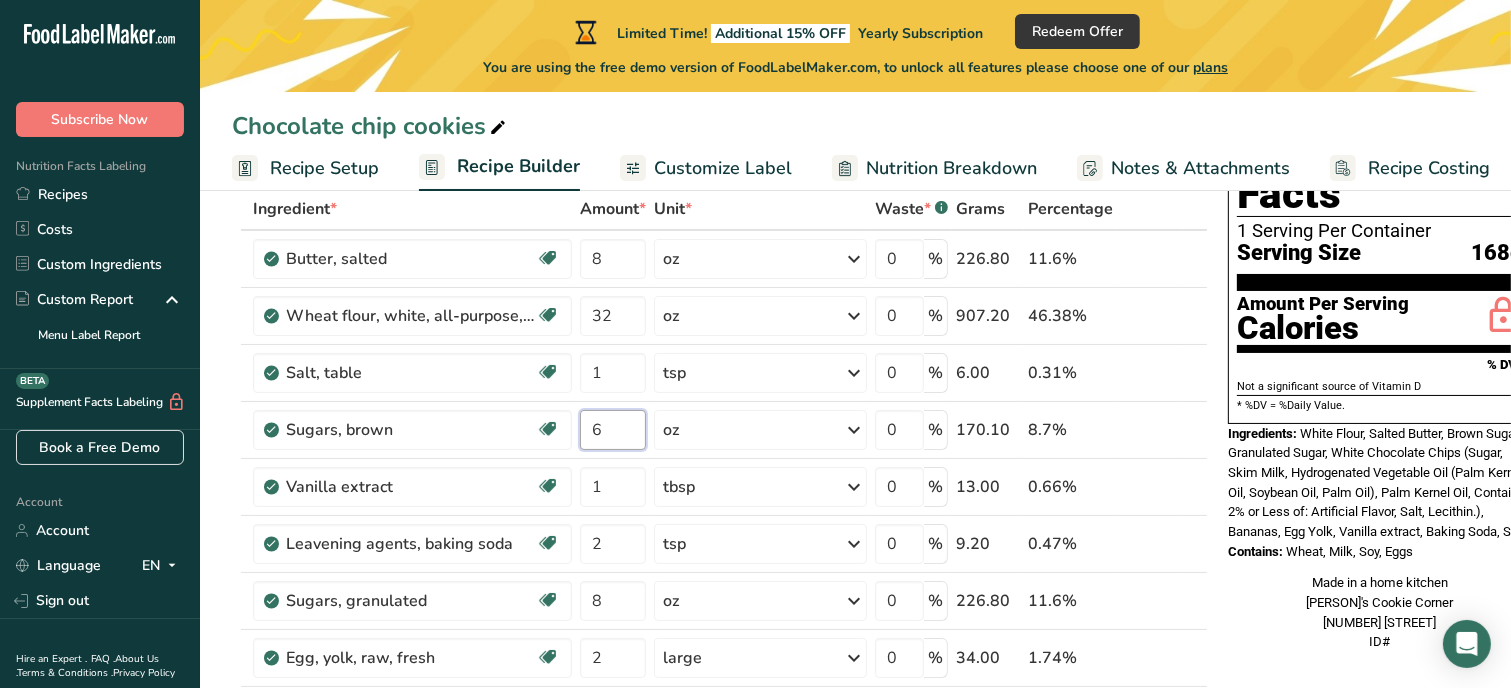 type on "6" 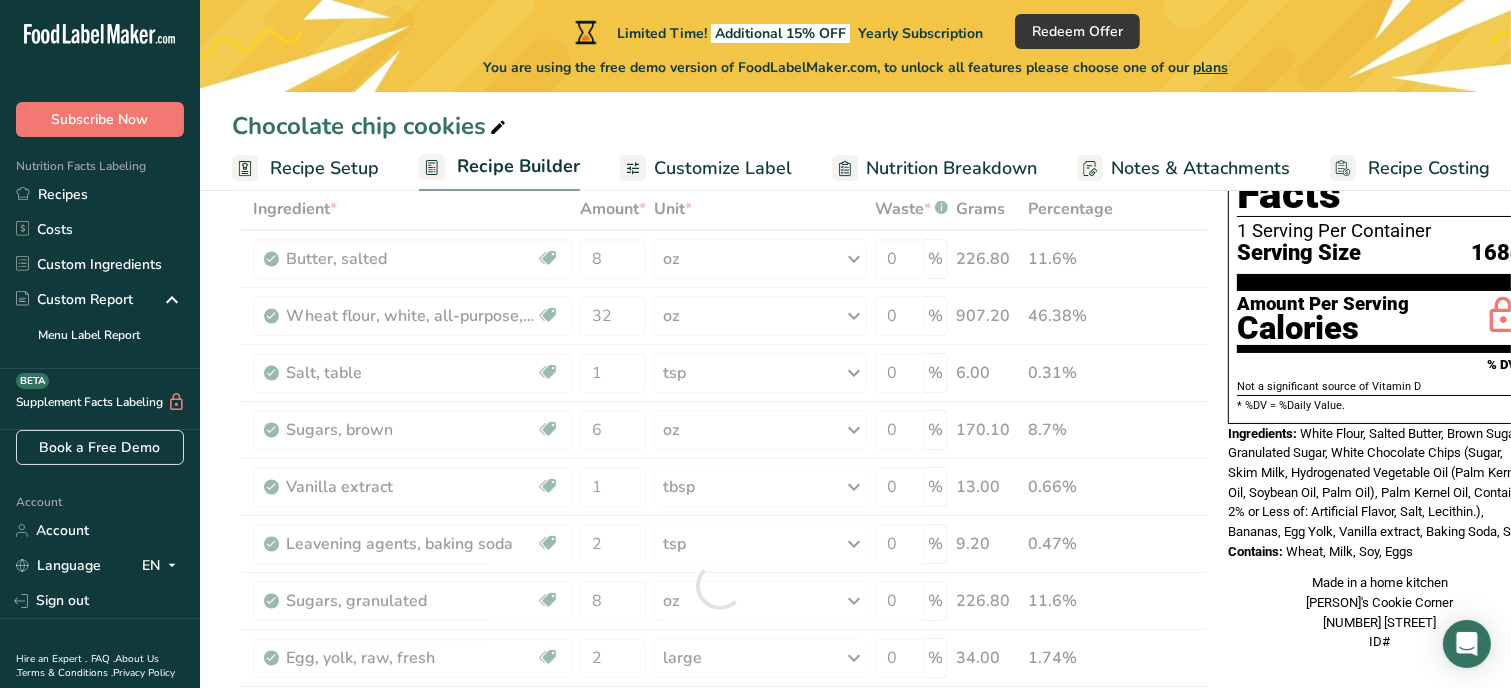 click on "Nutrition Facts
1 Serving Per Container
Serving Size
168g
Amount Per Serving
Calories
% DV*
Not a significant source of Vitamin D
* %DV = %Daily Value.
Ingredients:   White Flour, Salted Butter, Brown Sugar, Granulated Sugar, White Chocolate Chips (Sugar, Skim Milk, Hydrogenated Vegetable Oil (Palm Kernel Oil, Soybean Oil, Palm Oil), Palm Kernel Oil, Contains 2% or Less of: Artificial Flavor, Salt, Lecithin.), Bananas, Egg Yolk, Vanilla extract, Baking Soda, Salt   Contains:
Wheat, Milk, Soy, Eggs
Made in a home kitchen
[PERSON]'s Cookie Corner
[NUMBER] [STREET]
ID#" at bounding box center (1380, 390) 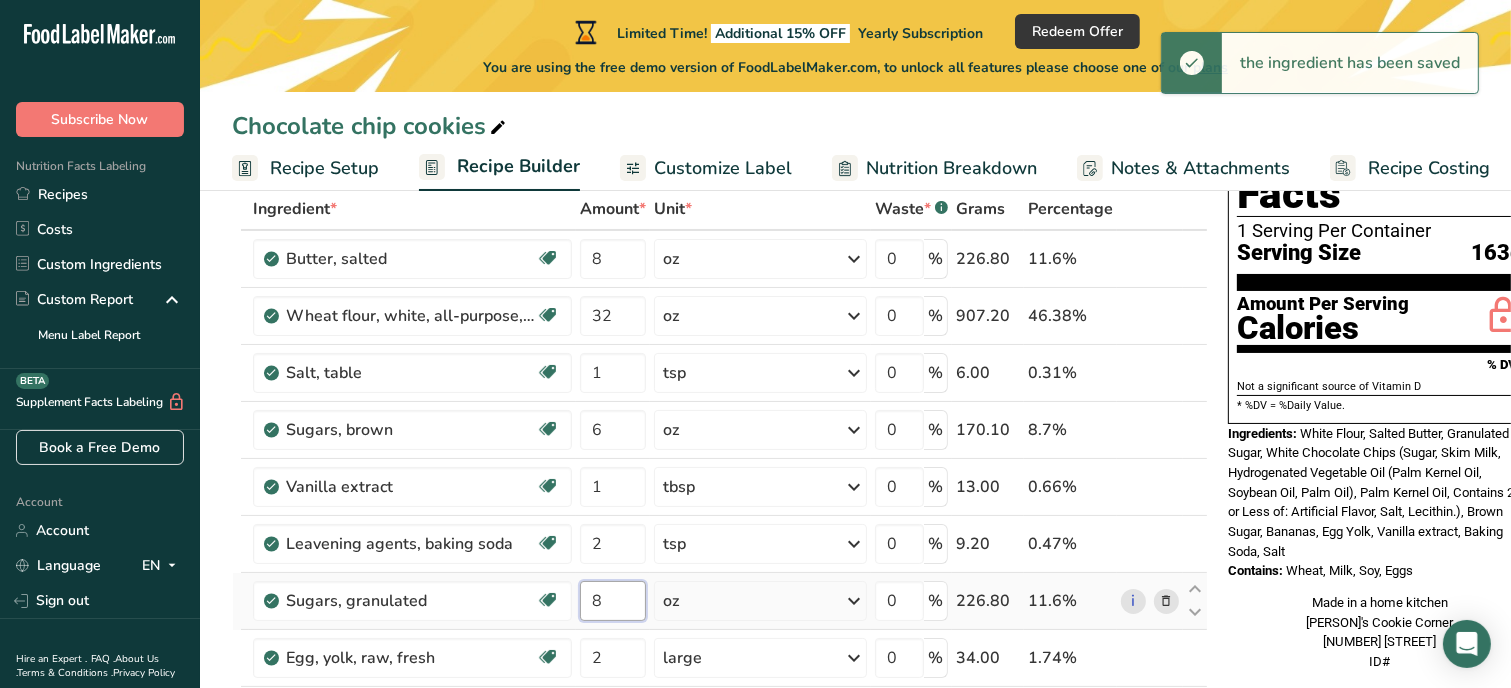 click on "8" at bounding box center (613, 601) 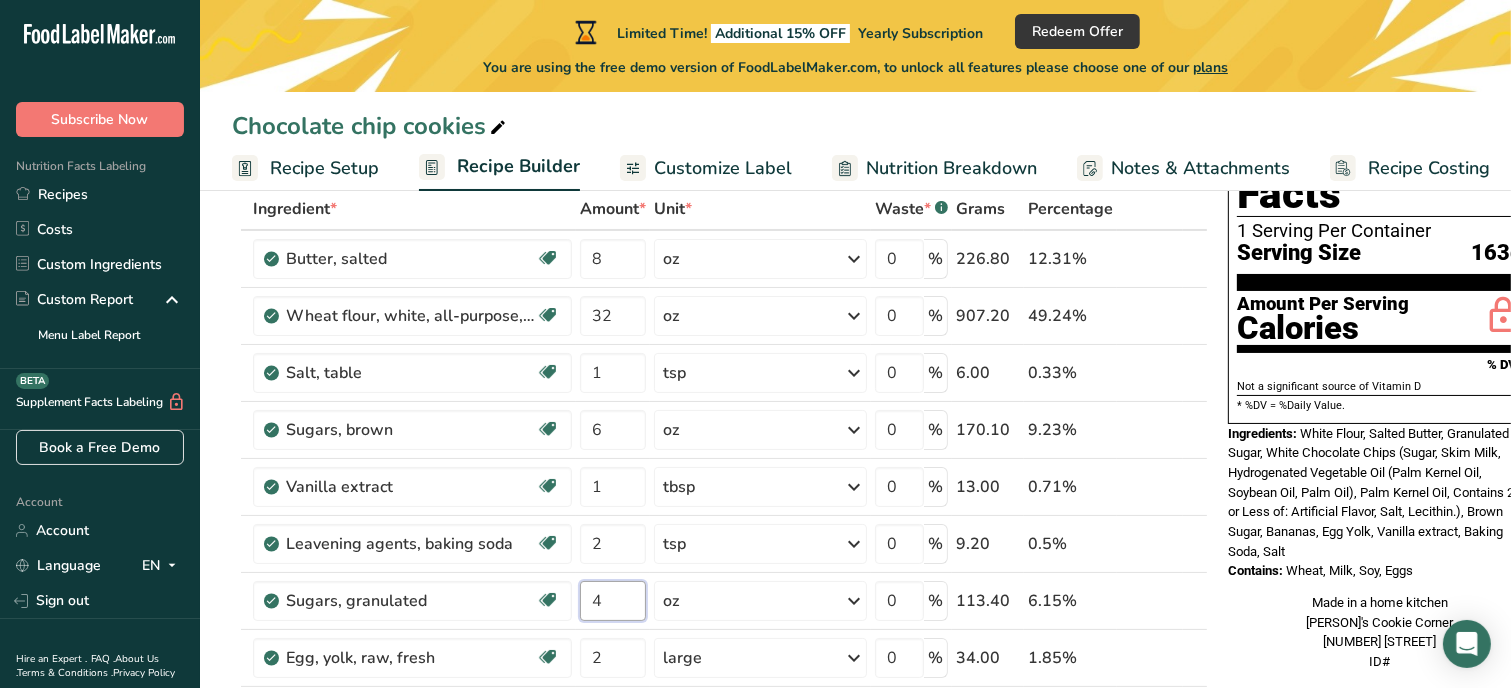 type on "4" 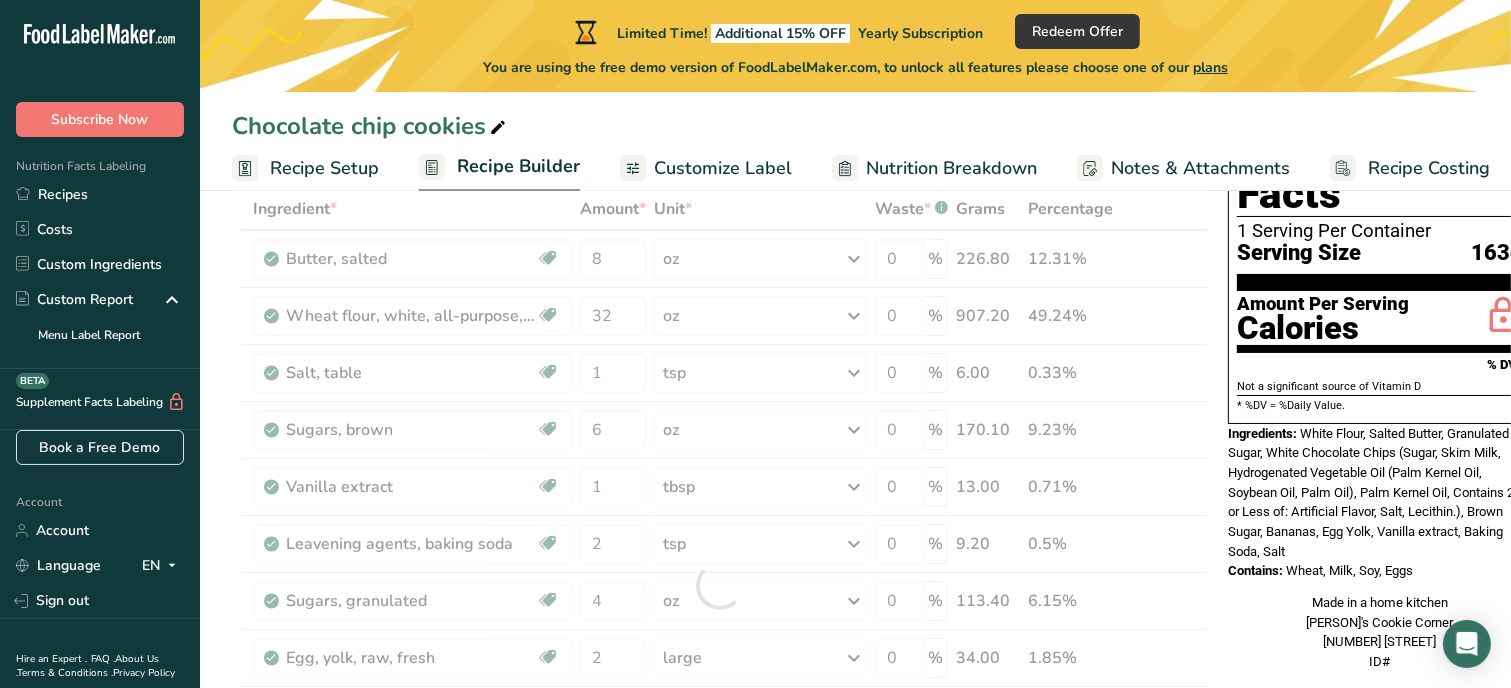 click on "Made in a home kitchen
[PERSON]'s Cookie Corner
[NUMBER] [STREET]
ID#" at bounding box center (1380, 632) 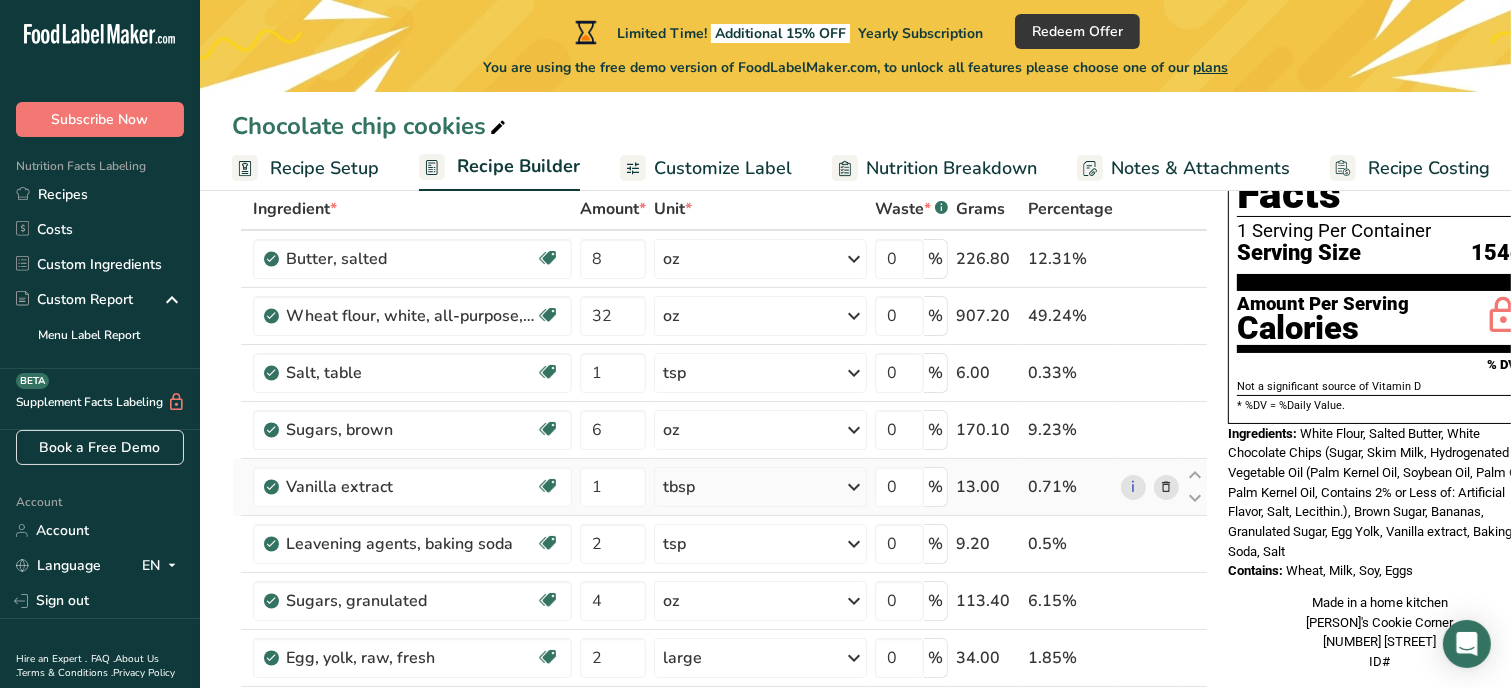 click on "tbsp" at bounding box center (760, 487) 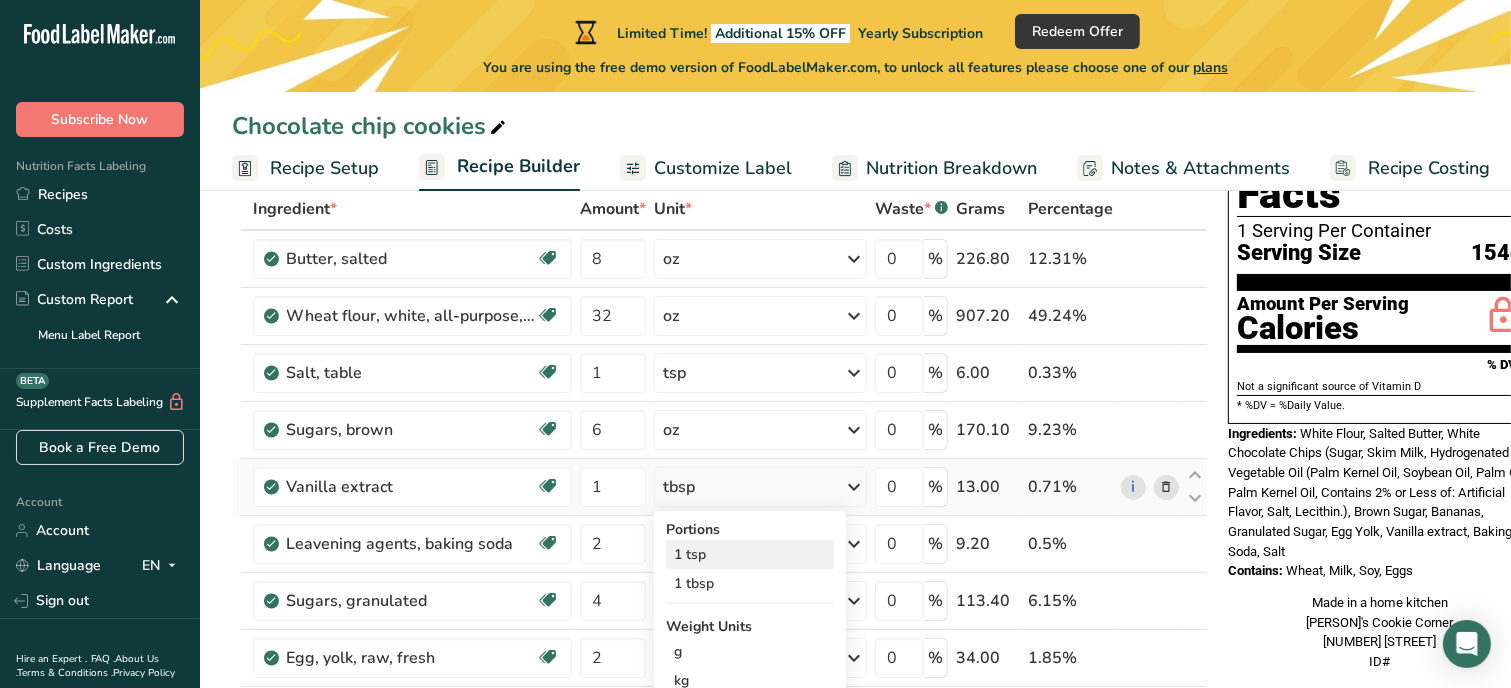 click on "1 tsp" at bounding box center (750, 554) 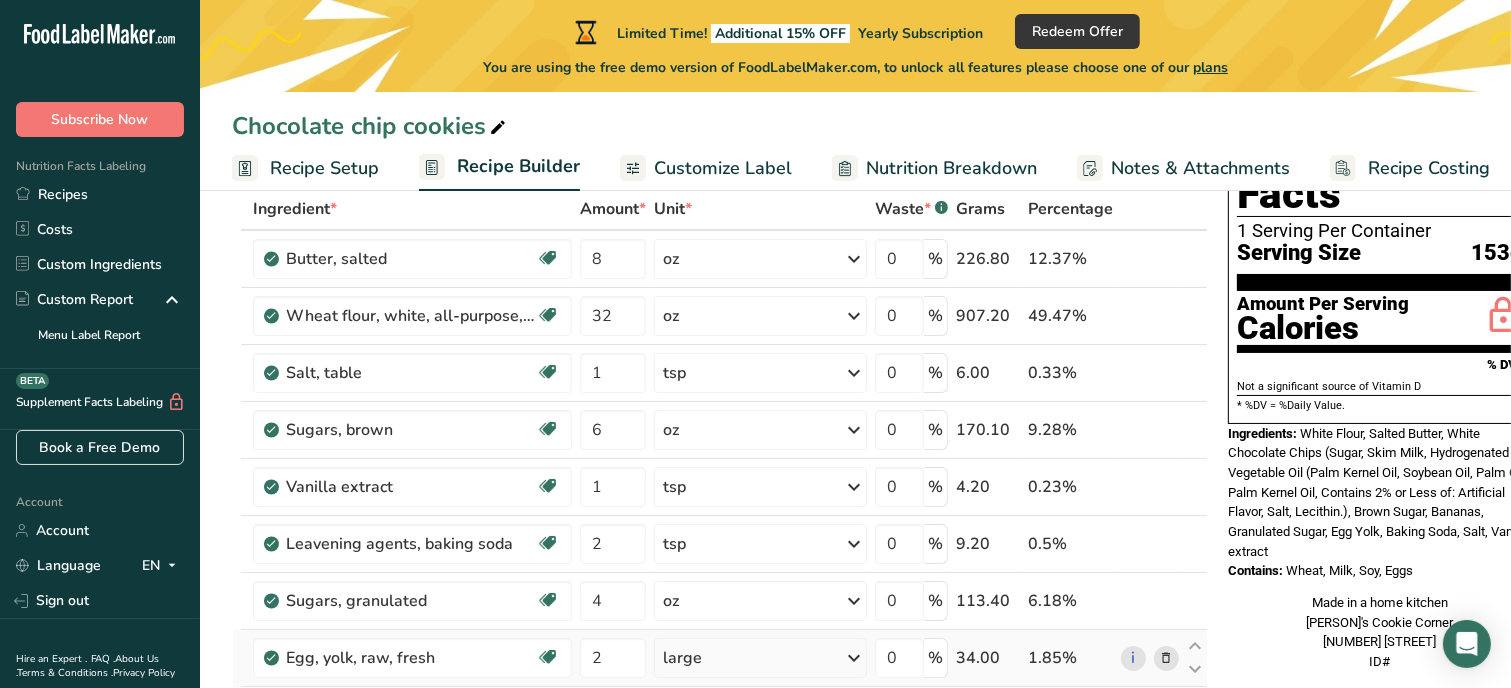 click at bounding box center [1167, 658] 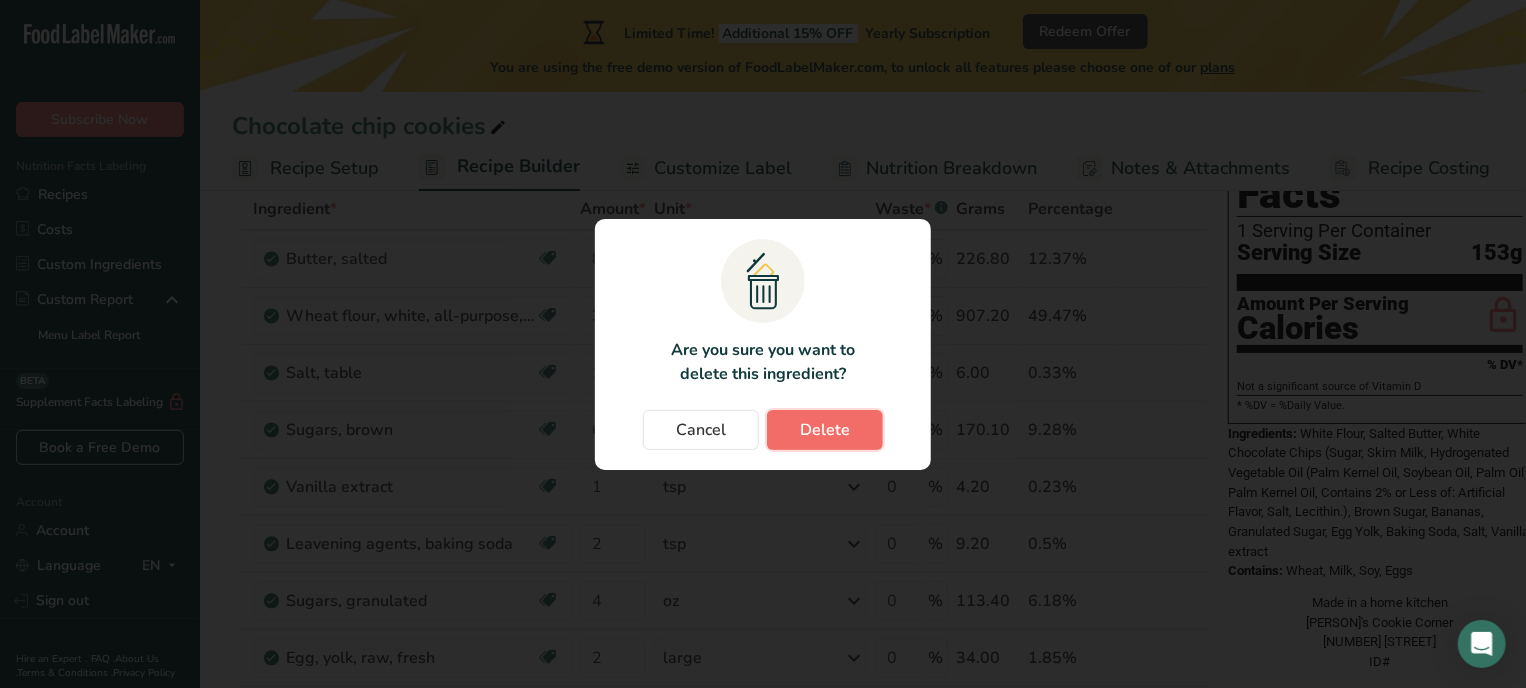 click on "Delete" at bounding box center (825, 430) 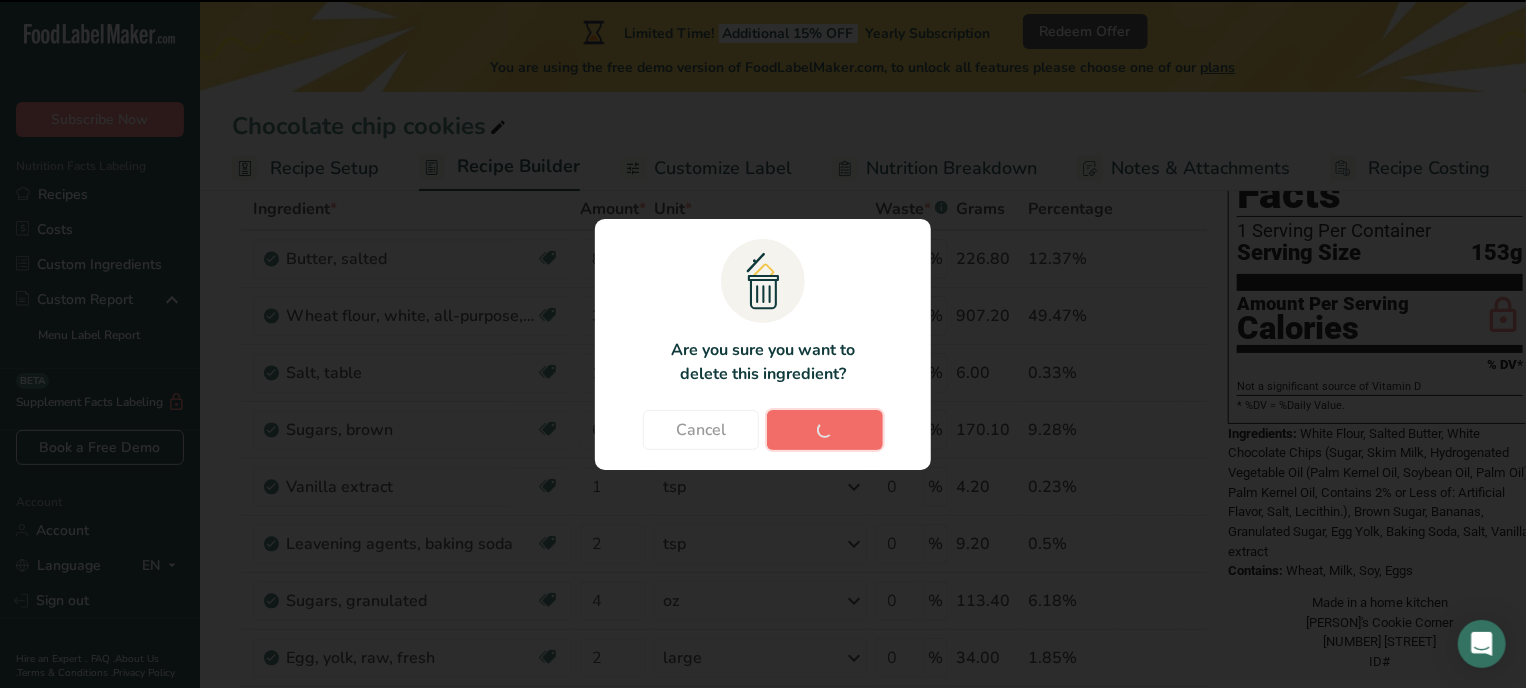 type on "1" 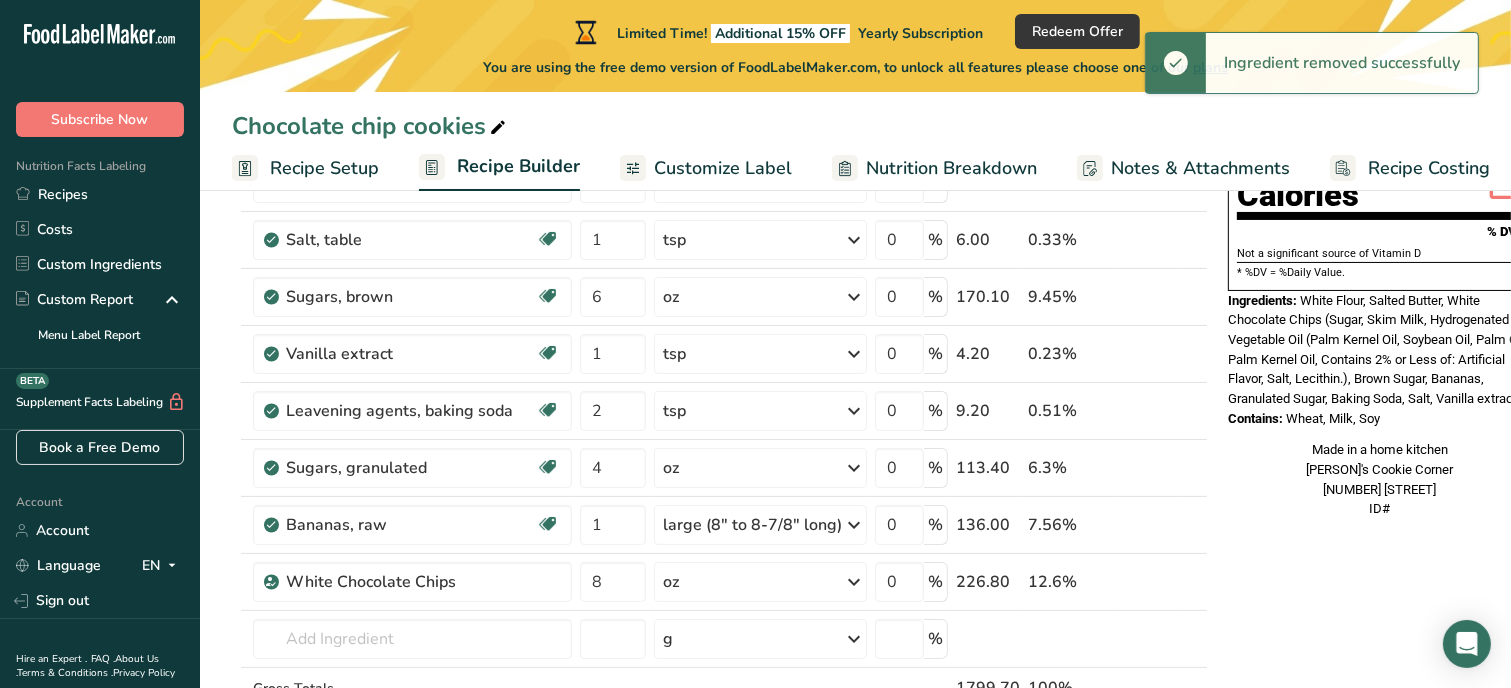scroll, scrollTop: 280, scrollLeft: 0, axis: vertical 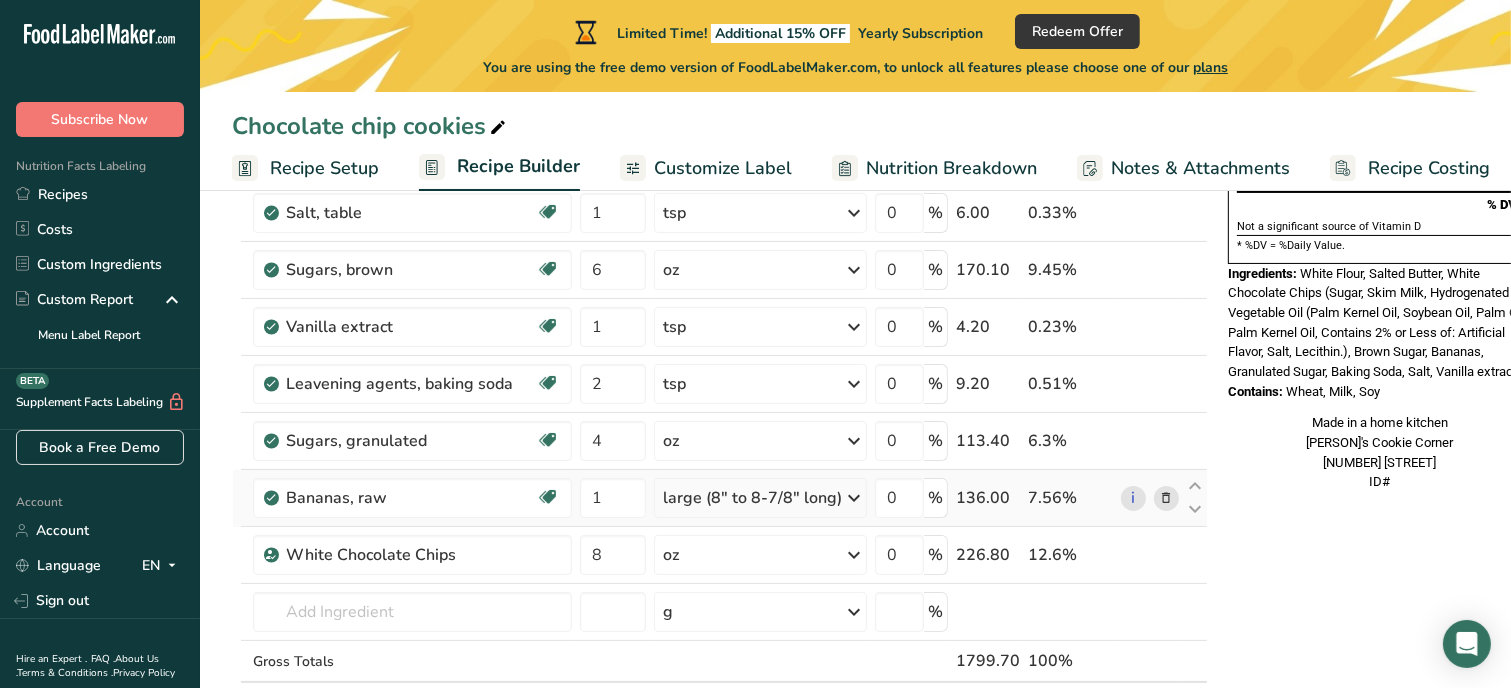 click at bounding box center (1167, 498) 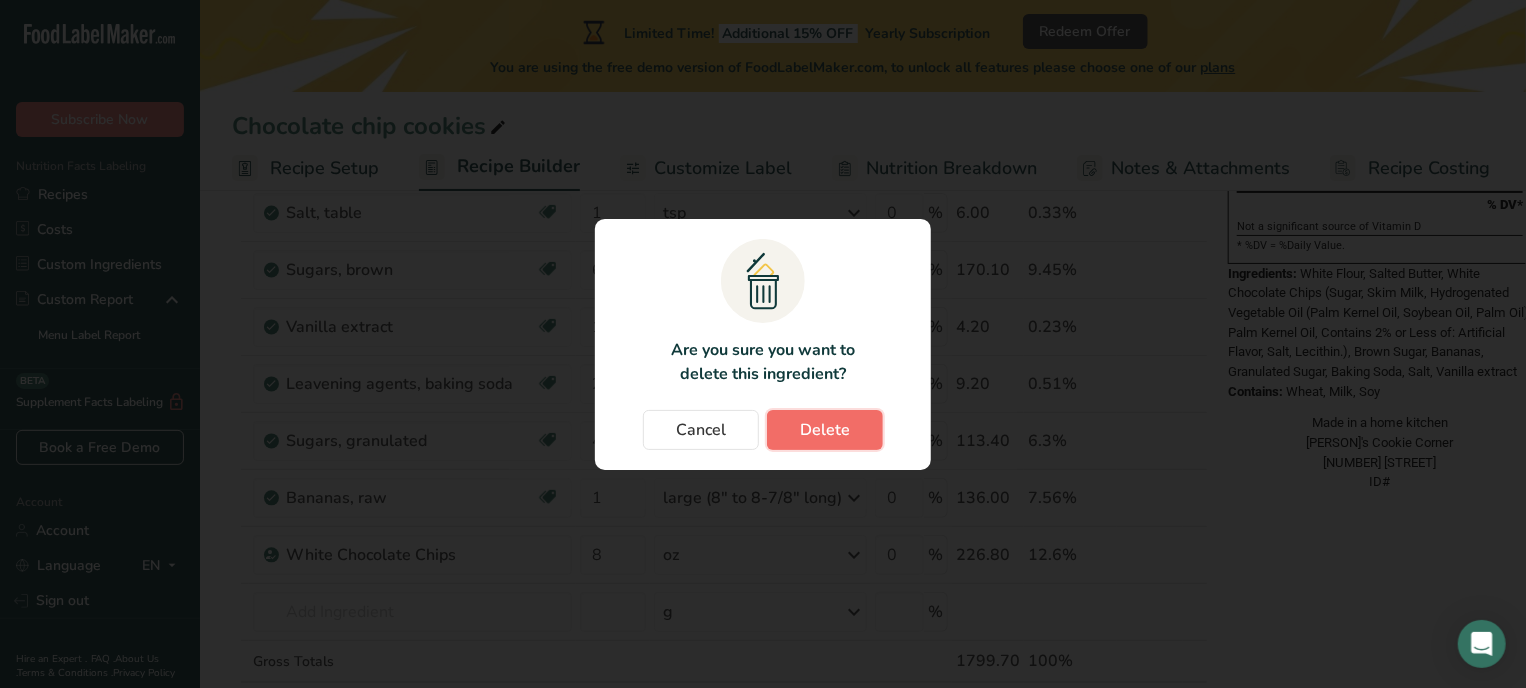 click on "Delete" at bounding box center (825, 430) 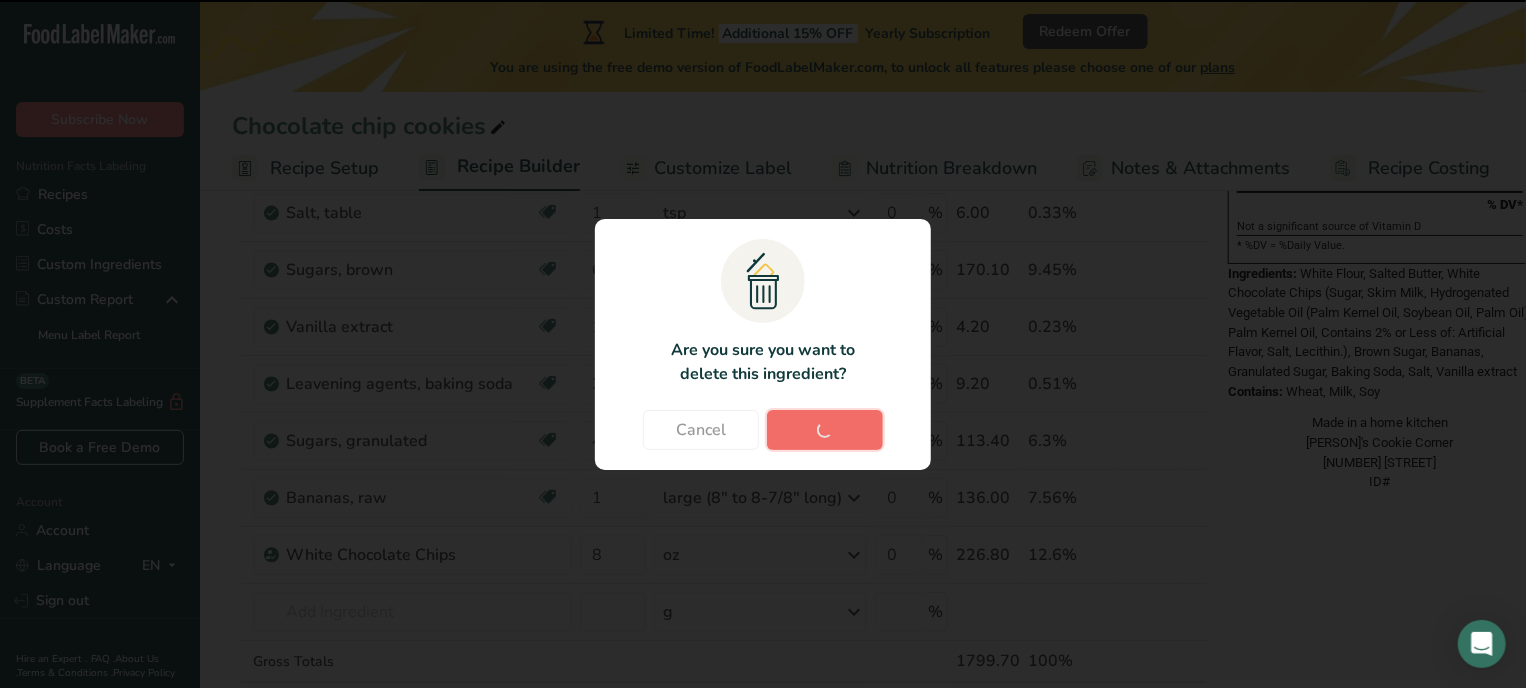 type on "8" 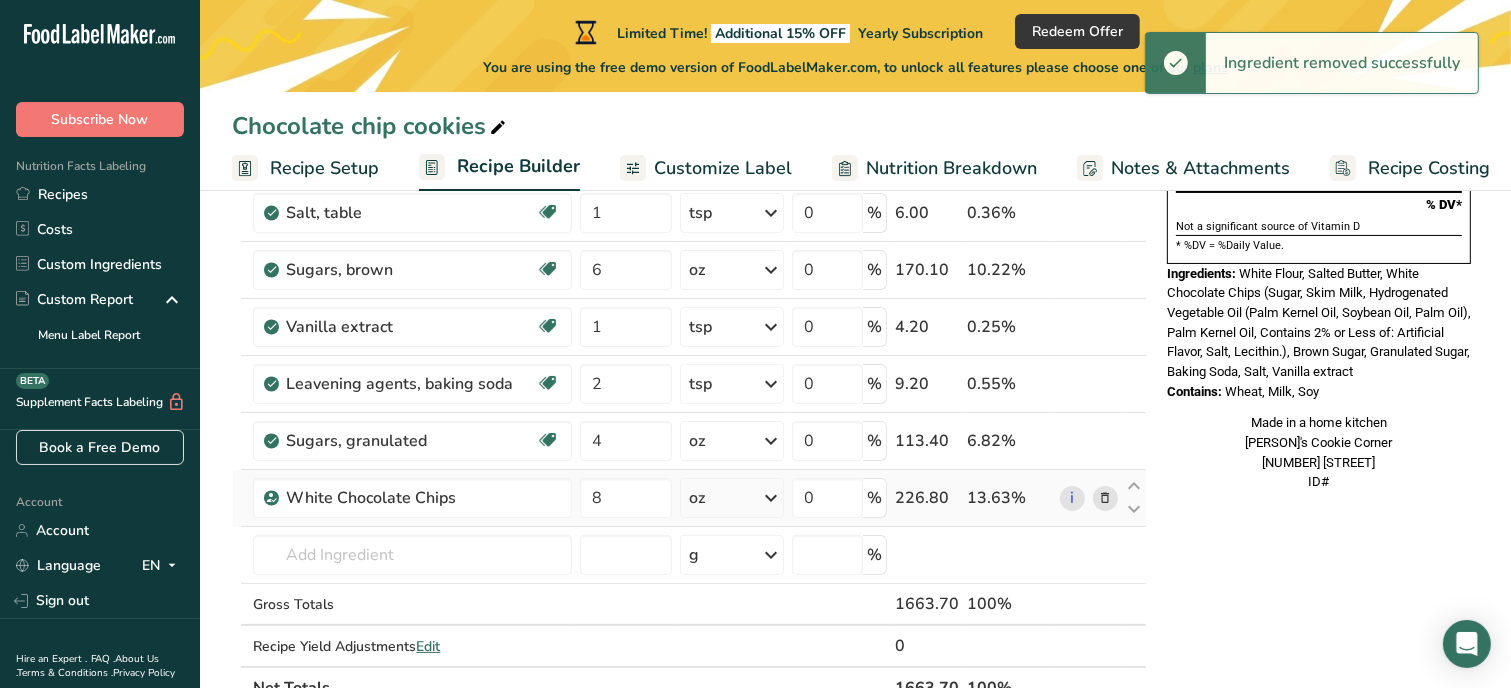 click at bounding box center (1105, 498) 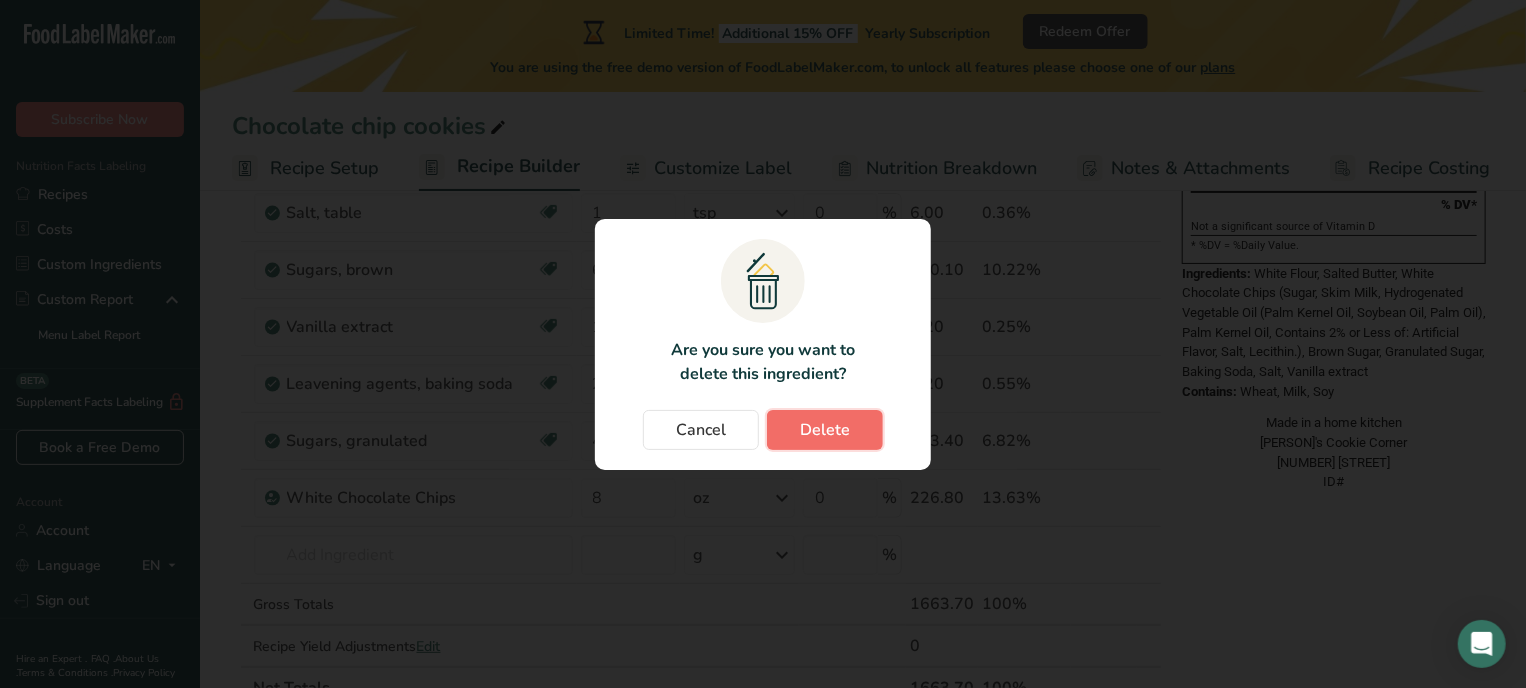 click on "Delete" at bounding box center (825, 430) 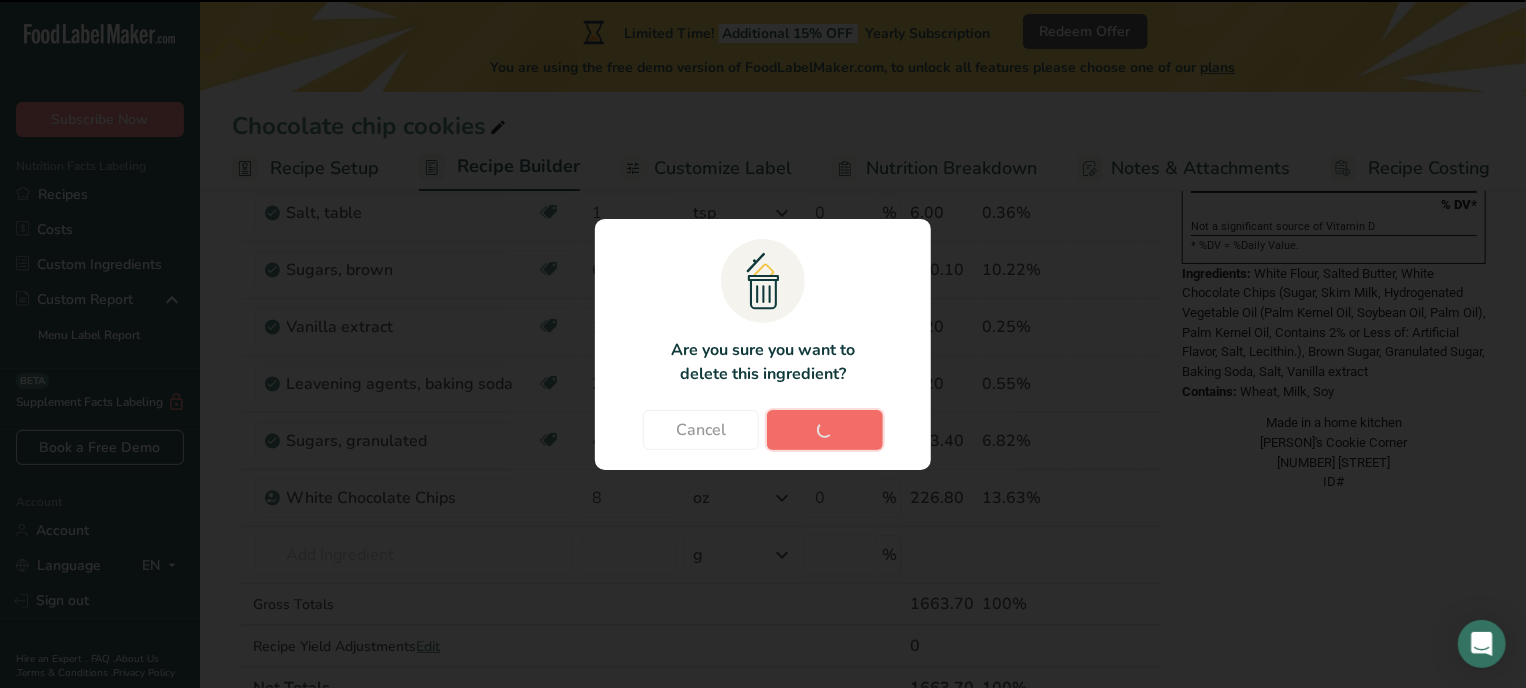 type 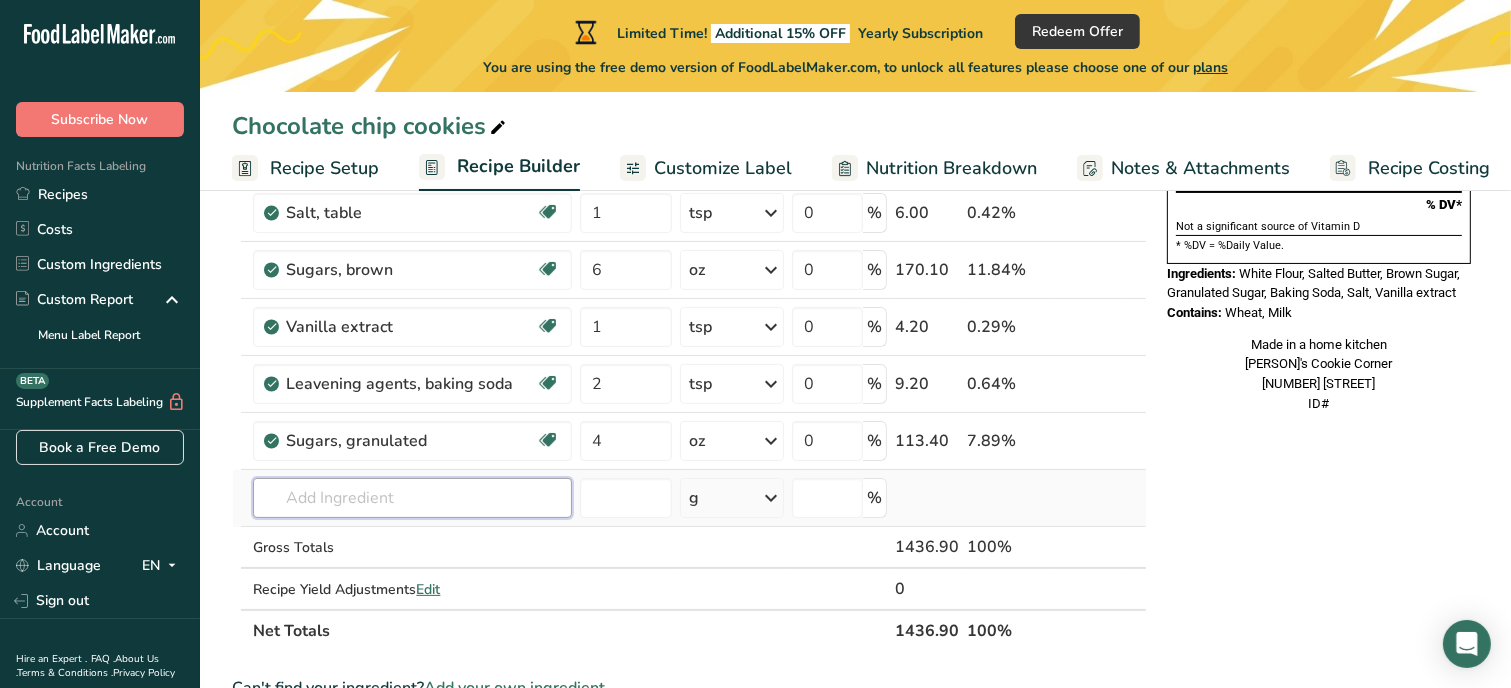 click at bounding box center (412, 498) 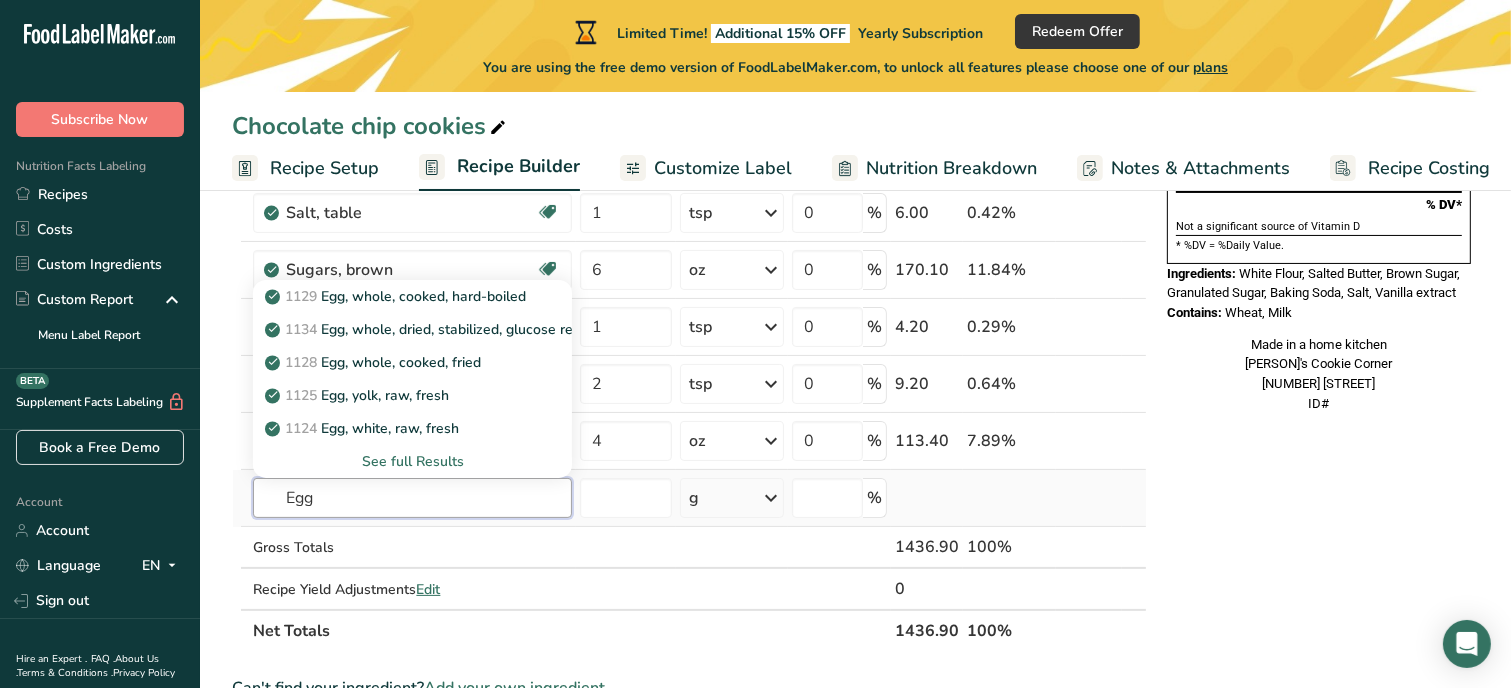 type on "Egg" 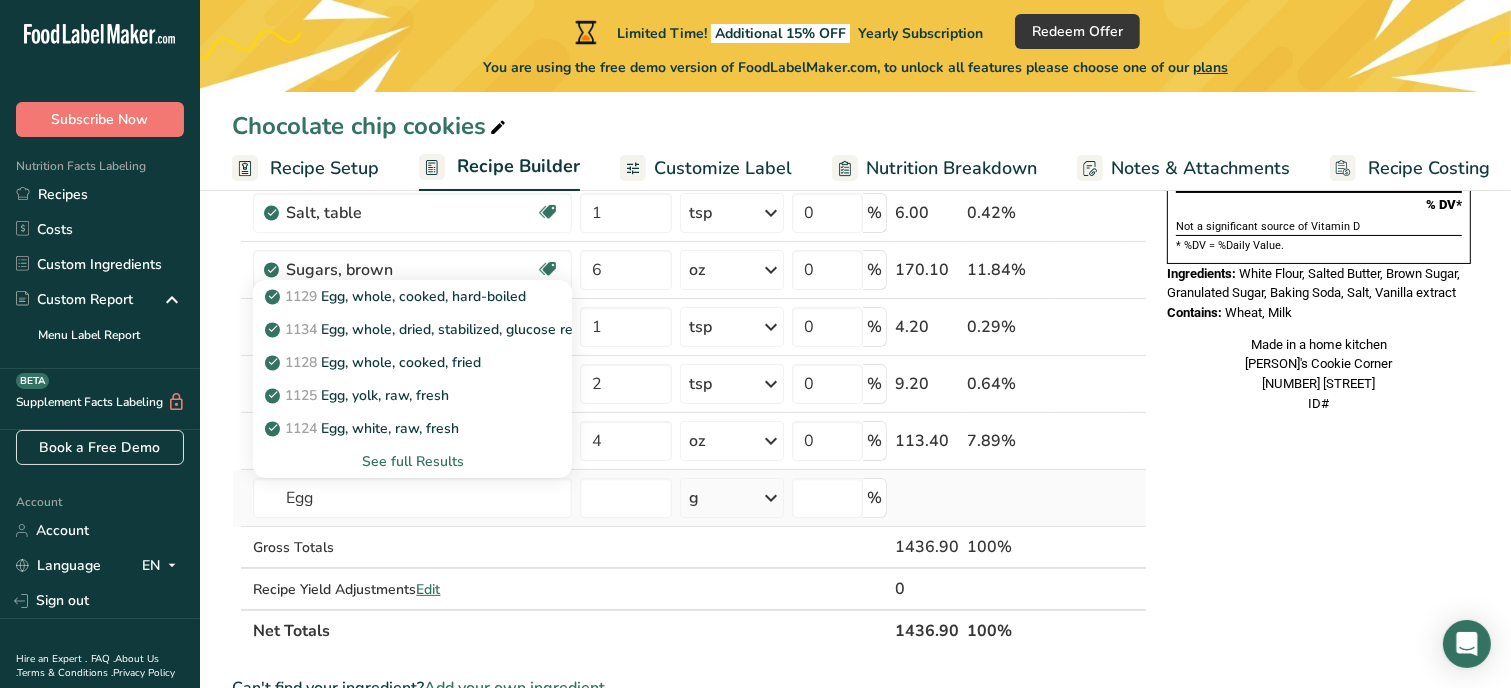 type 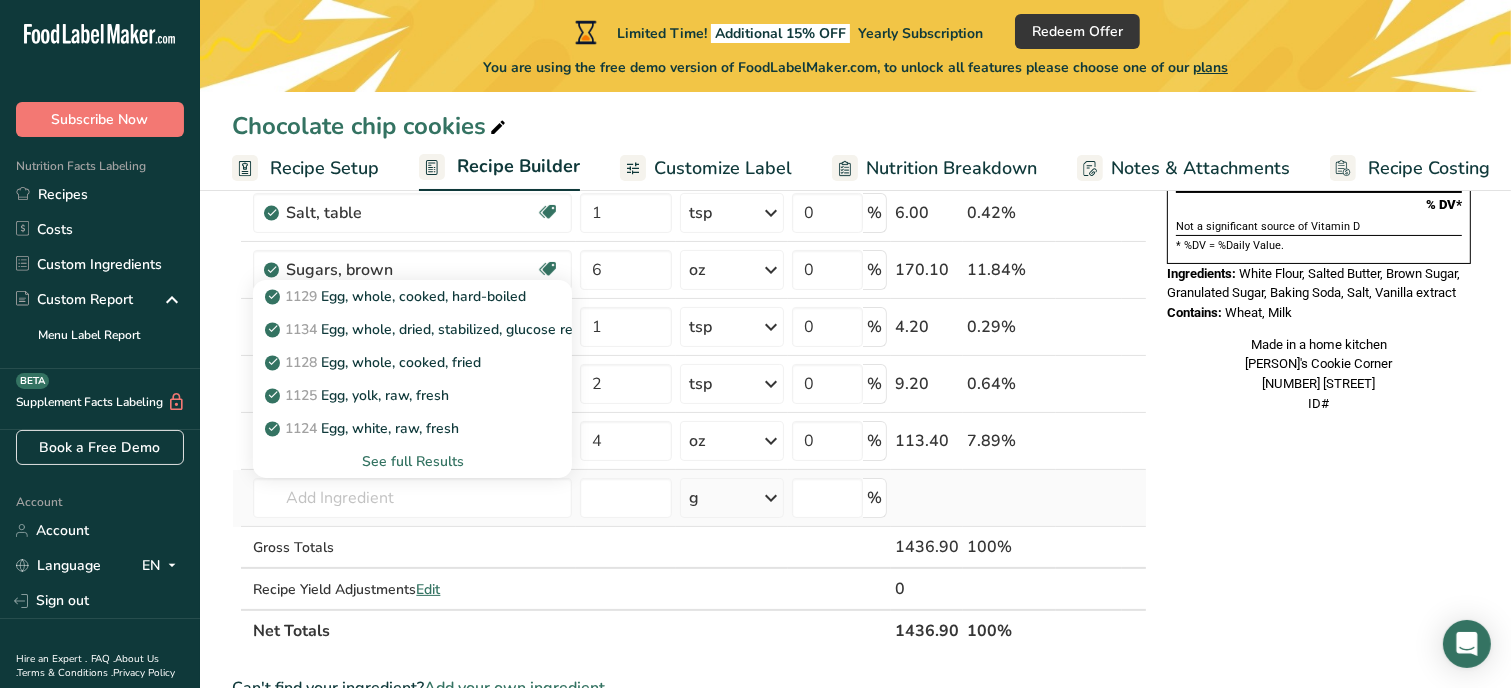 click on "See full Results" at bounding box center (412, 461) 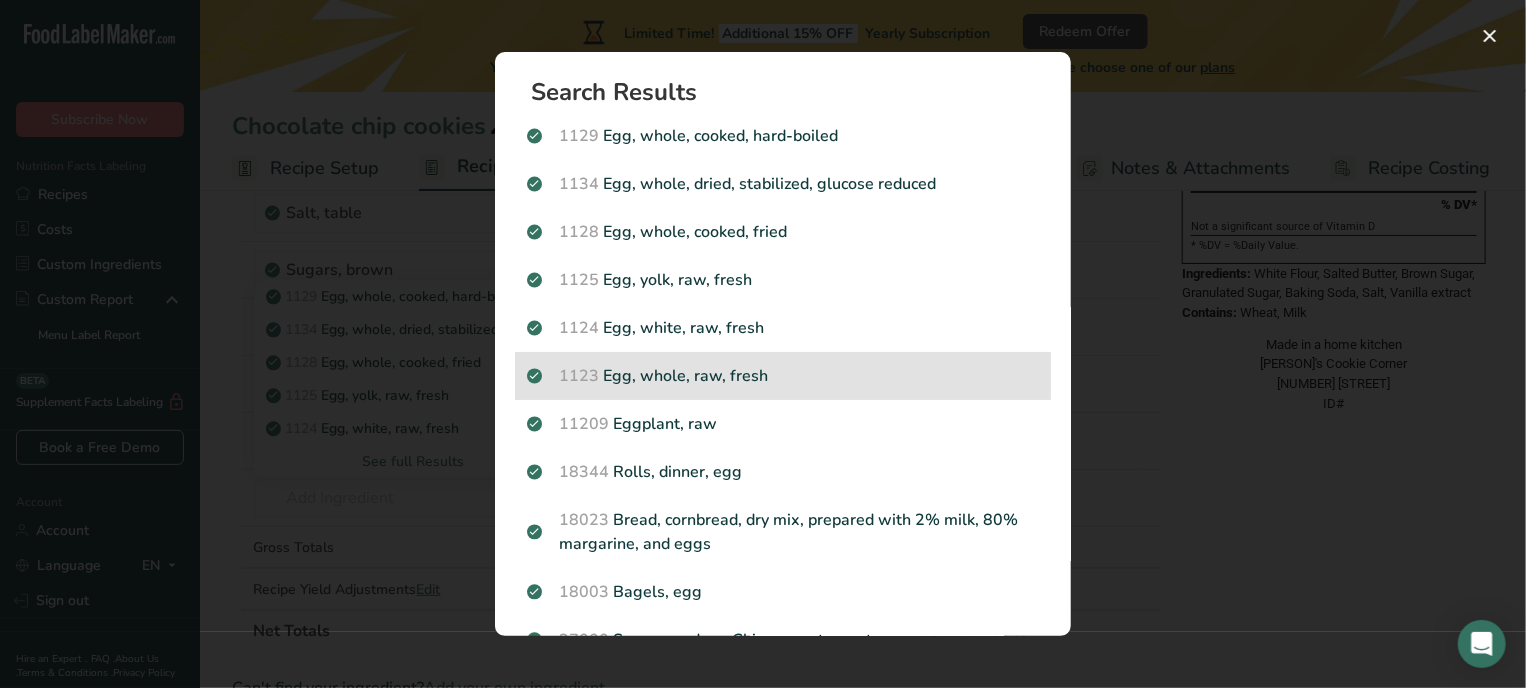 click on "1123
Egg, whole, raw, fresh" at bounding box center (783, 376) 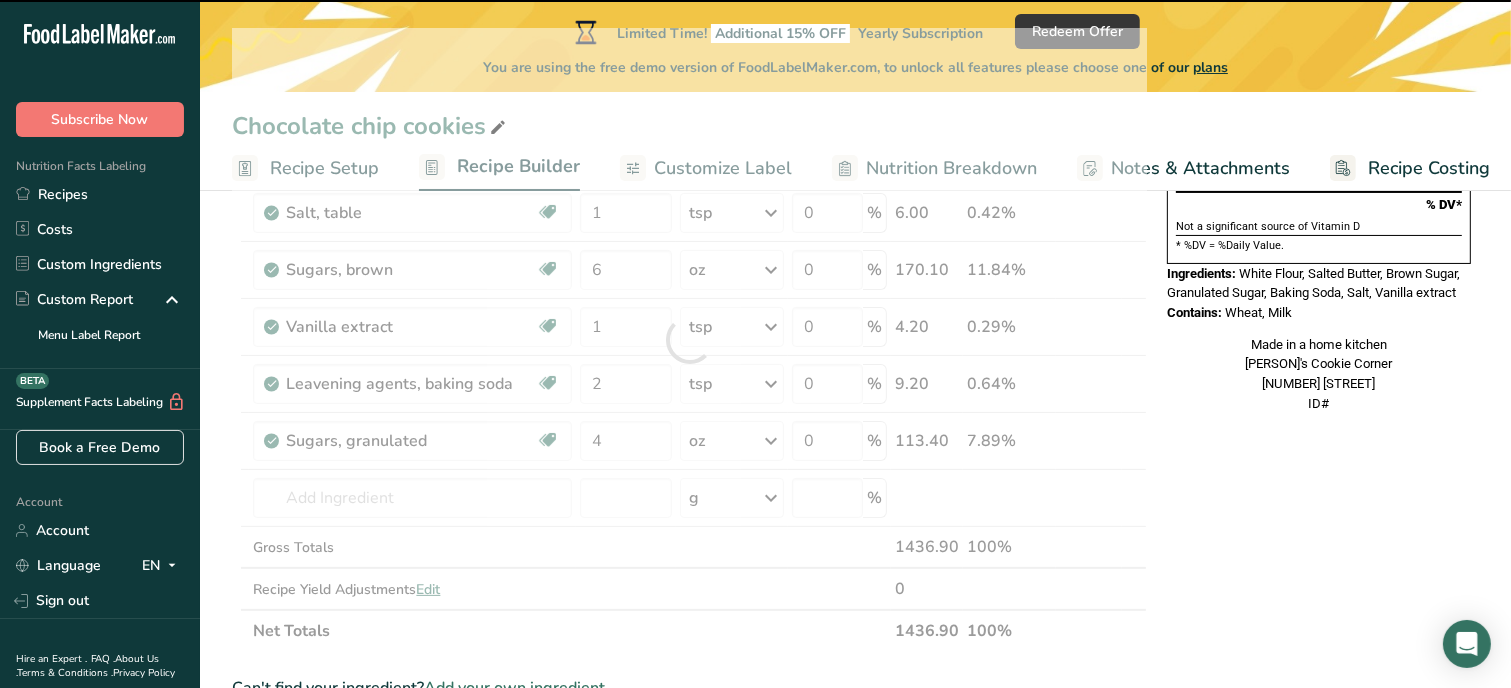 type on "0" 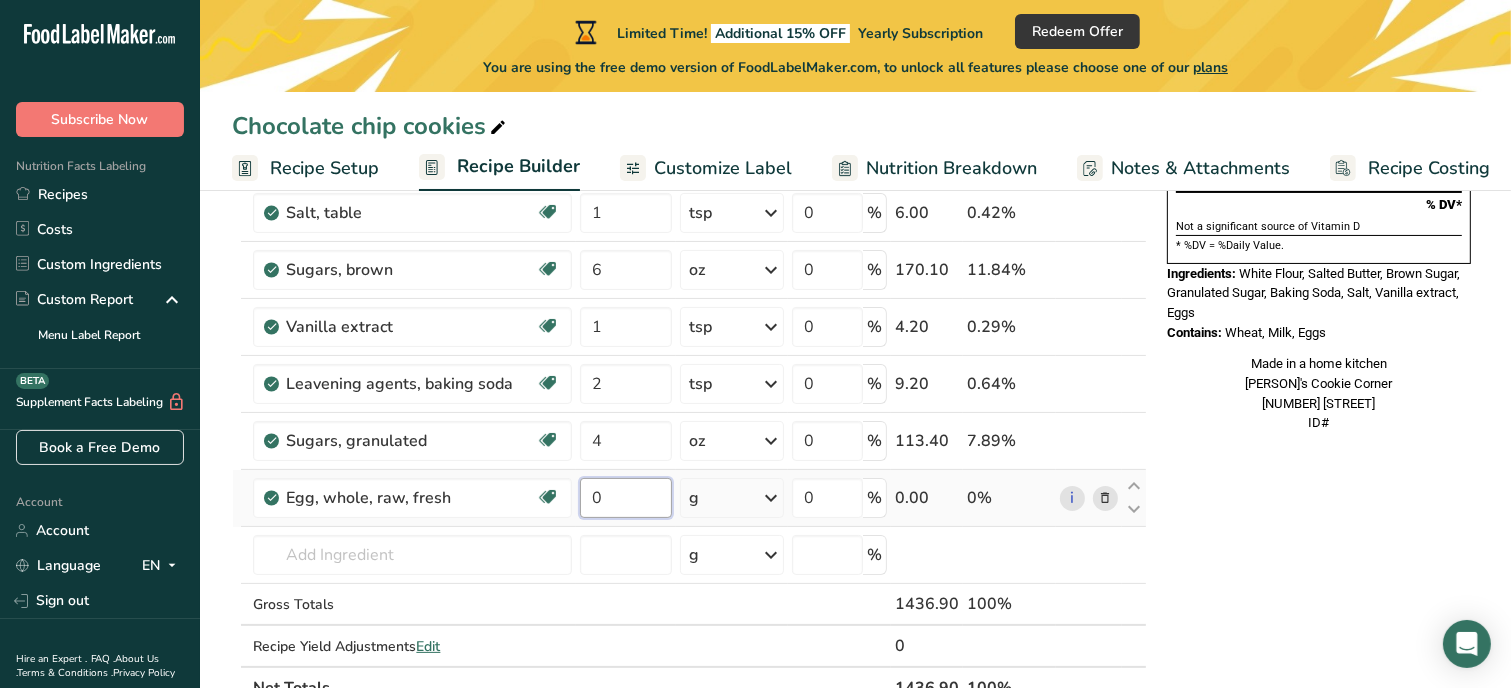 click on "0" at bounding box center (625, 498) 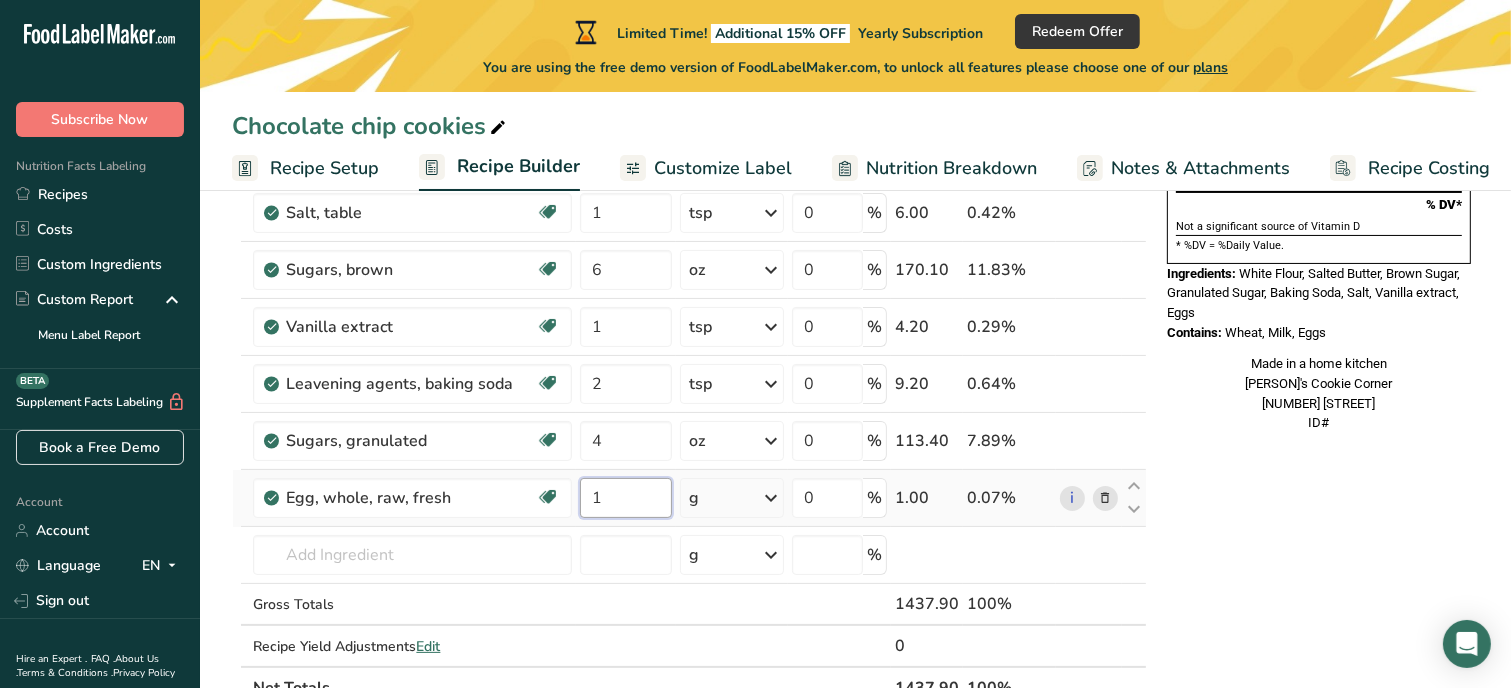 type on "1" 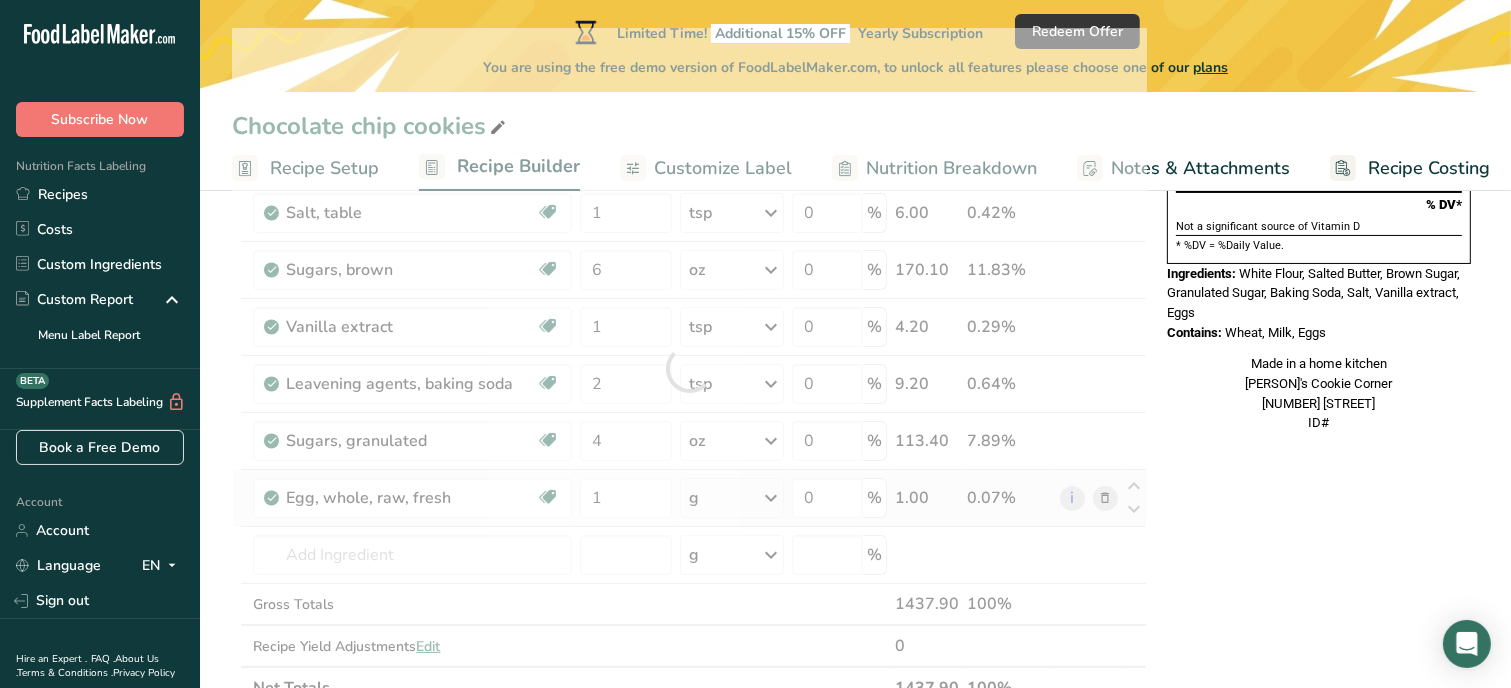 click on "Ingredient *
Amount *
Unit *
Waste *   .a-a{fill:#347362;}.b-a{fill:#fff;}          Grams
Percentage
Butter, salted
Gluten free
Vegetarian
Soy free
8
oz
Portions
1 pat (1" sq, 1/3" high)
1 tbsp
1 cup
See more
Weight Units
g
kg
mg
See more
Volume Units
l
Volume units require a density conversion. If you know your ingredient's density enter it below. Otherwise, click on "RIA" our AI Regulatory bot - she will be able to help you
lb/ft3
g/cm3
Confirm
mL
lb/ft3" at bounding box center [689, 368] 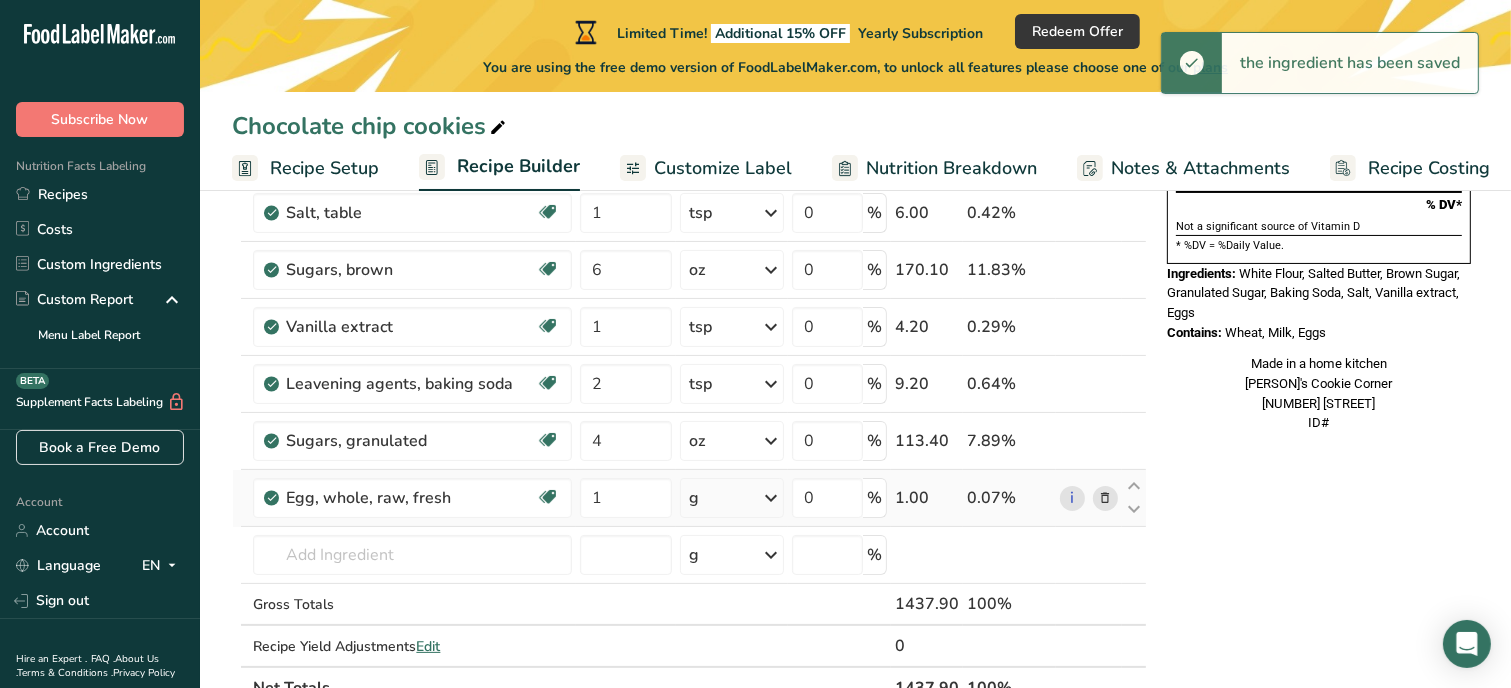 click on "g" at bounding box center [732, 498] 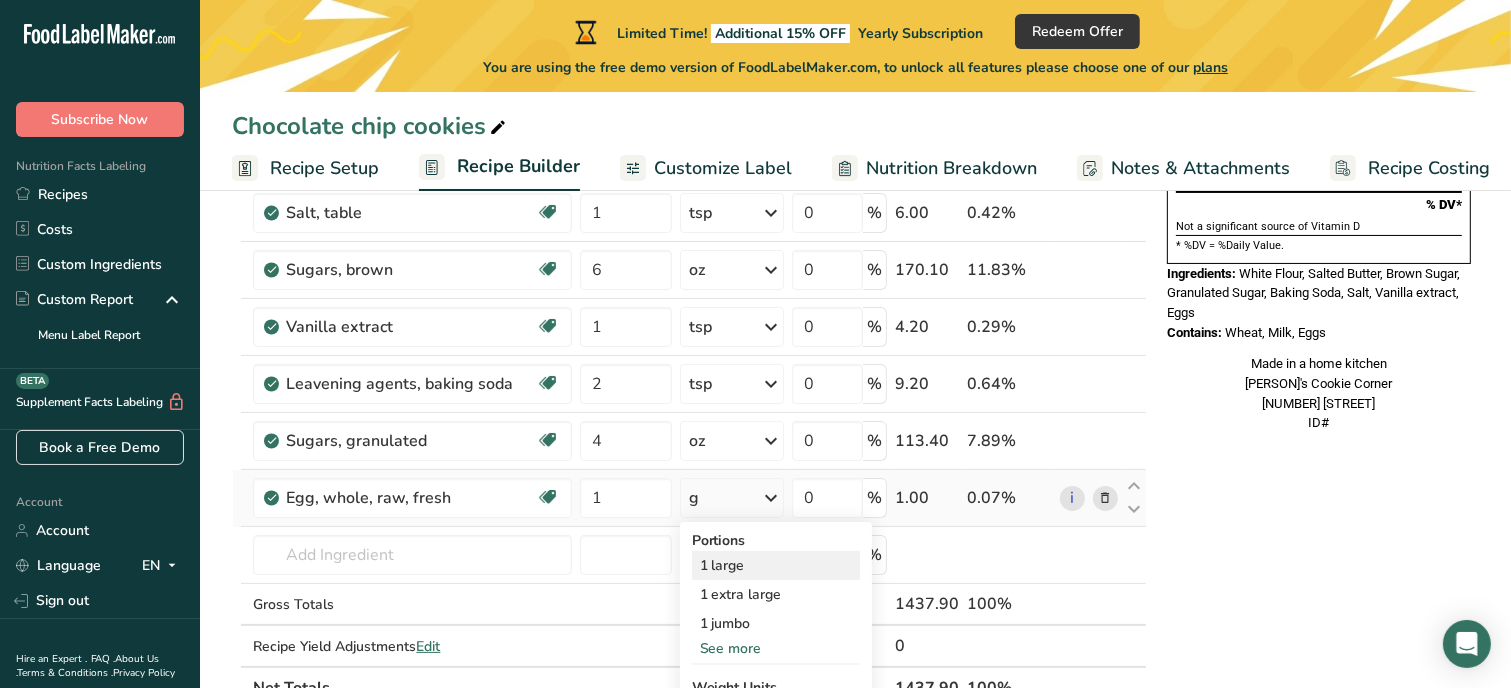 click on "1 large" at bounding box center [776, 565] 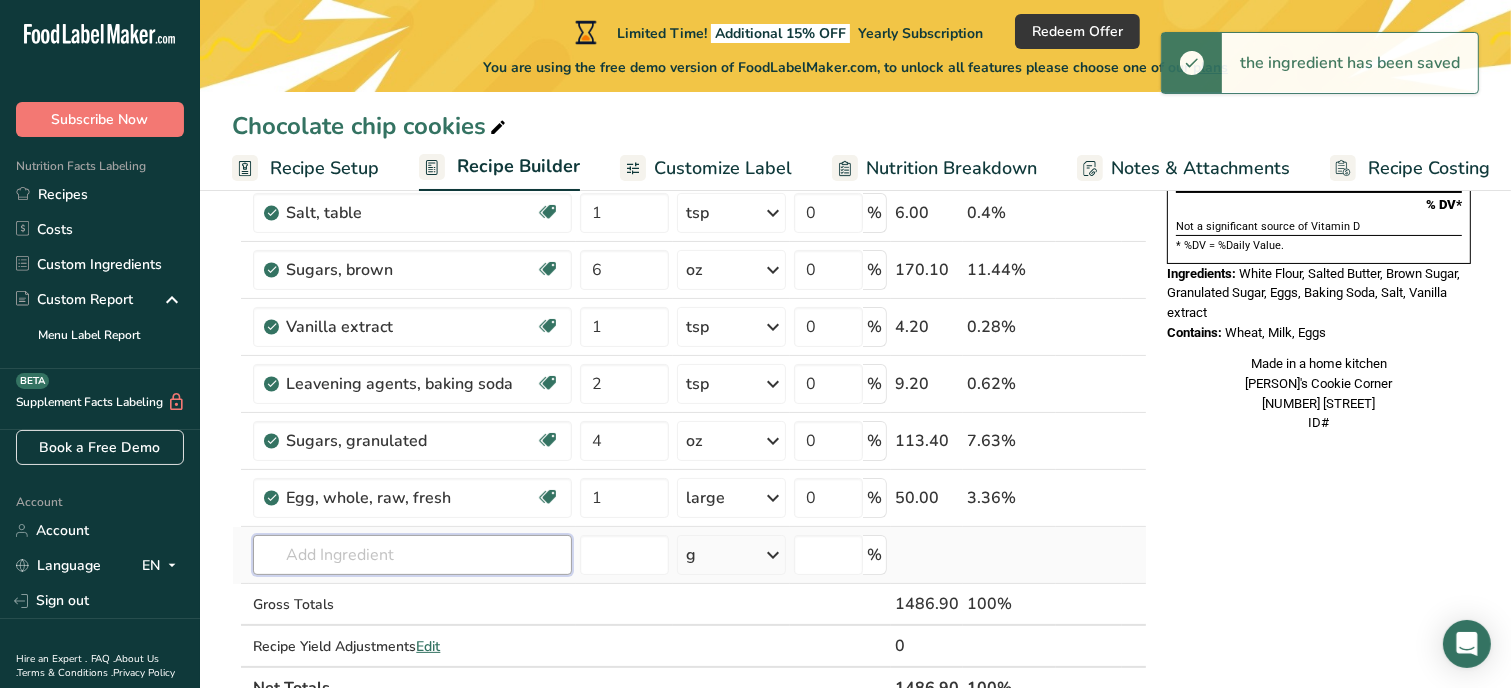 click at bounding box center [412, 555] 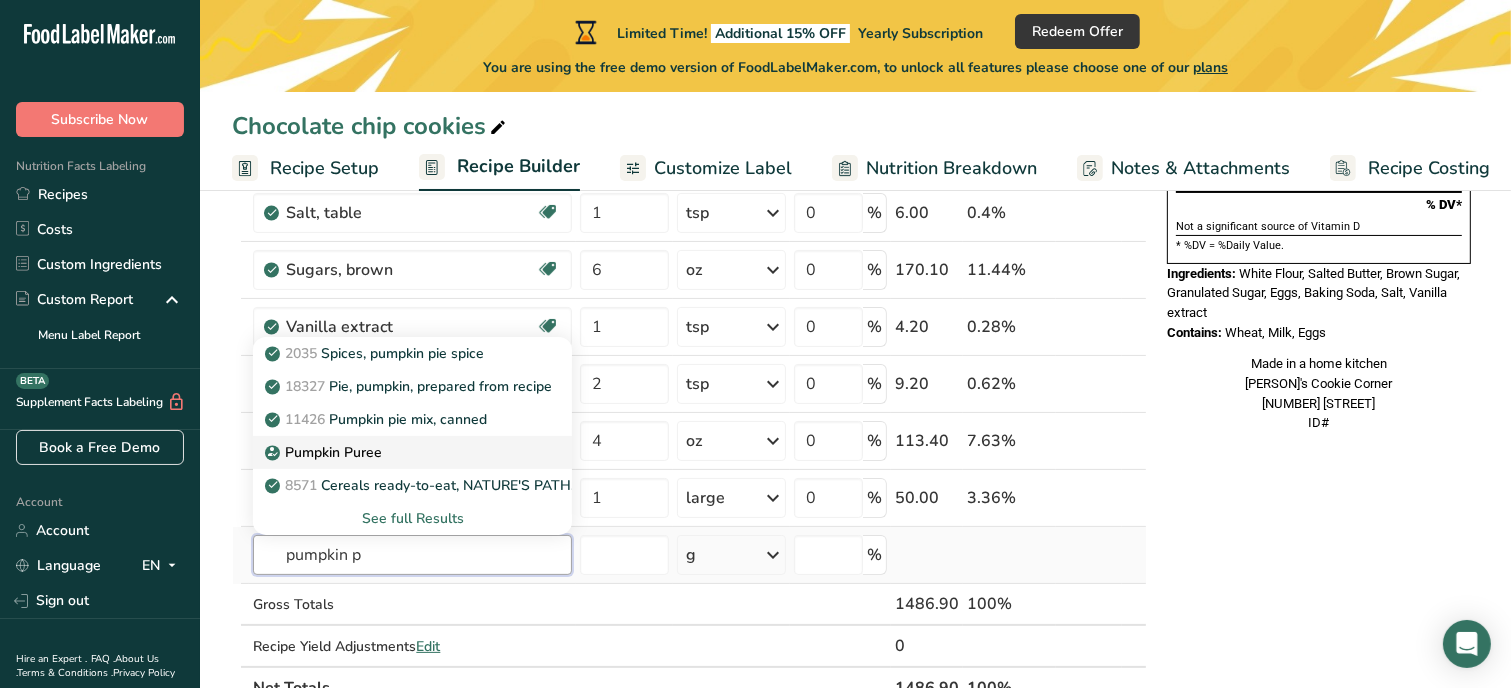 type on "pumpkin p" 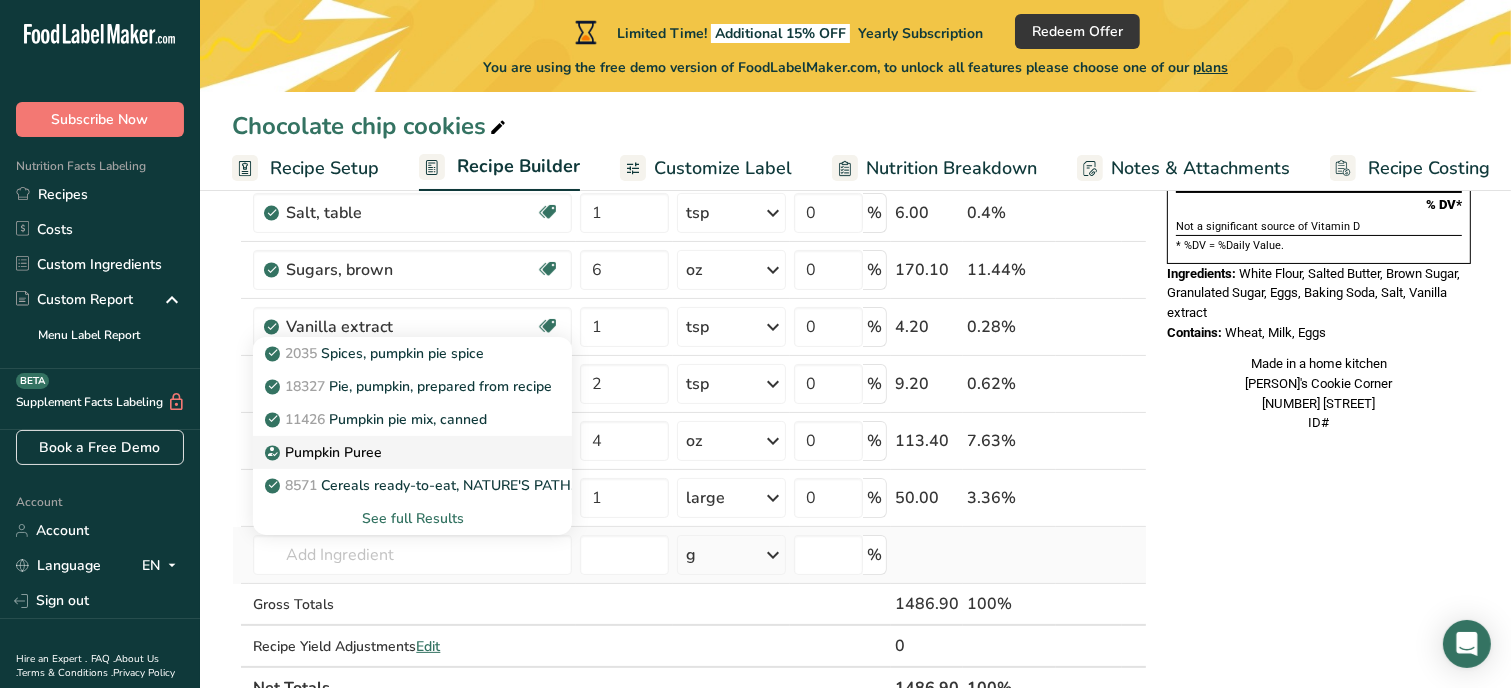 click on "Pumpkin Puree" at bounding box center (325, 452) 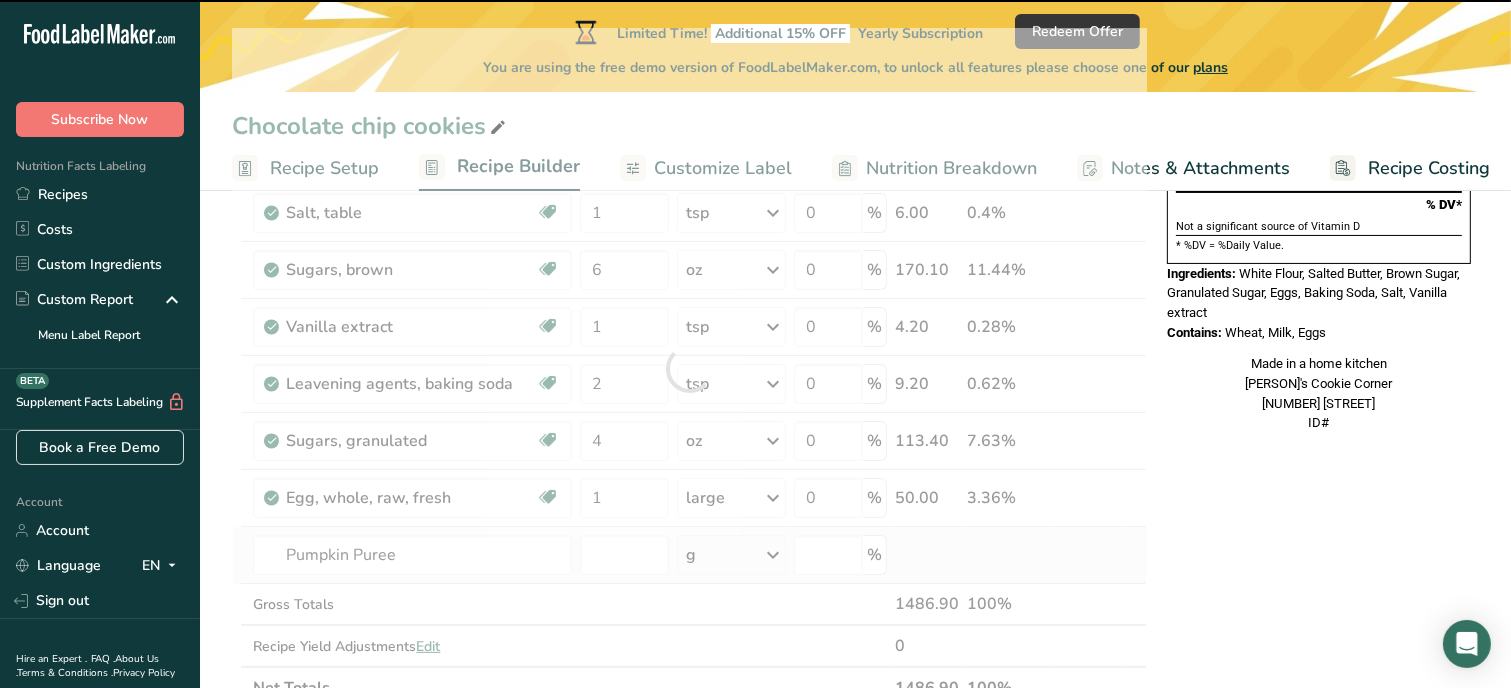 type on "0" 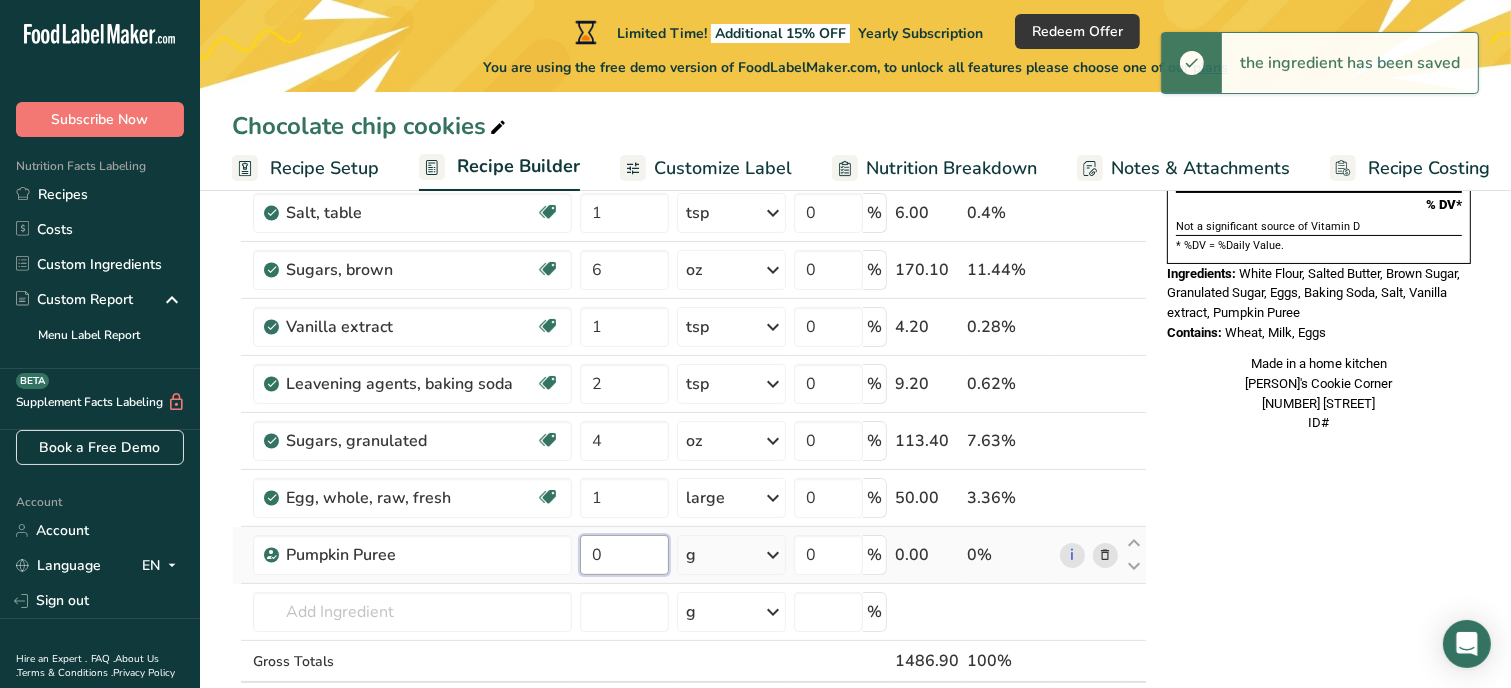 click on "0" at bounding box center (624, 555) 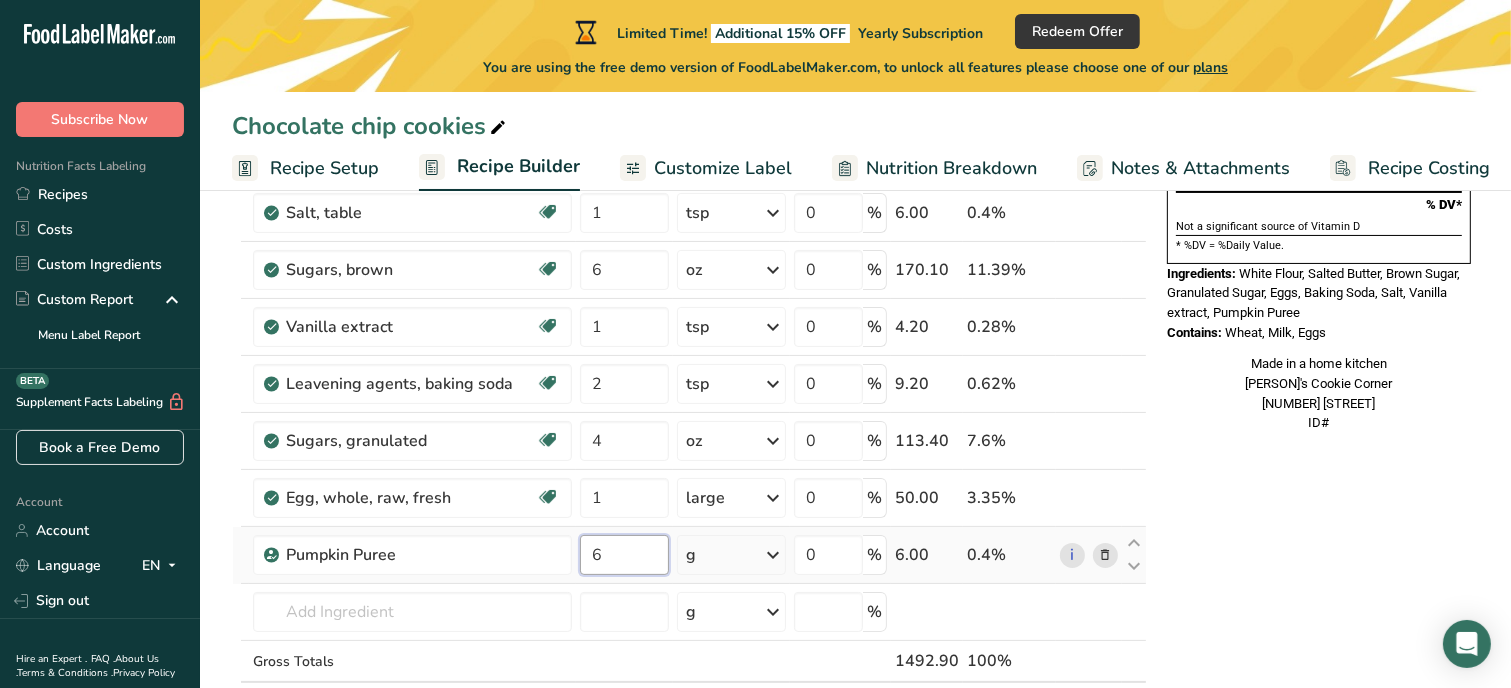 type on "6" 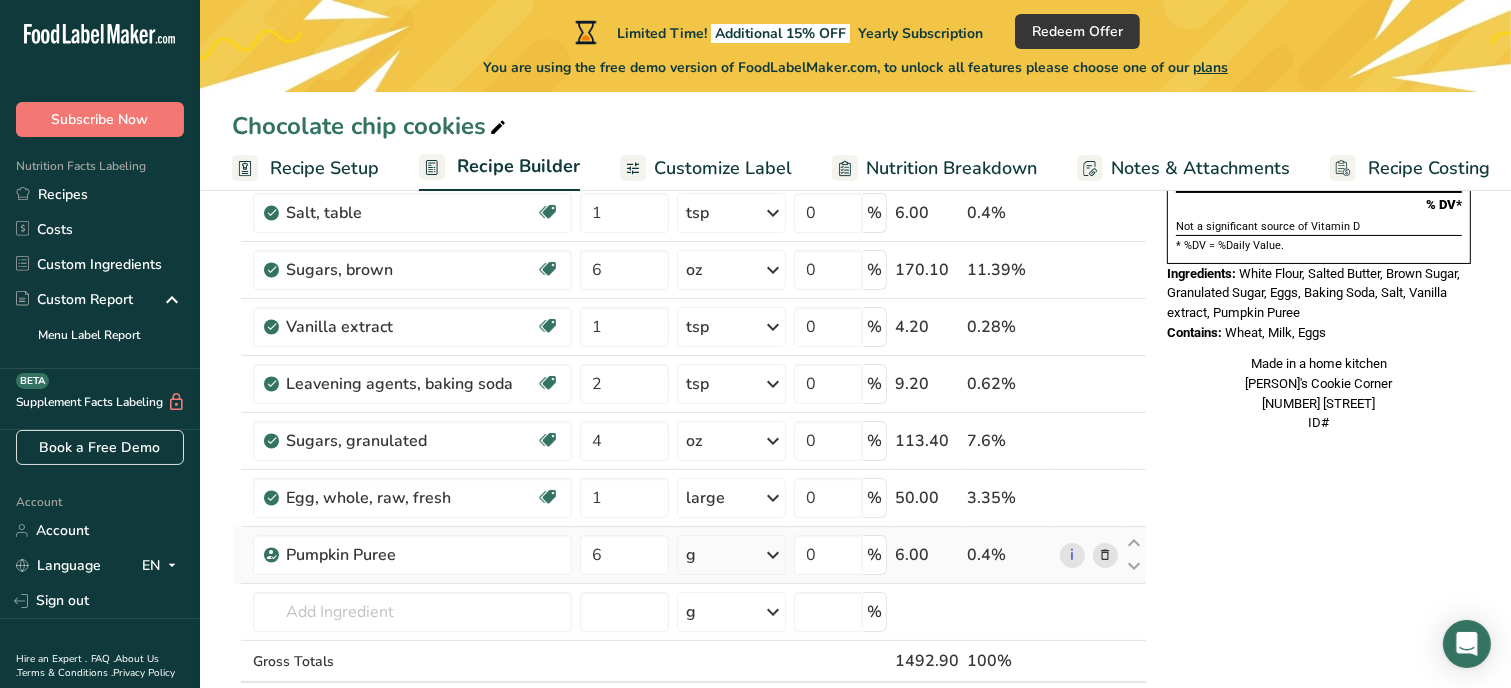 click on "Ingredient *
Amount *
Unit *
Waste *   .a-a{fill:#347362;}.b-a{fill:#fff;}          Grams
Percentage
Butter, salted
Gluten free
Vegetarian
Soy free
8
oz
Portions
1 pat (1" sq, 1/3" high)
1 tbsp
1 cup
See more
Weight Units
g
kg
mg
See more
Volume Units
l
Volume units require a density conversion. If you know your ingredient's density enter it below. Otherwise, click on "RIA" our AI Regulatory bot - she will be able to help you
lb/ft3
g/cm3
Confirm
mL
lb/ft3" at bounding box center [689, 397] 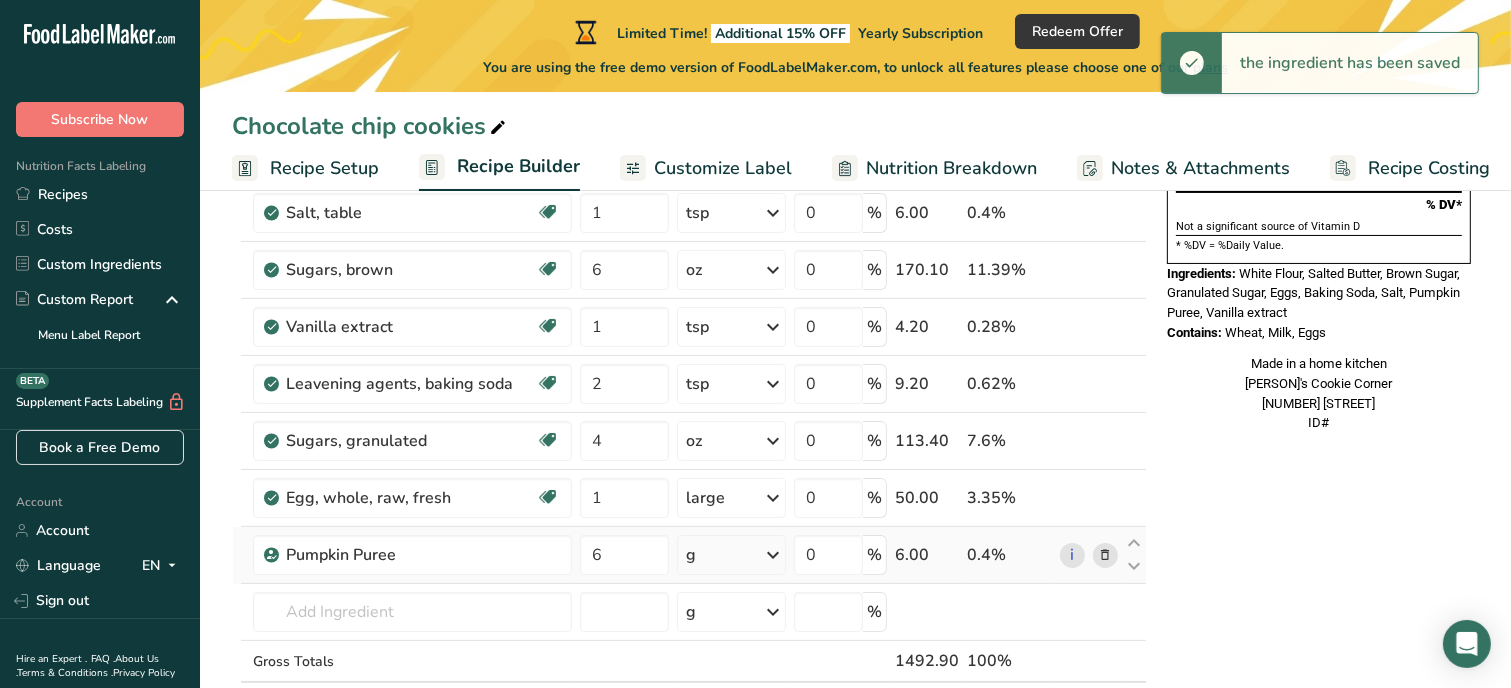 click on "g" at bounding box center [731, 555] 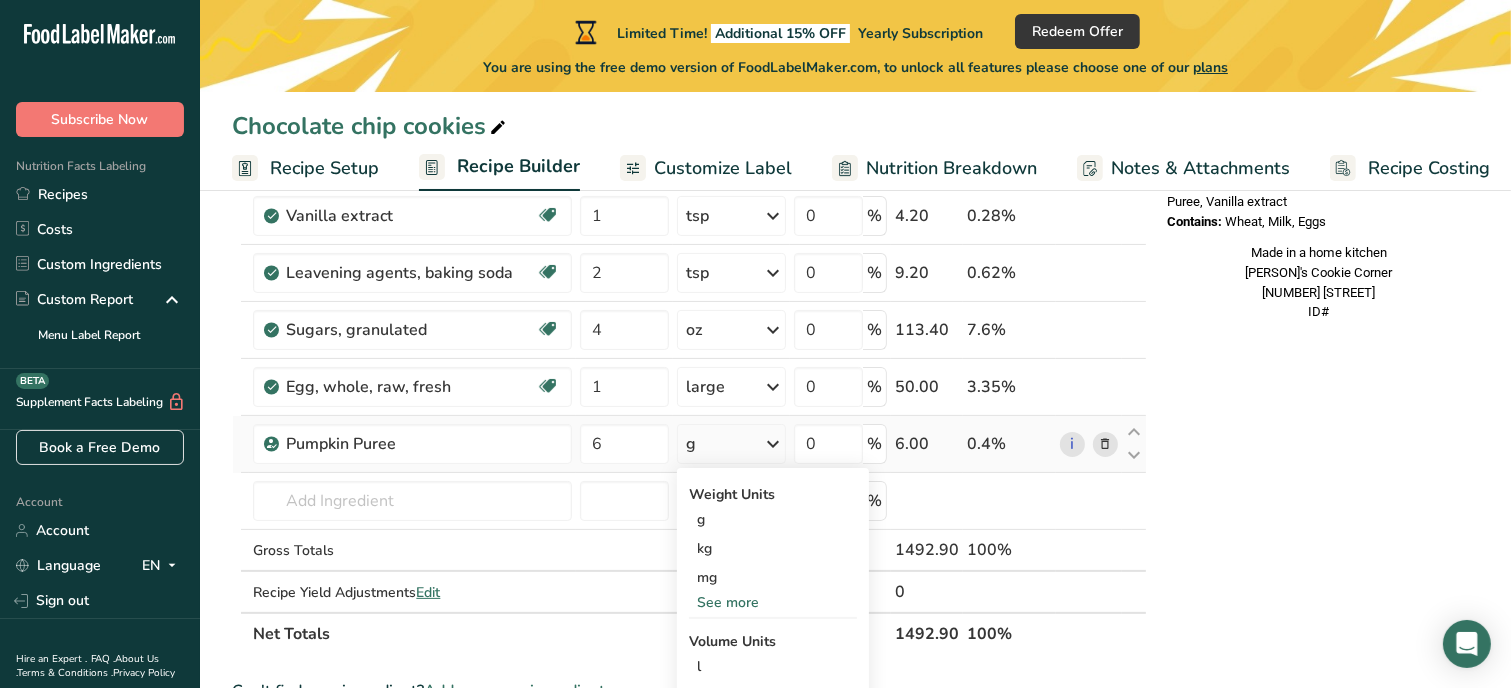 scroll, scrollTop: 400, scrollLeft: 0, axis: vertical 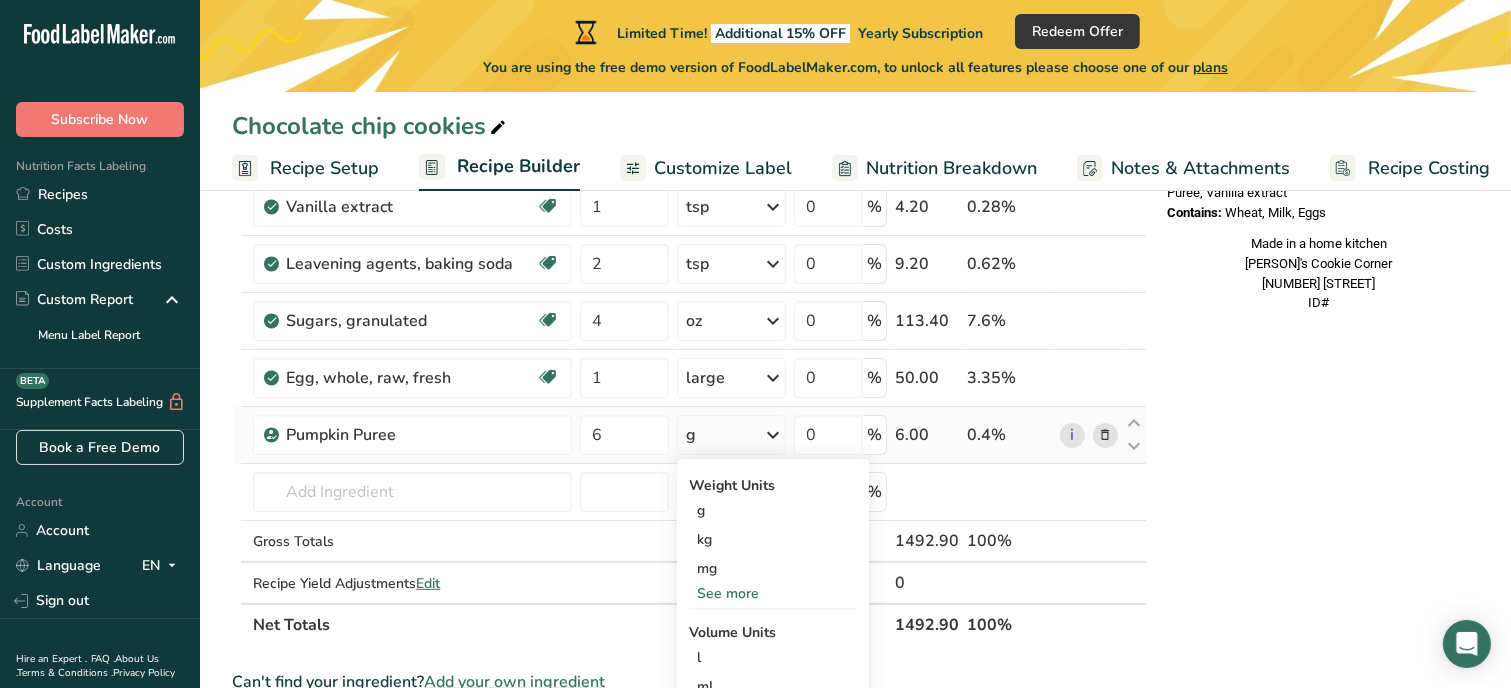 click on "See more" at bounding box center [773, 593] 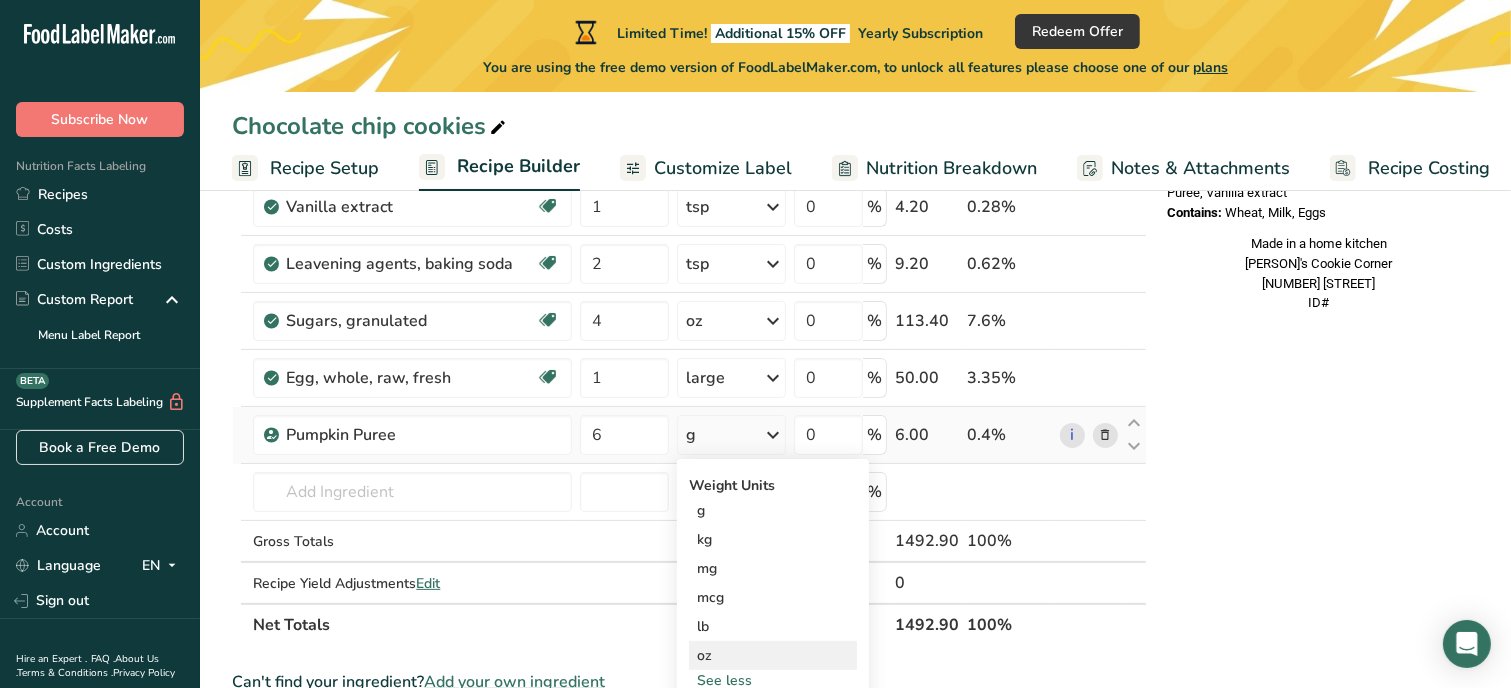 click on "oz" at bounding box center (773, 655) 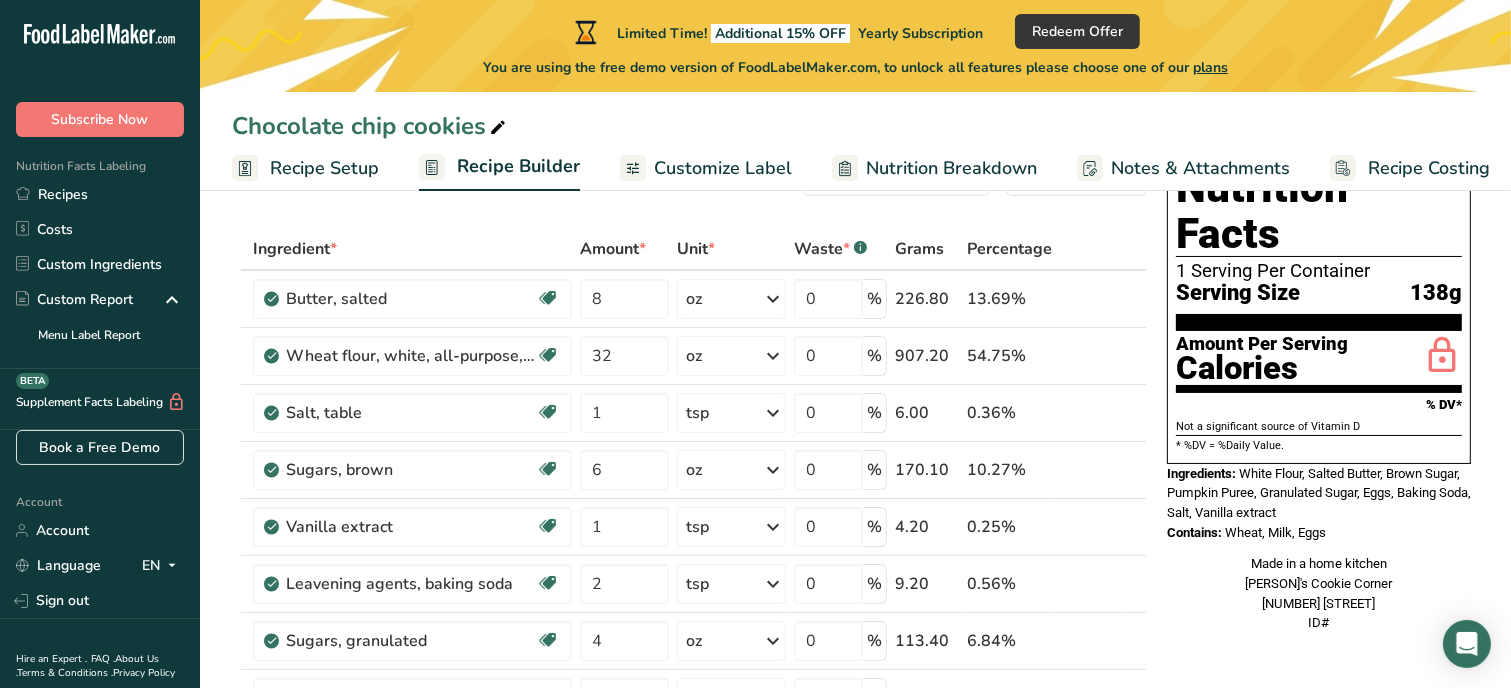 scroll, scrollTop: 120, scrollLeft: 0, axis: vertical 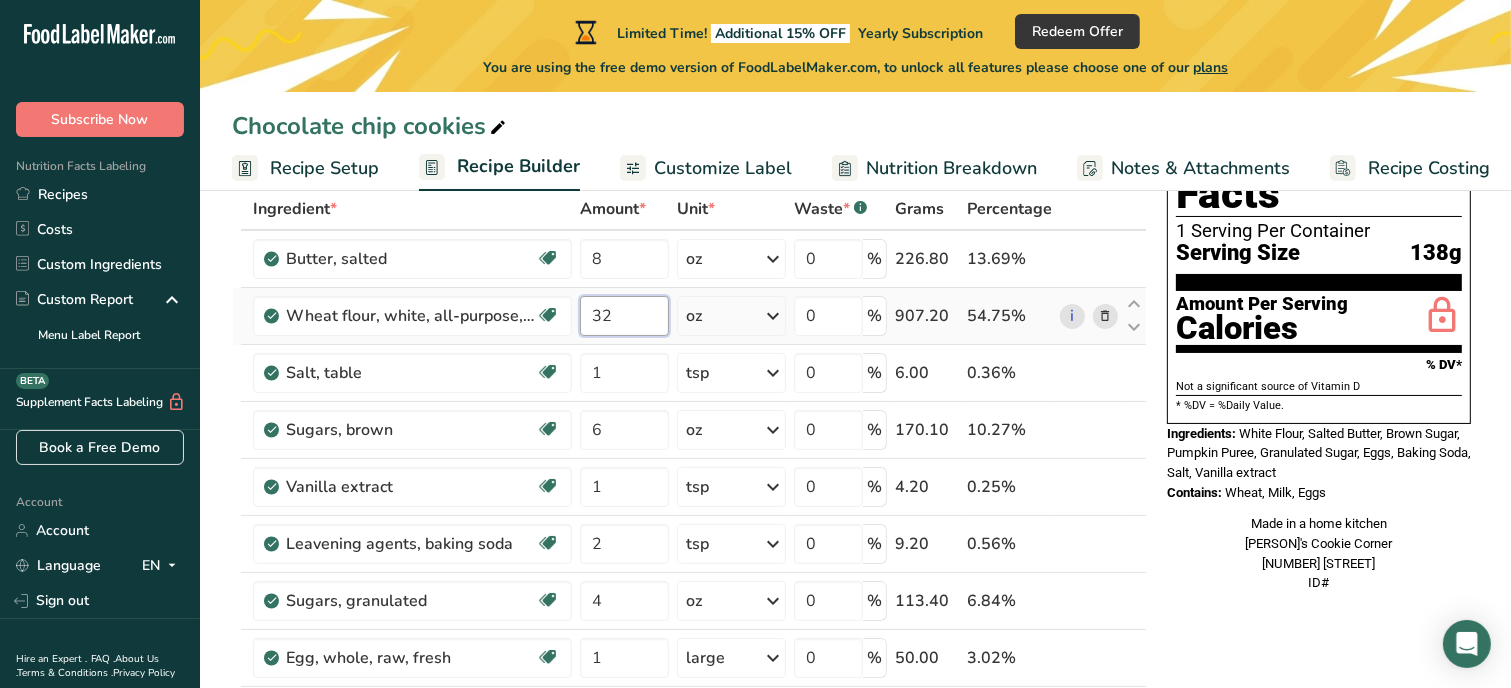 click on "32" at bounding box center [624, 316] 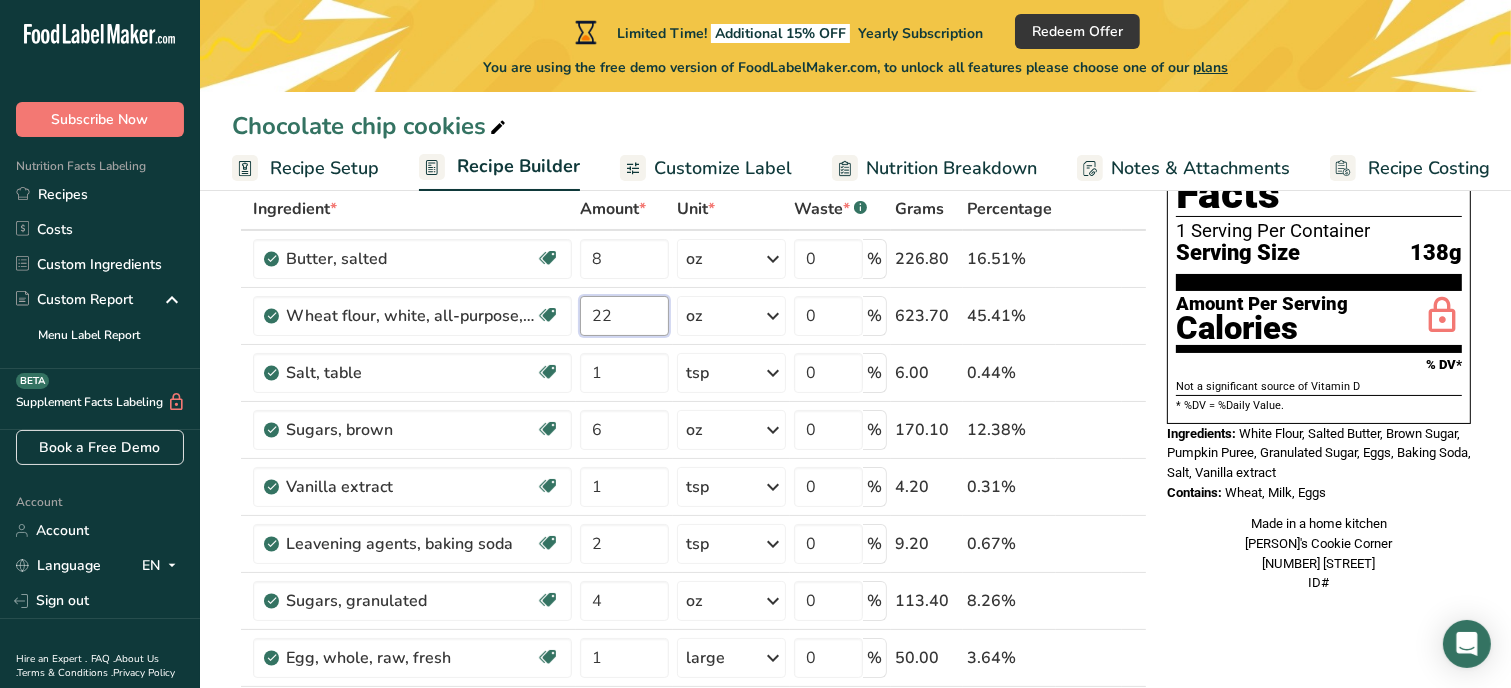 type on "22" 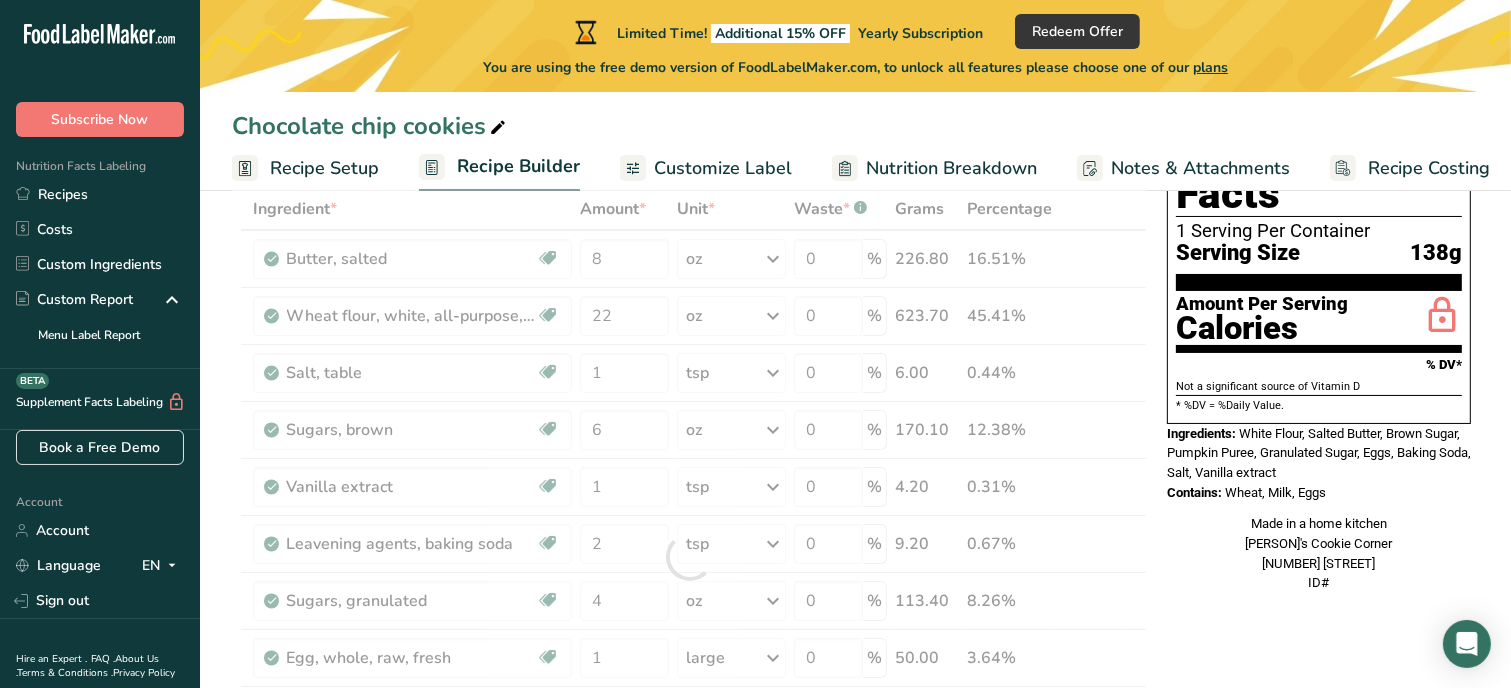 click on "Nutrition Facts
1 Serving Per Container
Serving Size
138g
Amount Per Serving
Calories
% DV*
Not a significant source of Vitamin D
* %DV = %Daily Value.
Ingredients:   White Flour, Salted Butter, Brown Sugar, Pumpkin Puree, Granulated Sugar, Eggs, Baking Soda, Salt, Vanilla extract   Contains:
Wheat, Milk, Eggs
Made in a home kitchen
[PERSON]'s Cookie Corner
[NUMBER] [STREET]
ID#" at bounding box center [1319, 862] 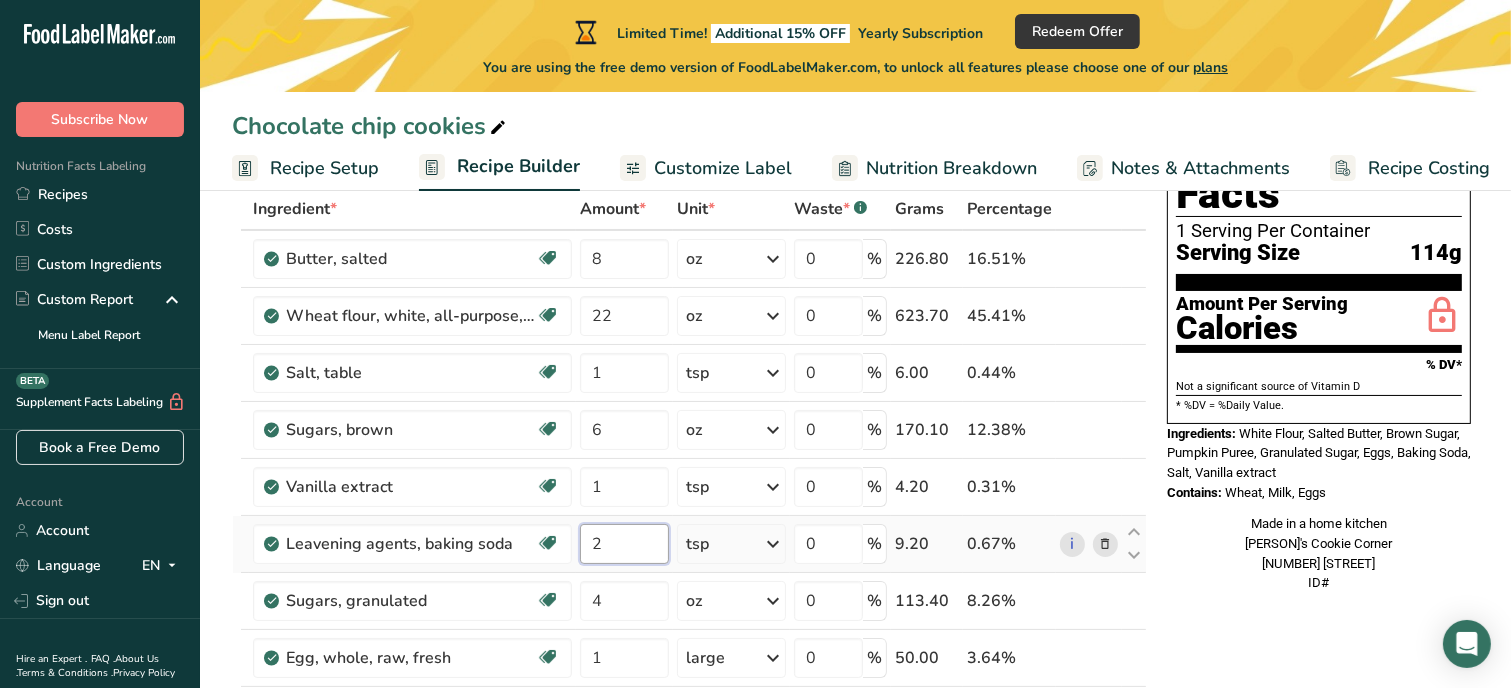 click on "2" at bounding box center (624, 544) 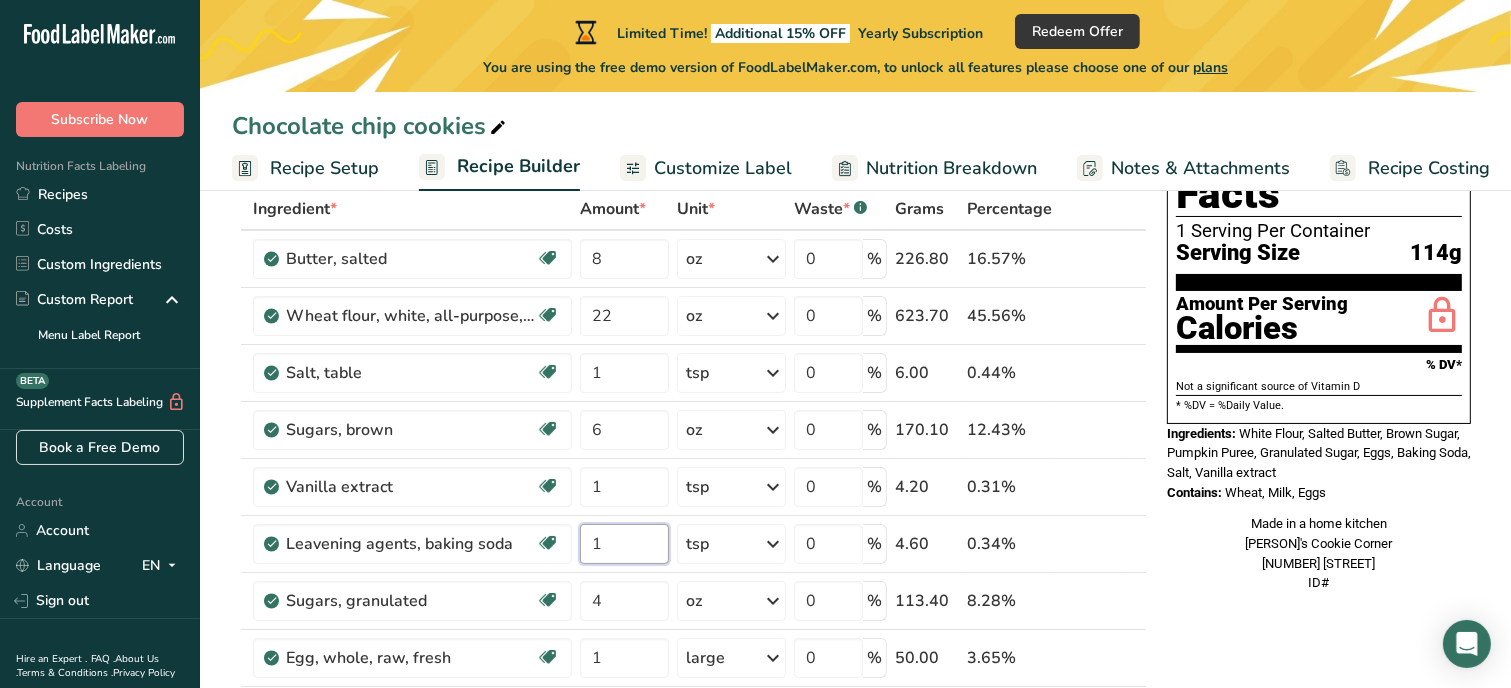type on "1" 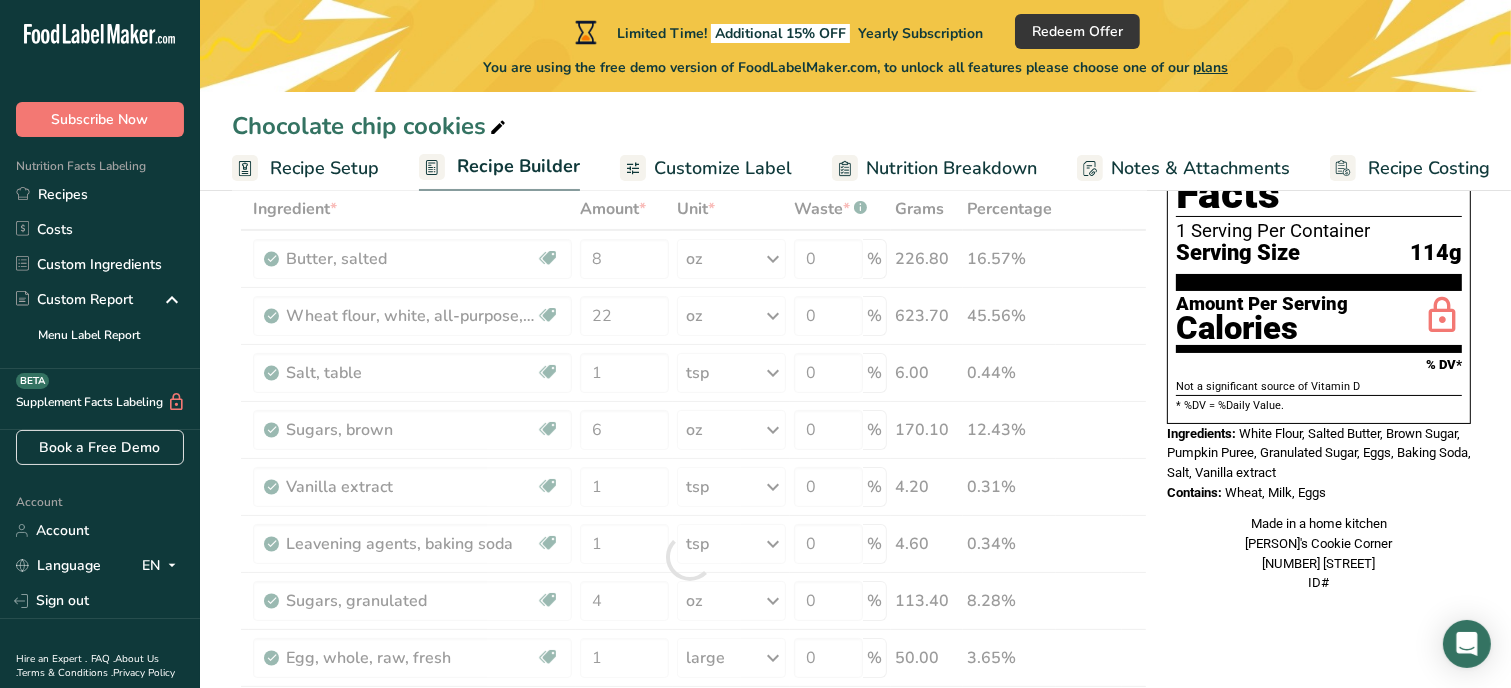 click on "Nutrition Facts
1 Serving Per Container
Serving Size
114g
Amount Per Serving
Calories
% DV*
Not a significant source of Vitamin D
* %DV = %Daily Value.
Ingredients:   White Flour, Salted Butter, Brown Sugar, Pumpkin Puree, Granulated Sugar, Eggs, Baking Soda, Salt, Vanilla extract   Contains:
Wheat, Milk, Eggs
Made in a home kitchen
[PERSON]'s Cookie Corner
[NUMBER] [STREET]
ID#" at bounding box center [1319, 862] 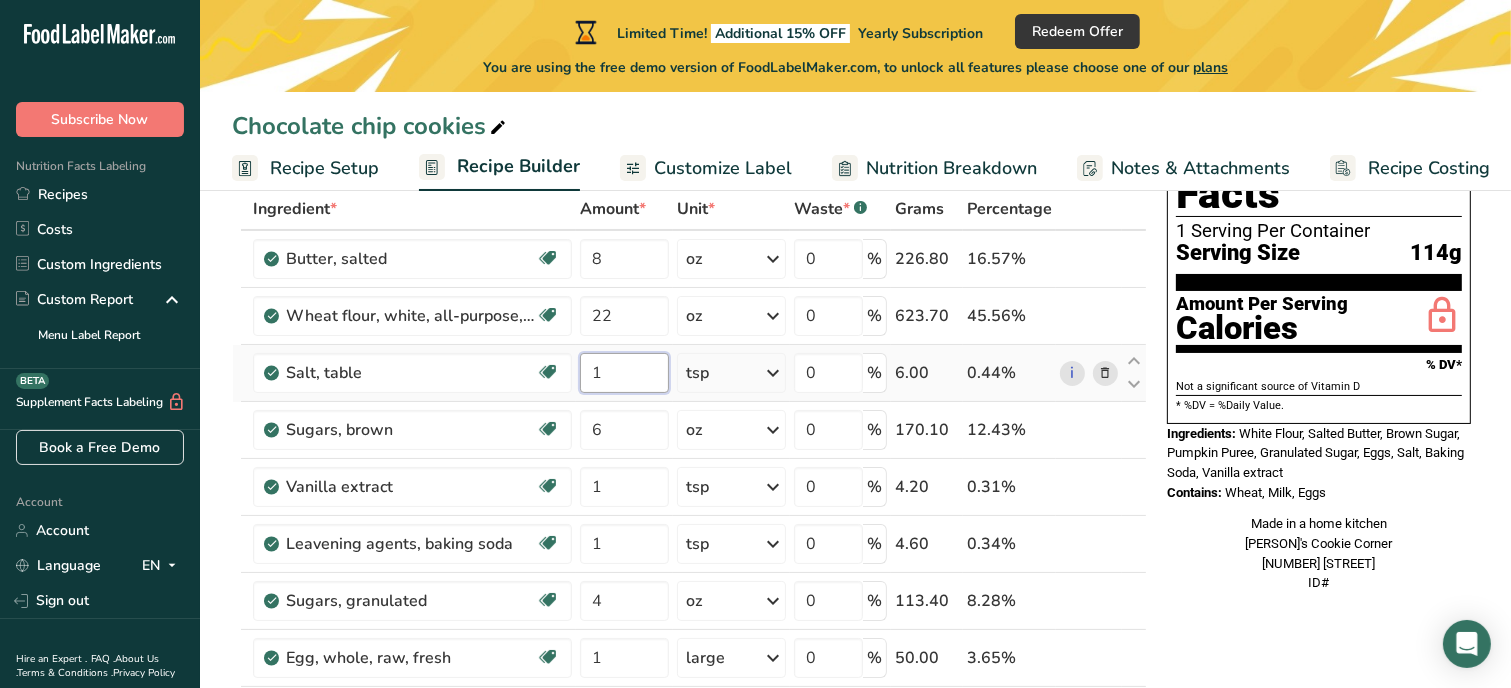 click on "1" at bounding box center (624, 373) 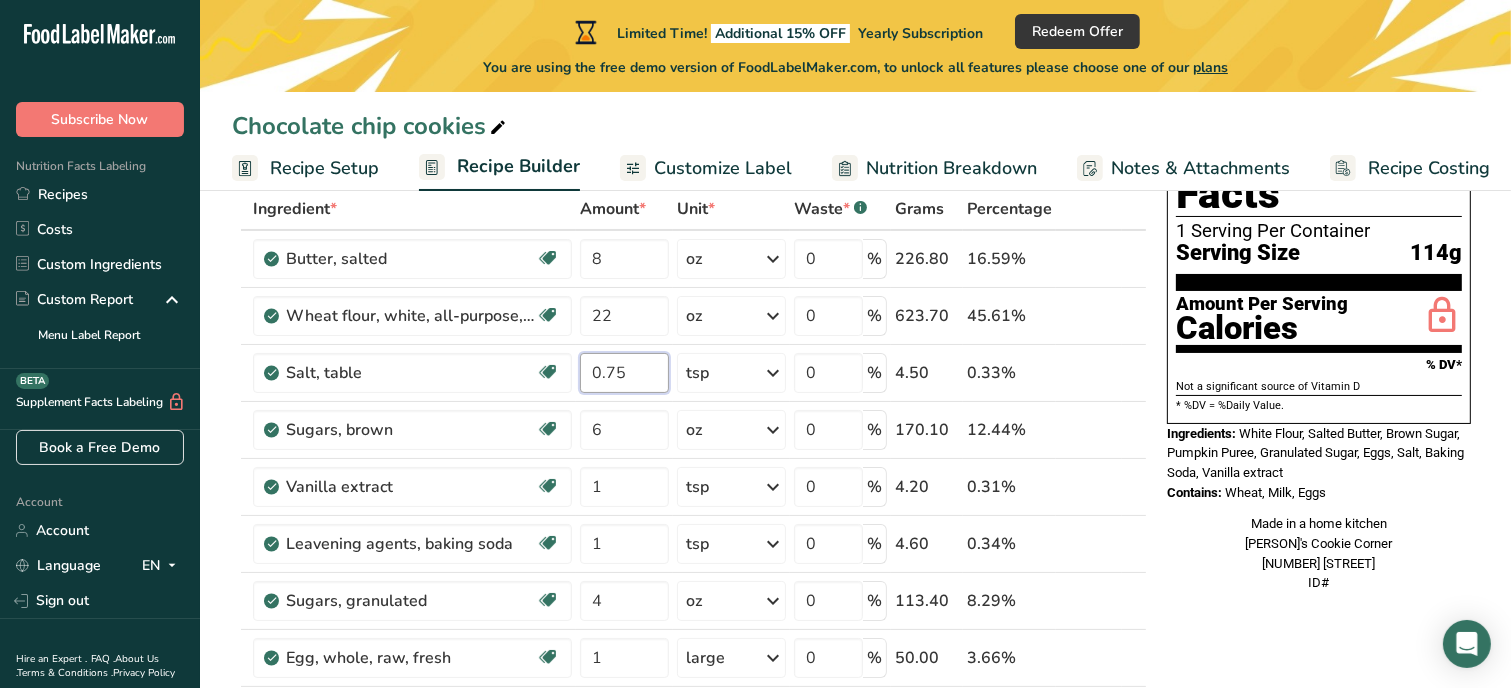type on "0.75" 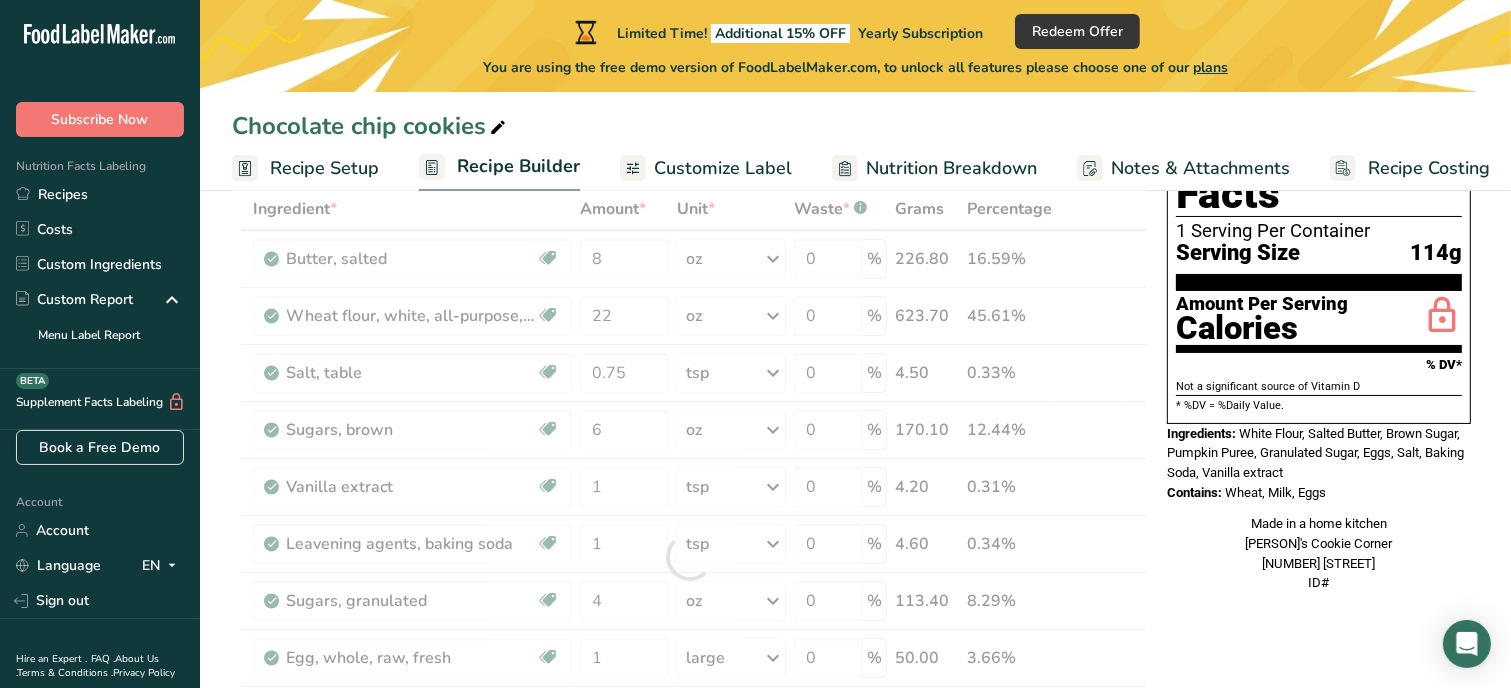 click on "Made in a home kitchen
[PERSON]'s Cookie Corner
[NUMBER] [STREET]
ID#" at bounding box center [1319, 553] 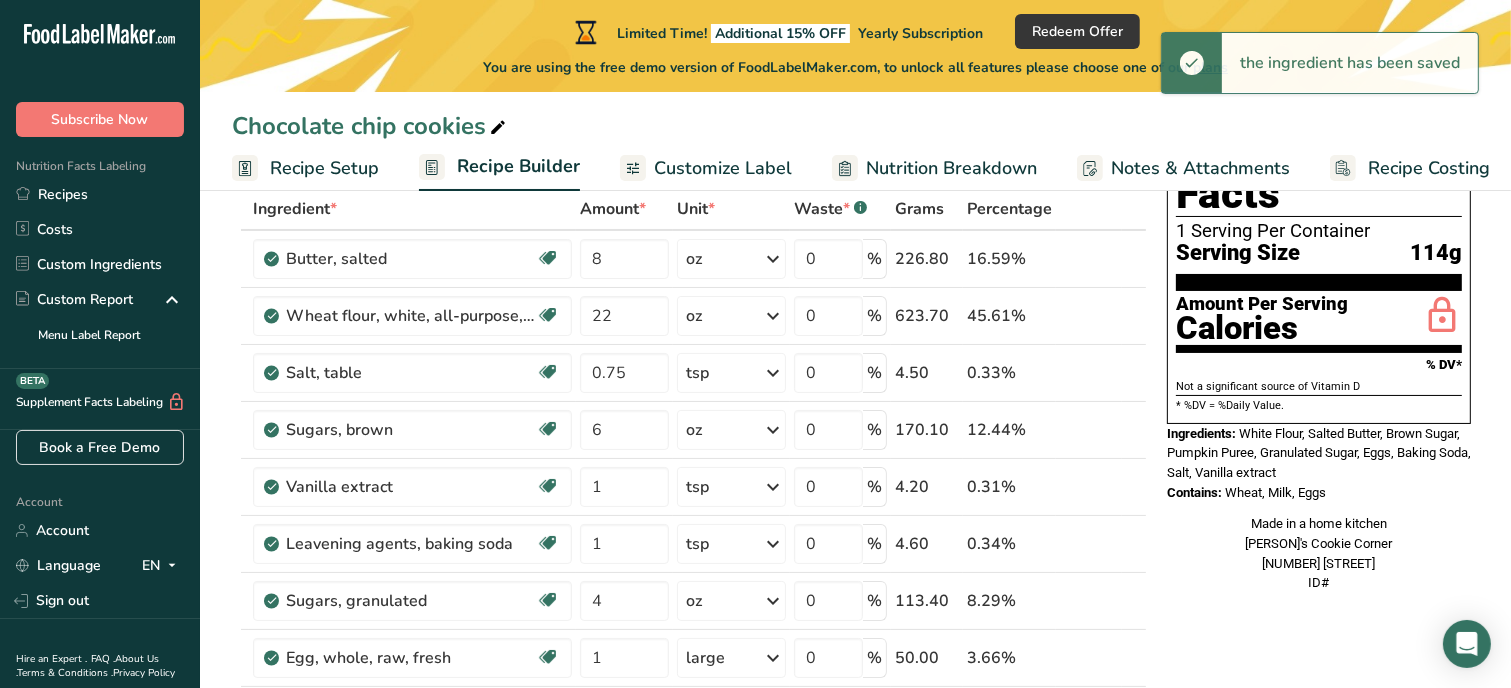 scroll, scrollTop: 160, scrollLeft: 0, axis: vertical 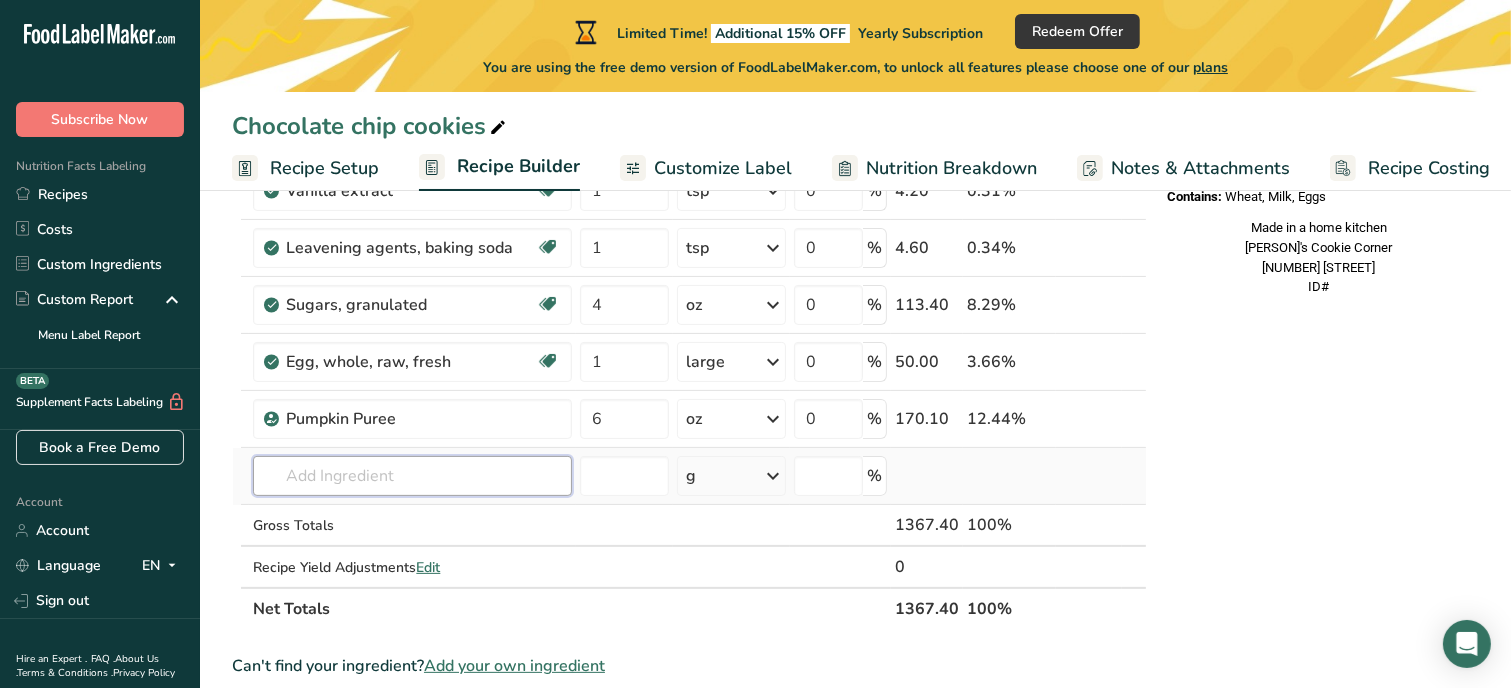 click at bounding box center [412, 476] 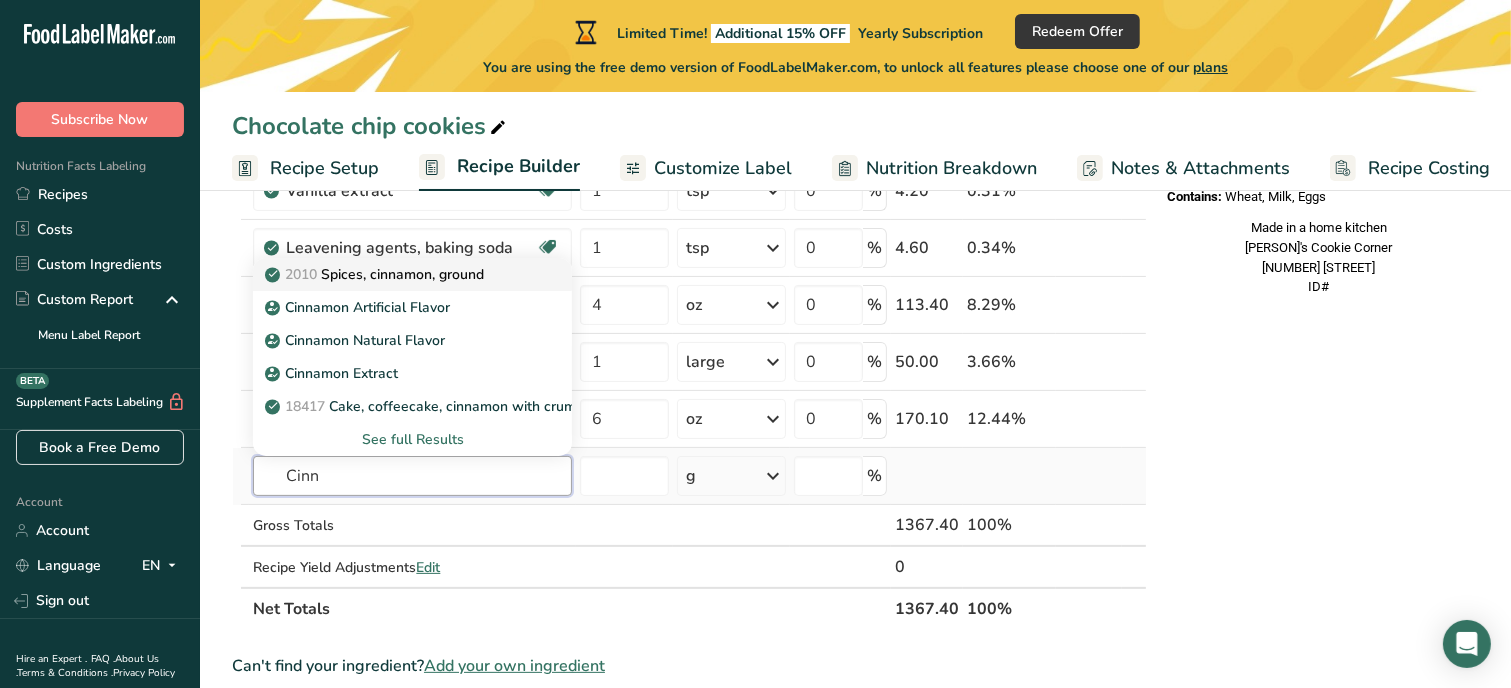 type on "Cinn" 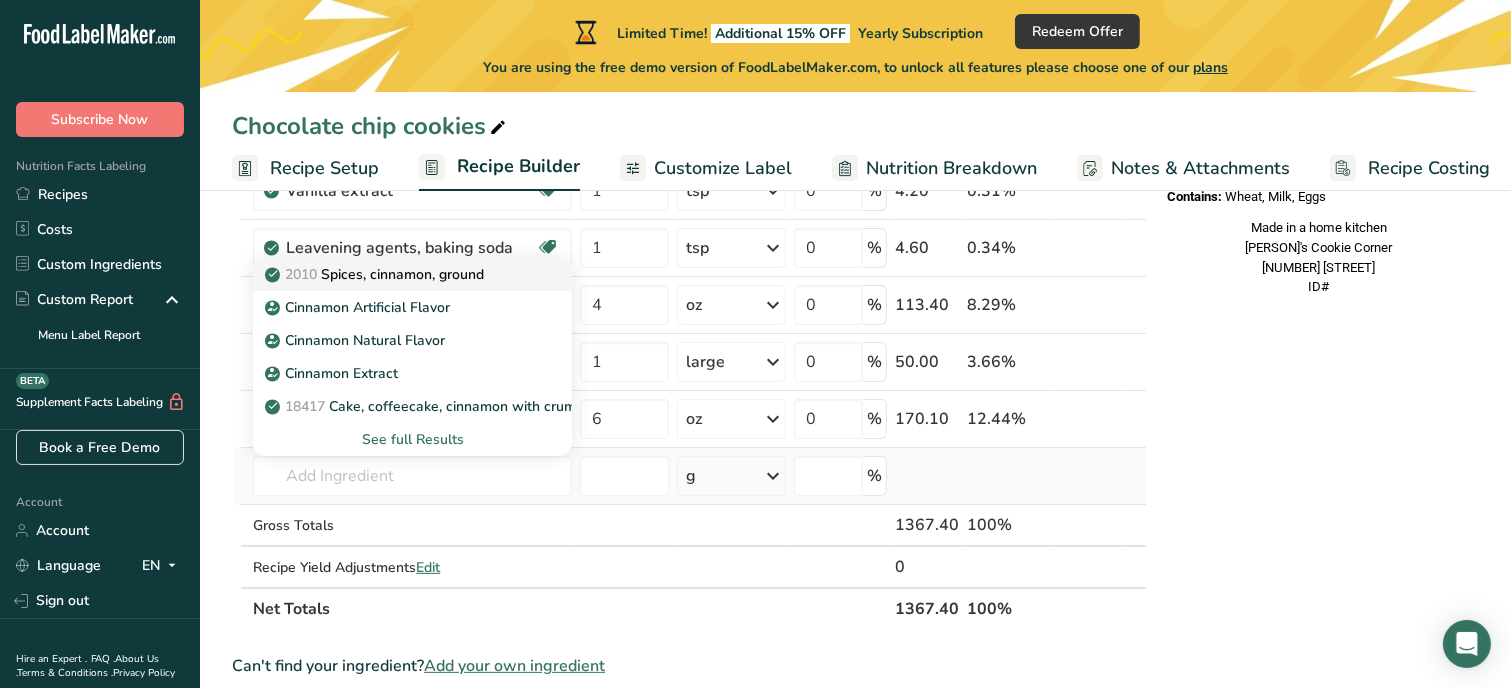 click on "2010
Spices, cinnamon, ground" at bounding box center [376, 274] 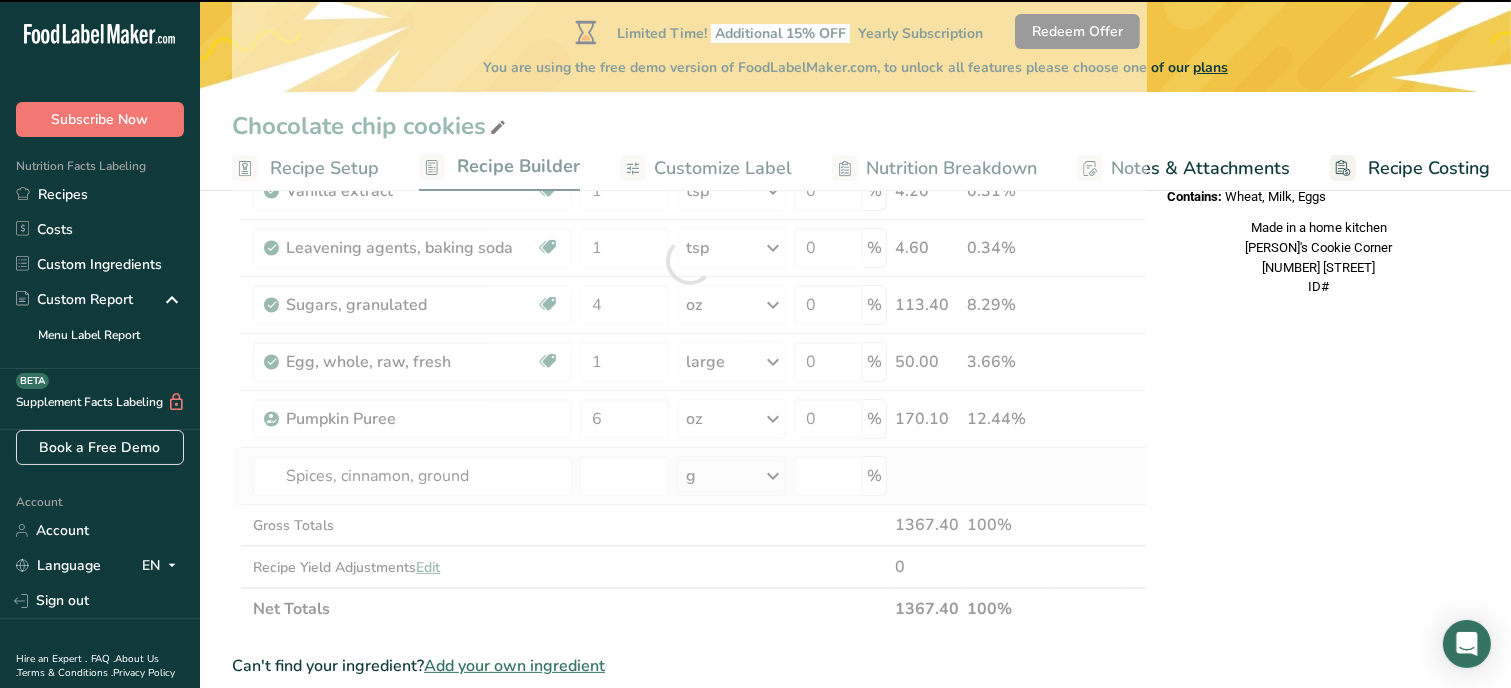 type on "0" 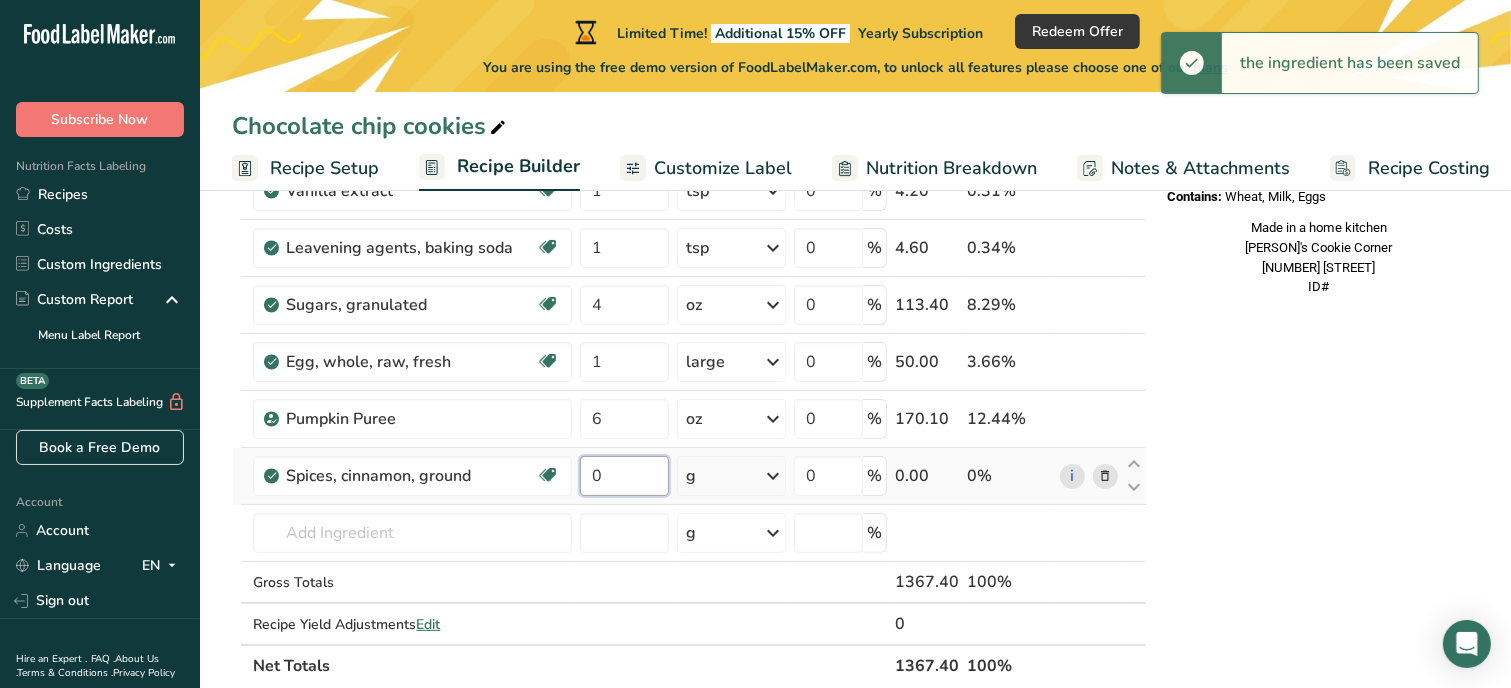 click on "0" at bounding box center [624, 476] 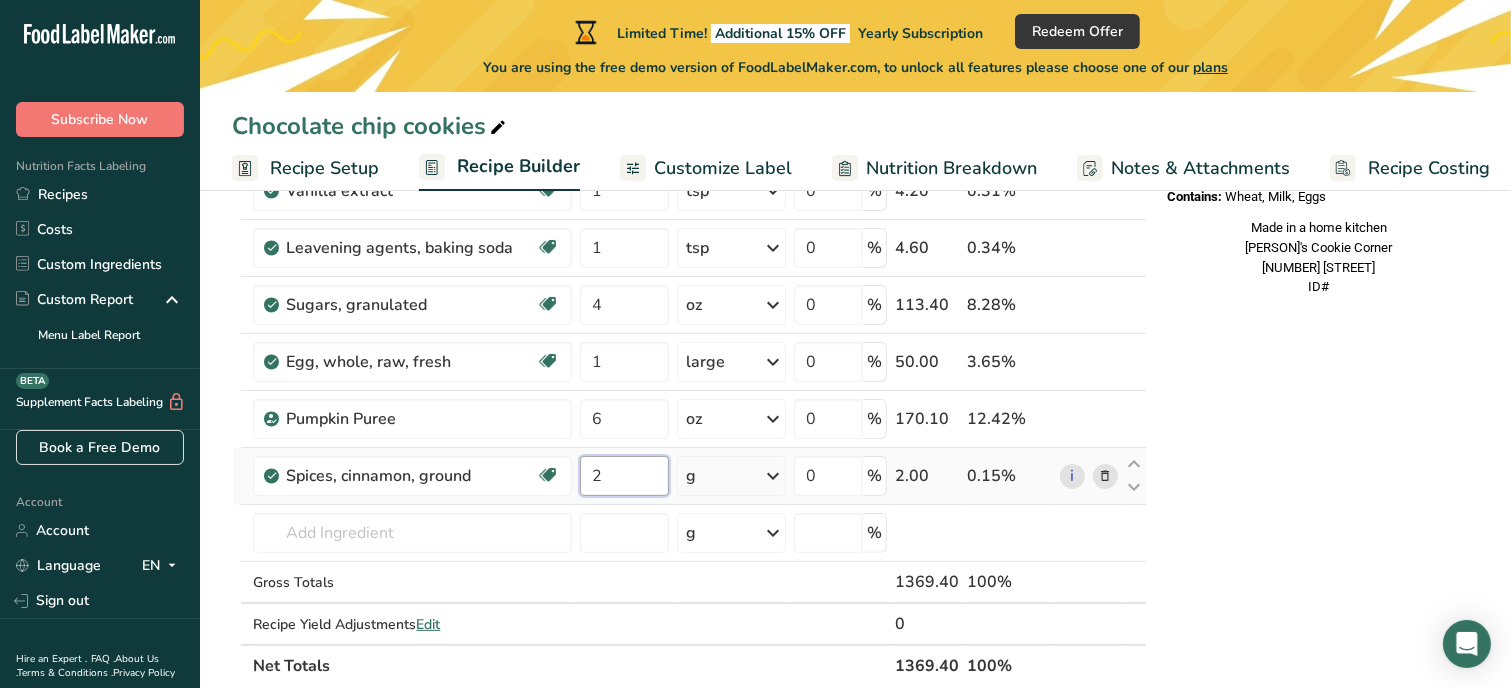 type on "2" 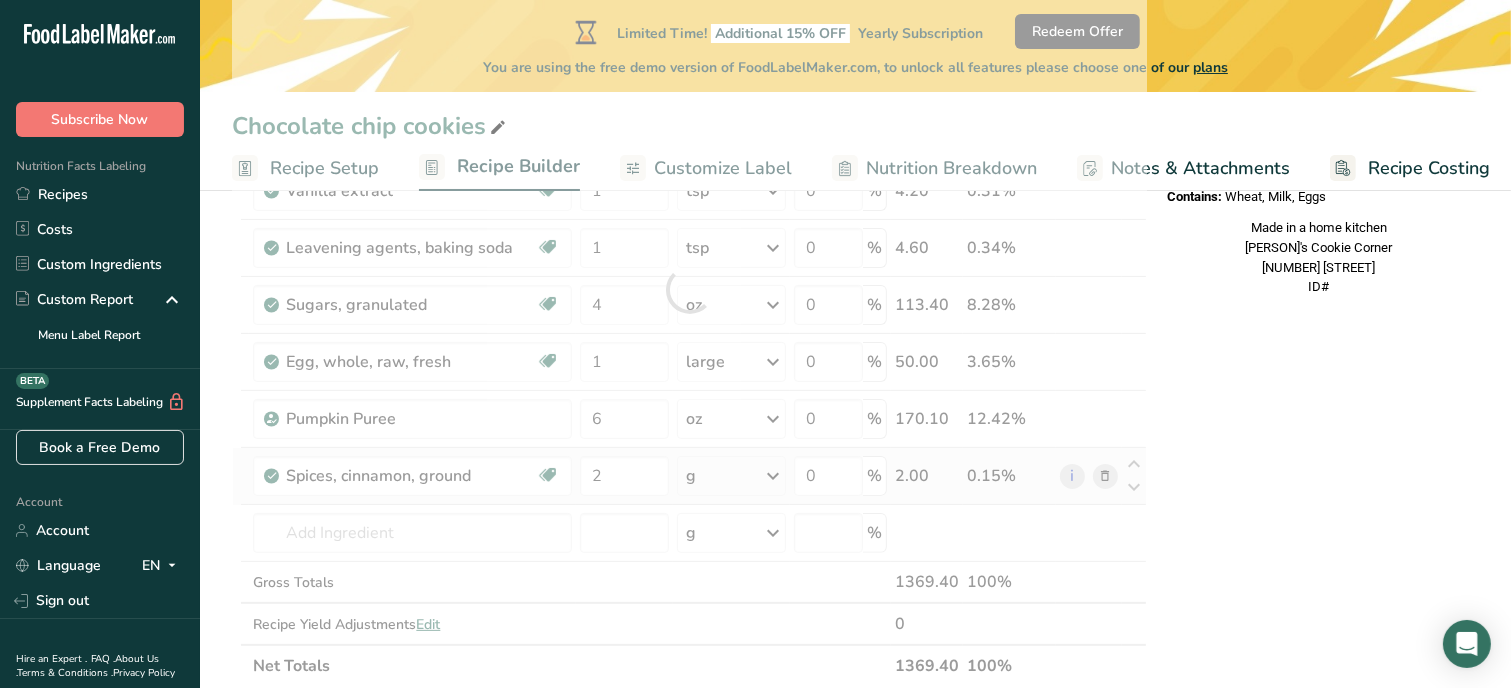 click on "Ingredient *
Amount *
Unit *
Waste *   .a-a{fill:#347362;}.b-a{fill:#fff;}          Grams
Percentage
Butter, salted
Gluten free
Vegetarian
Soy free
8
oz
Portions
1 pat (1" sq, 1/3" high)
1 tbsp
1 cup
See more
Weight Units
g
kg
mg
See more
Volume Units
l
Volume units require a density conversion. If you know your ingredient's density enter it below. Otherwise, click on "RIA" our AI Regulatory bot - she will be able to help you
lb/ft3
g/cm3
Confirm
mL
lb/ft3" at bounding box center [689, 289] 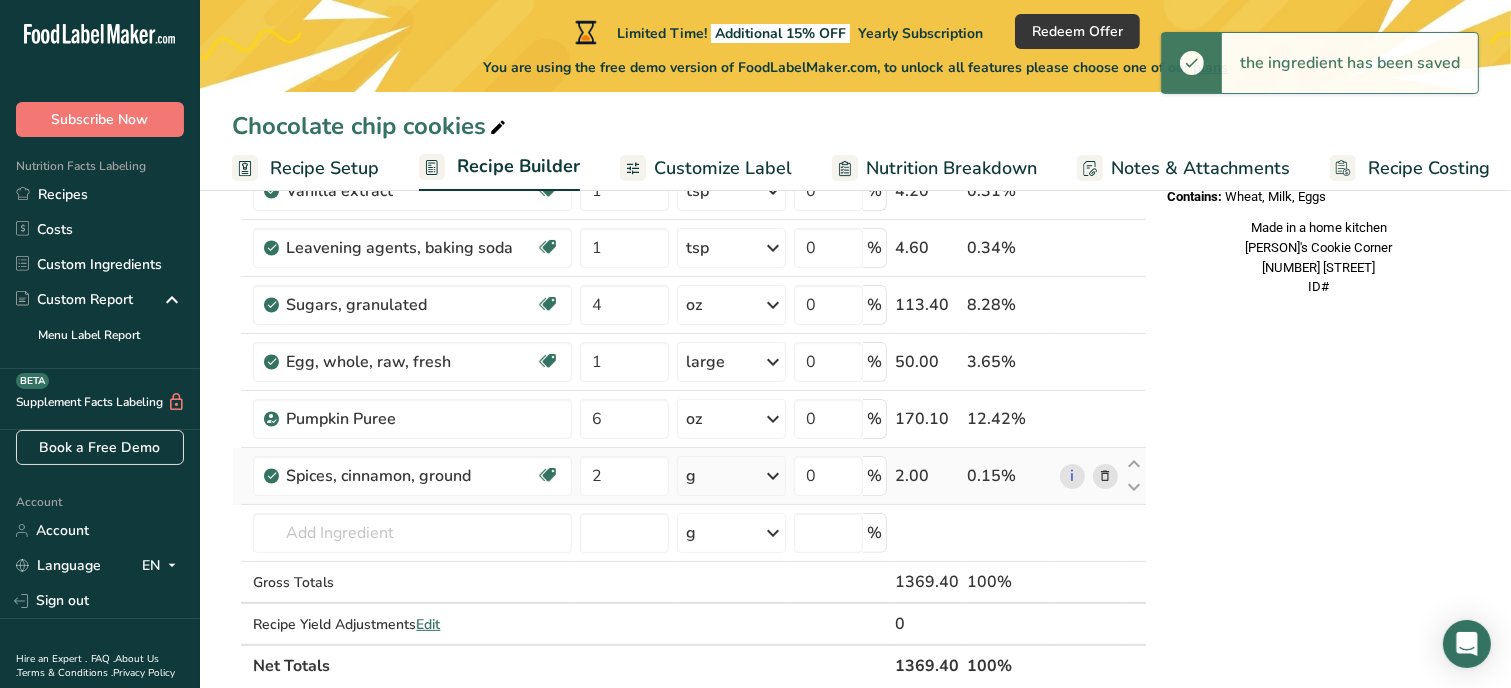 click on "g" at bounding box center (731, 476) 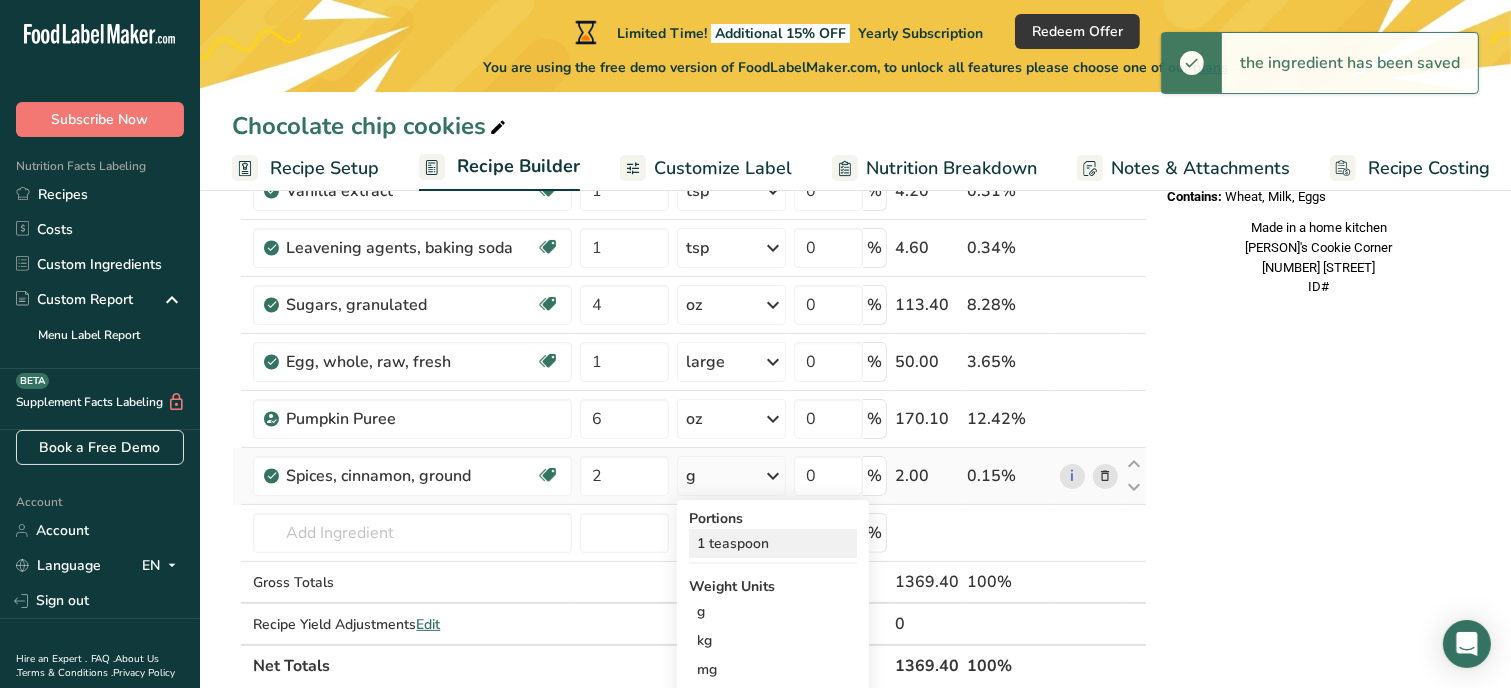 click on "1 teaspoon" at bounding box center (773, 543) 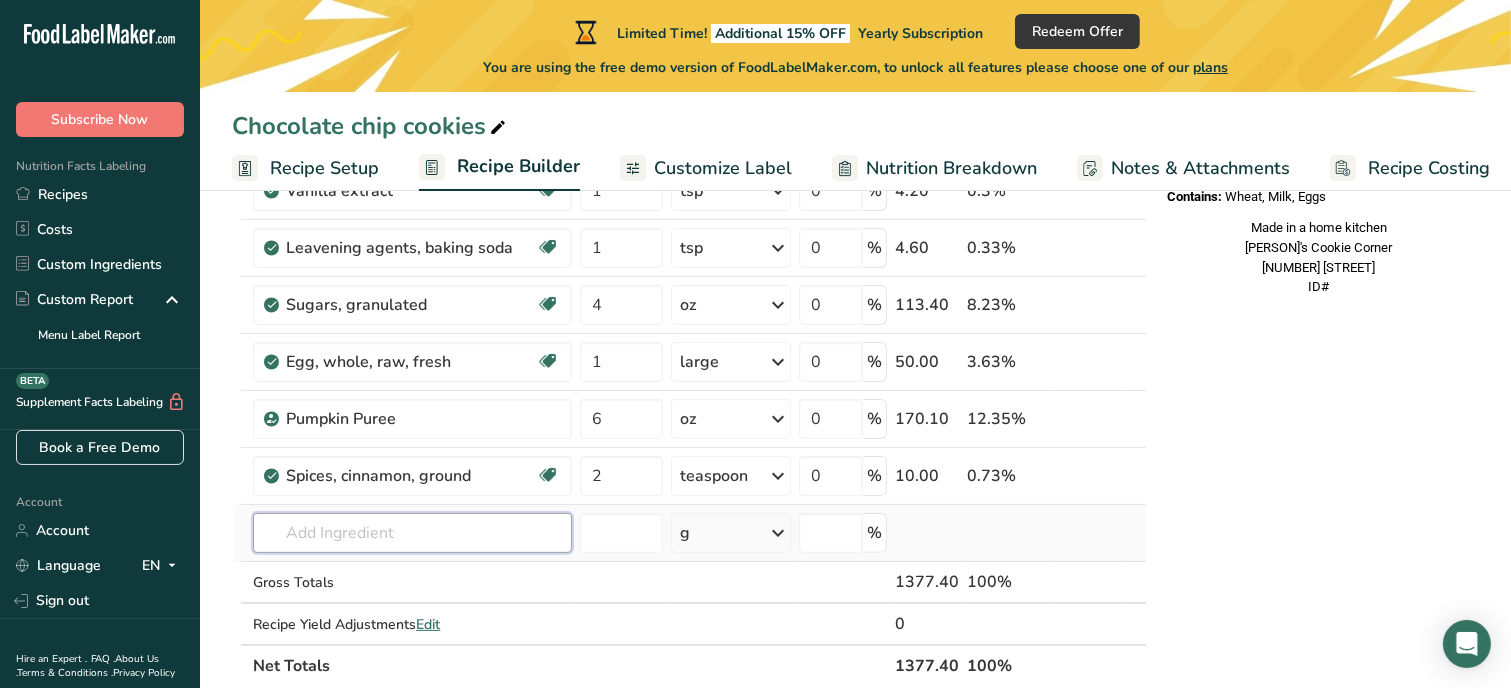 click at bounding box center [412, 533] 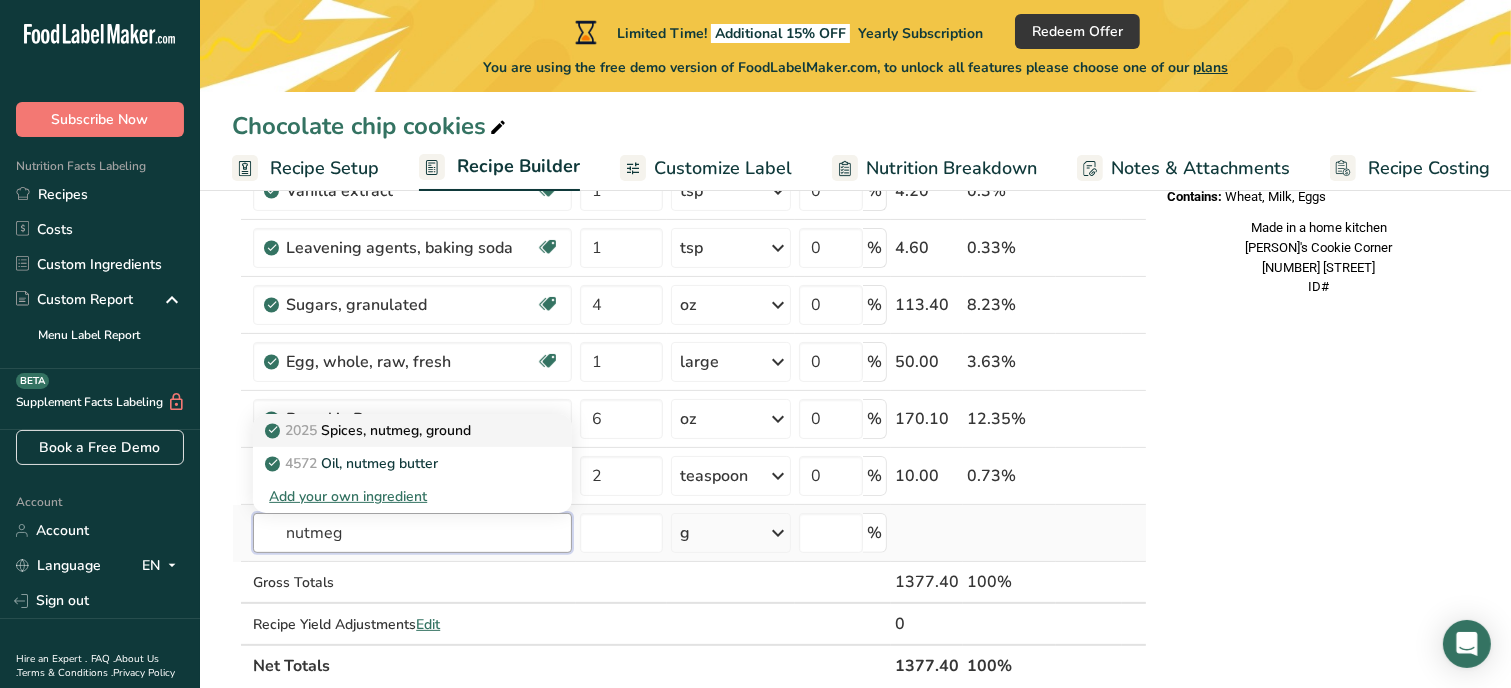 type on "nutmeg" 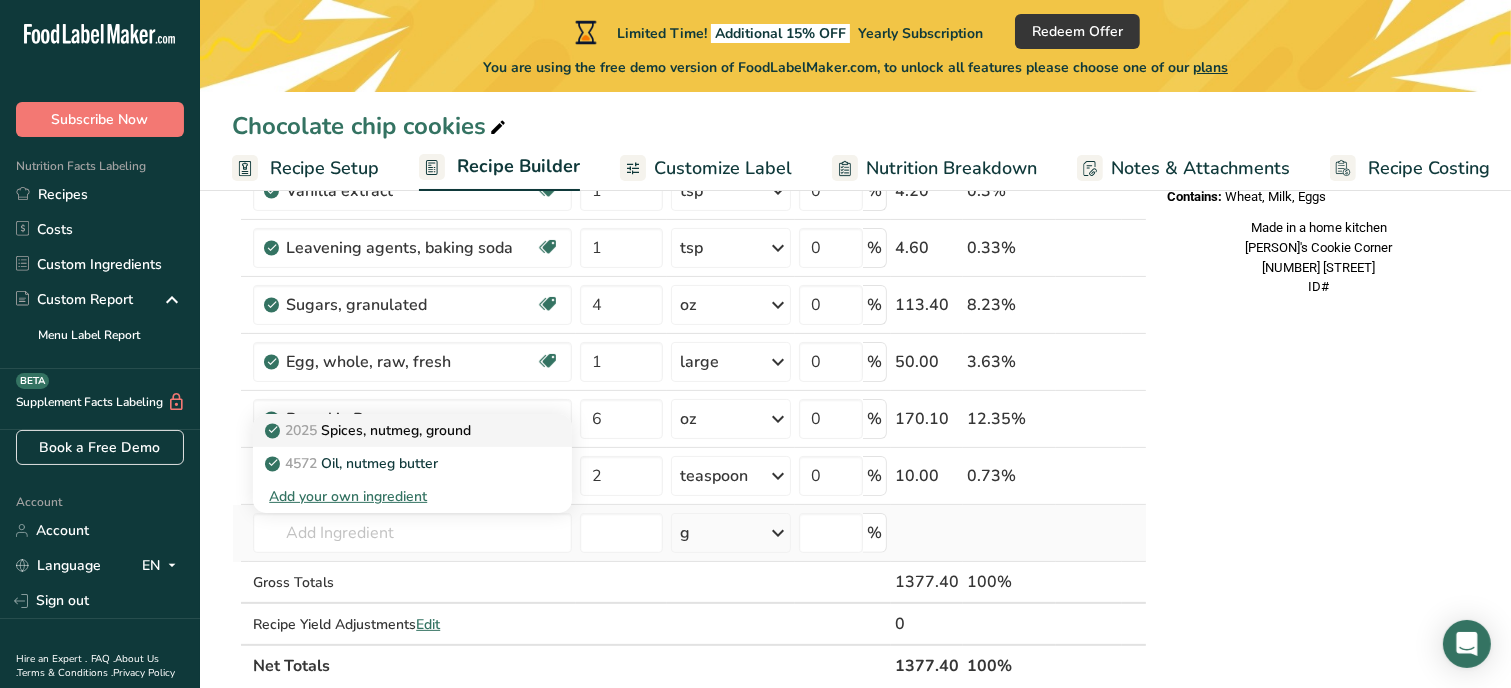 click on "2025
Spices, nutmeg, ground" at bounding box center [412, 430] 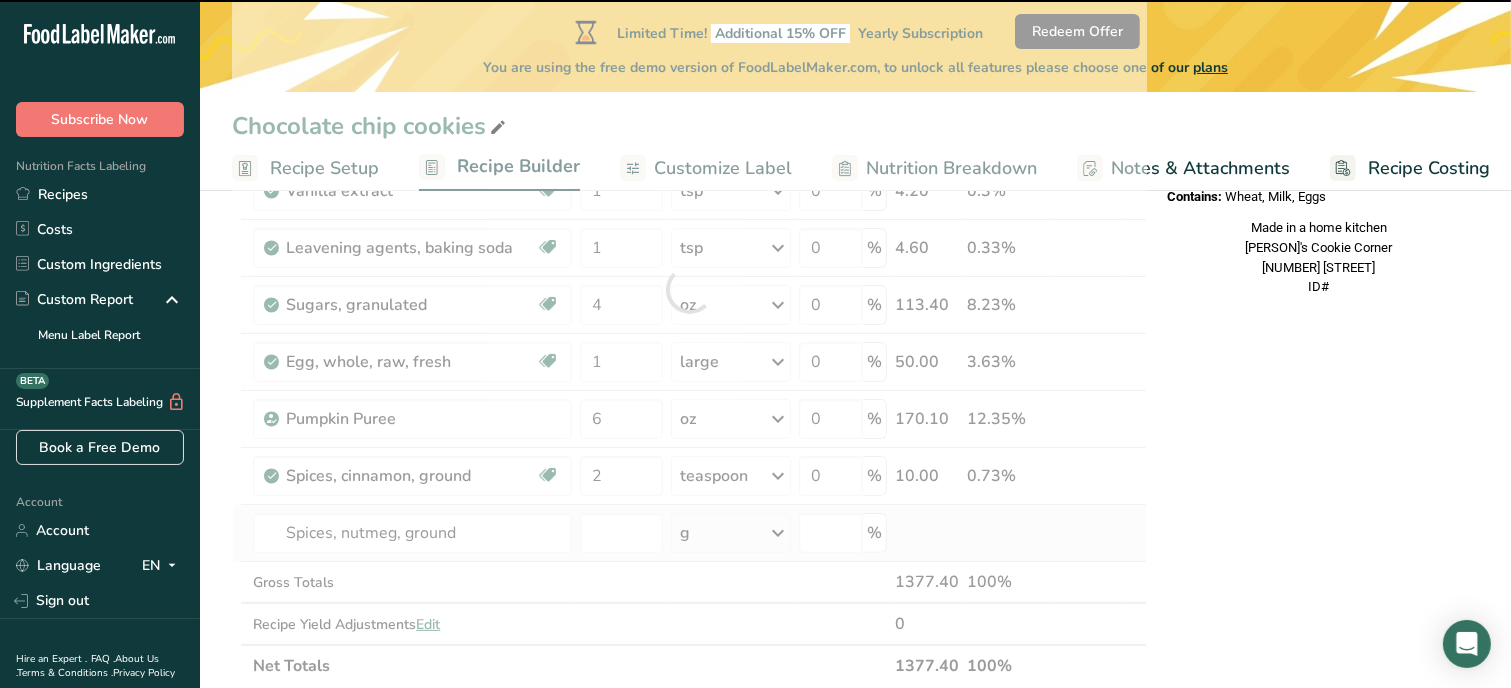 type on "0" 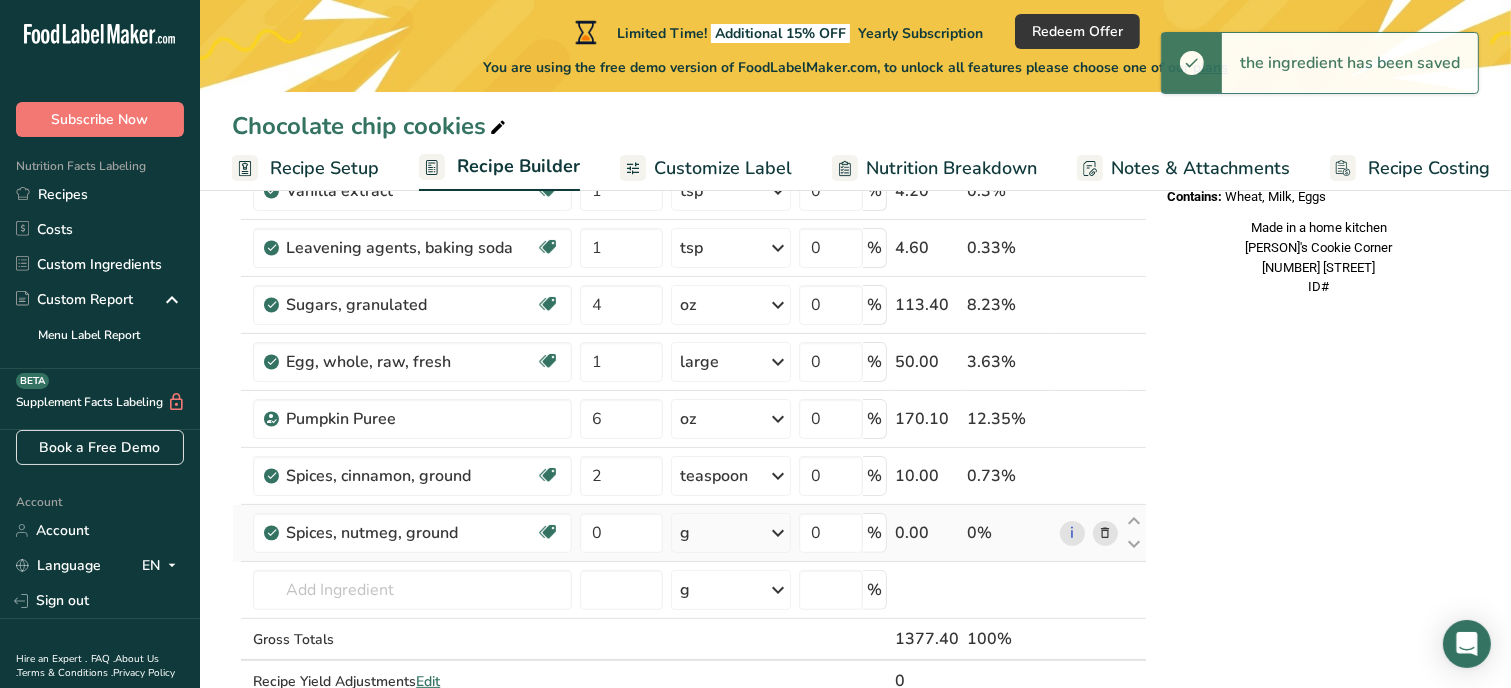 click on "g" at bounding box center (731, 533) 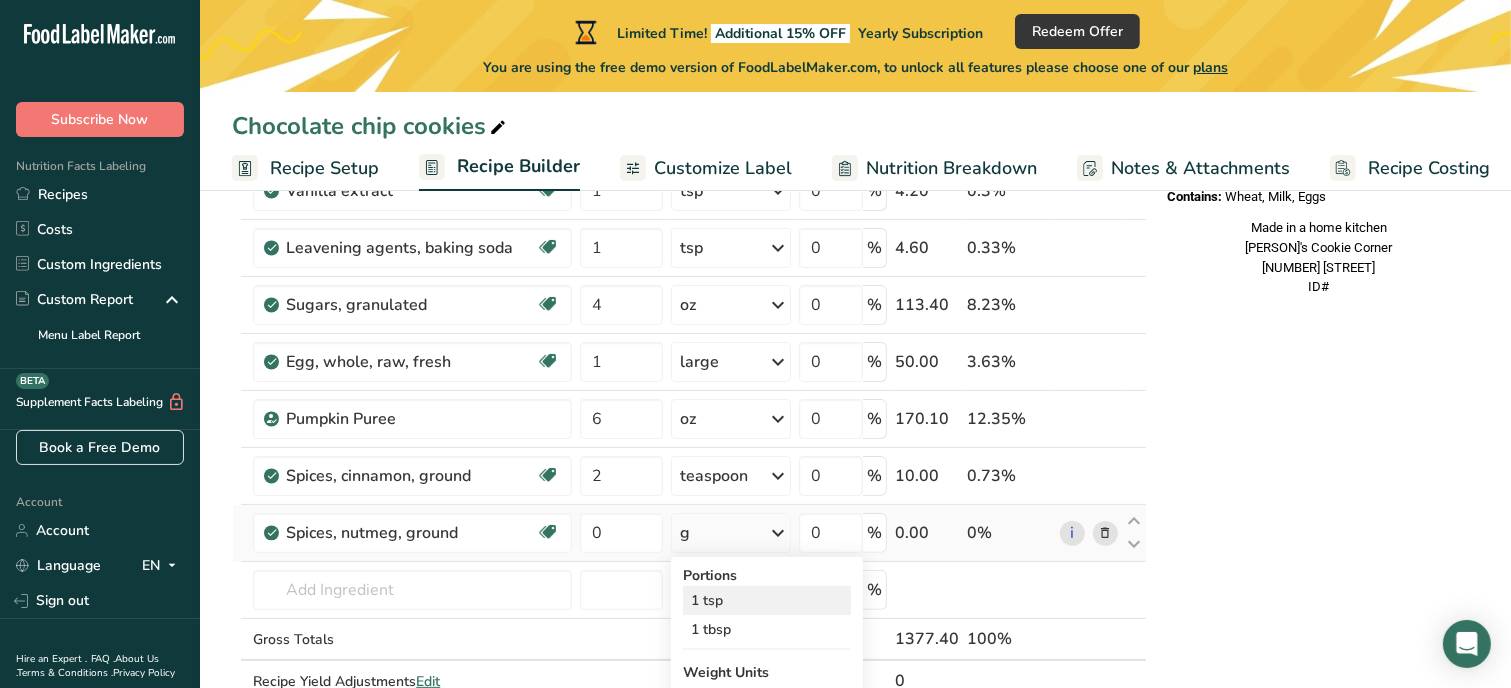 click on "1 tsp" at bounding box center (767, 600) 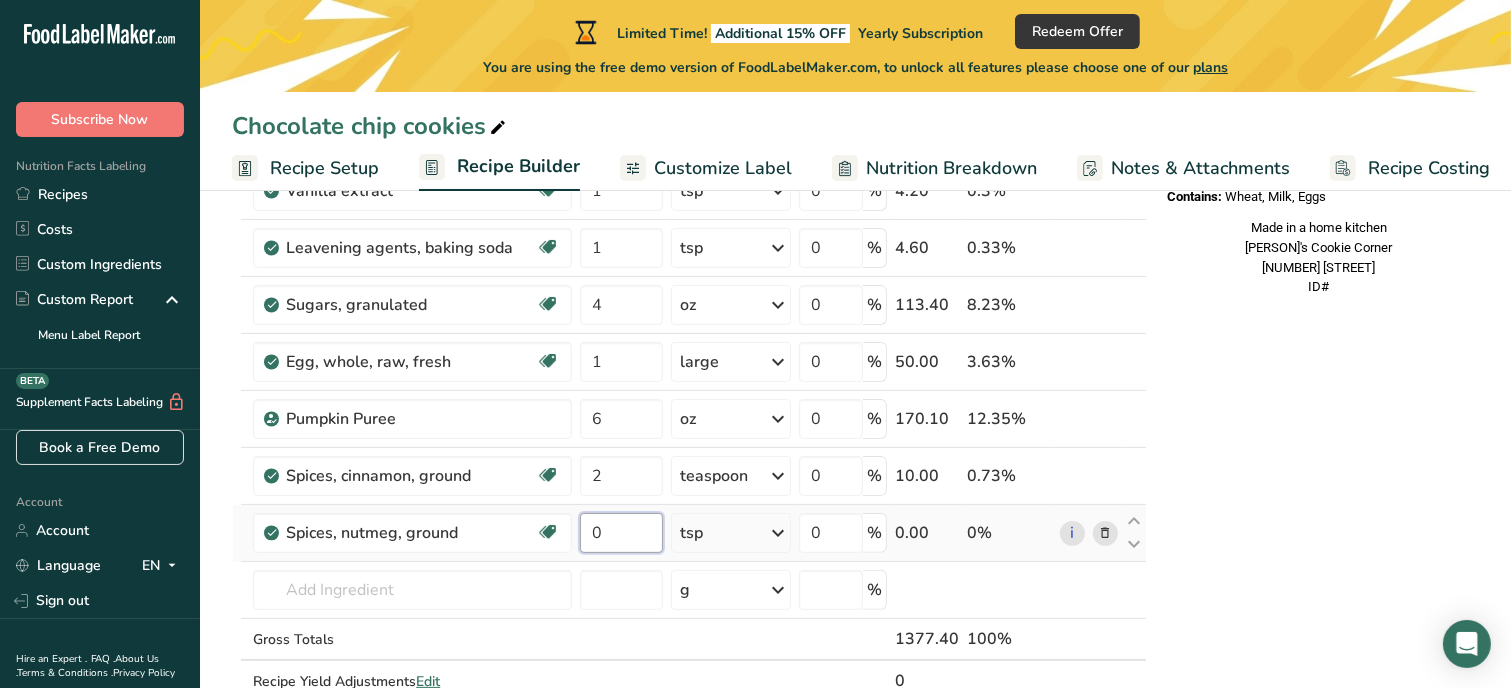click on "0" at bounding box center (621, 533) 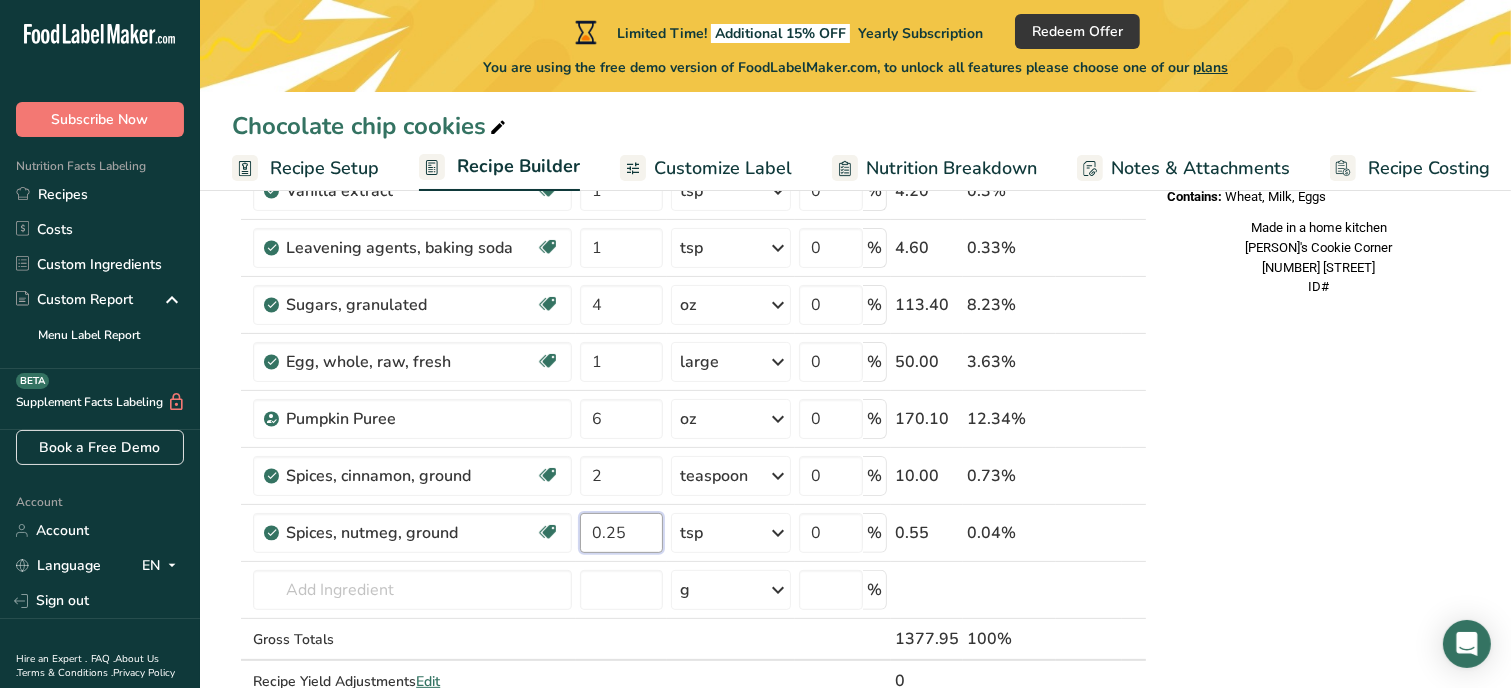 type on "0.25" 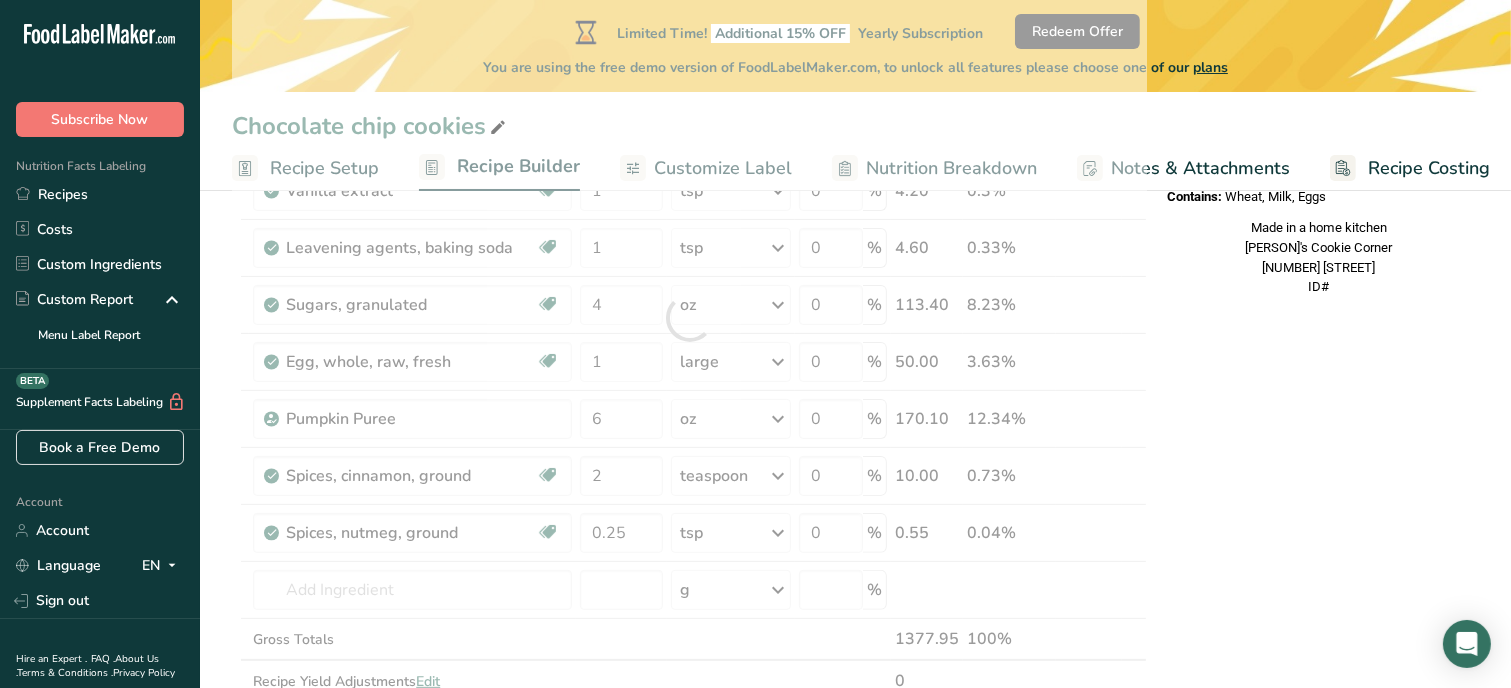 click on "Nutrition Facts
1 Serving Per Container
Serving Size
115g
Amount Per Serving
Calories
% DV*
Not a significant source of Vitamin D
* %DV = %Daily Value.
Ingredients:   White Flour, Salted Butter, Brown Sugar, Pumpkin Puree, Granulated Sugar, Eggs, Cinnamon, Baking Soda, Salt, Vanilla extract, Nutmeg   Contains:
Wheat, Milk, Eggs
Made in a home kitchen
[PERSON]'s Cookie Corner
[NUMBER] [STREET]
ID#" at bounding box center [1319, 623] 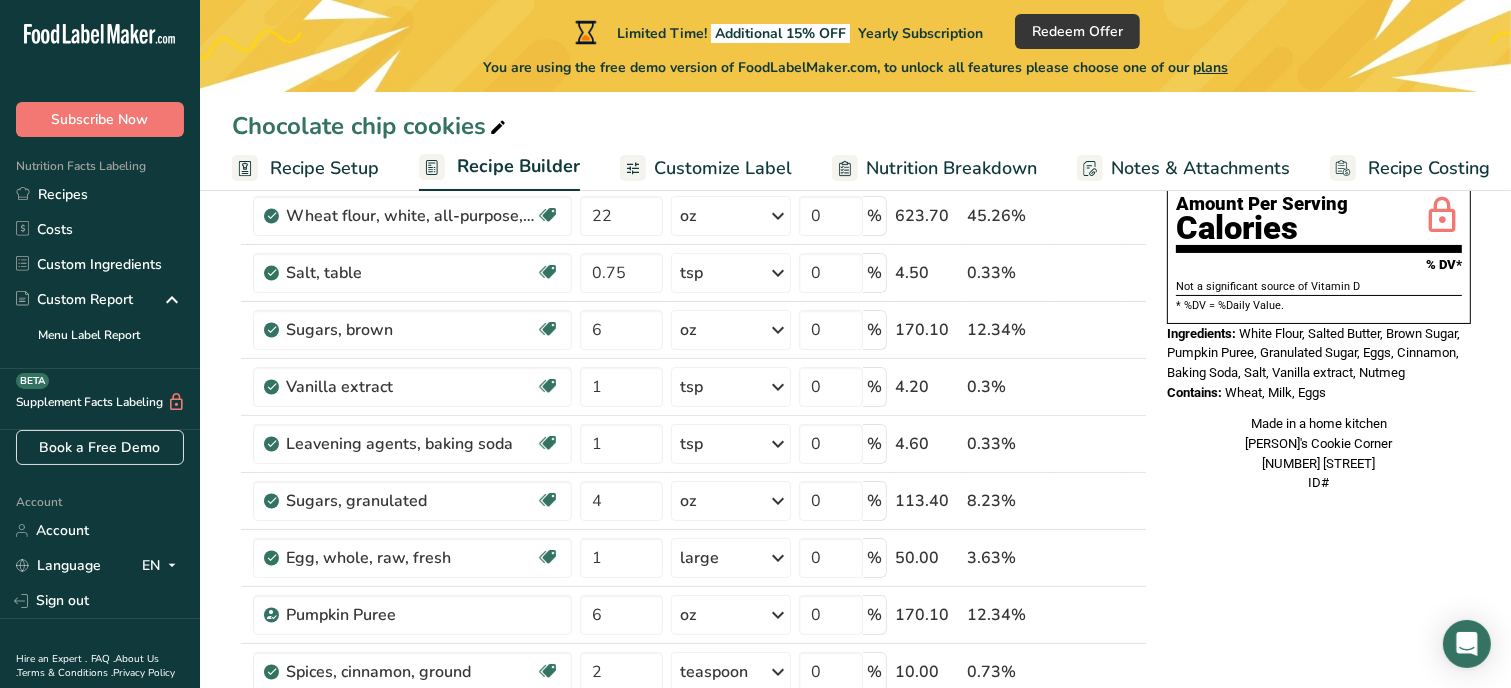 scroll, scrollTop: 216, scrollLeft: 0, axis: vertical 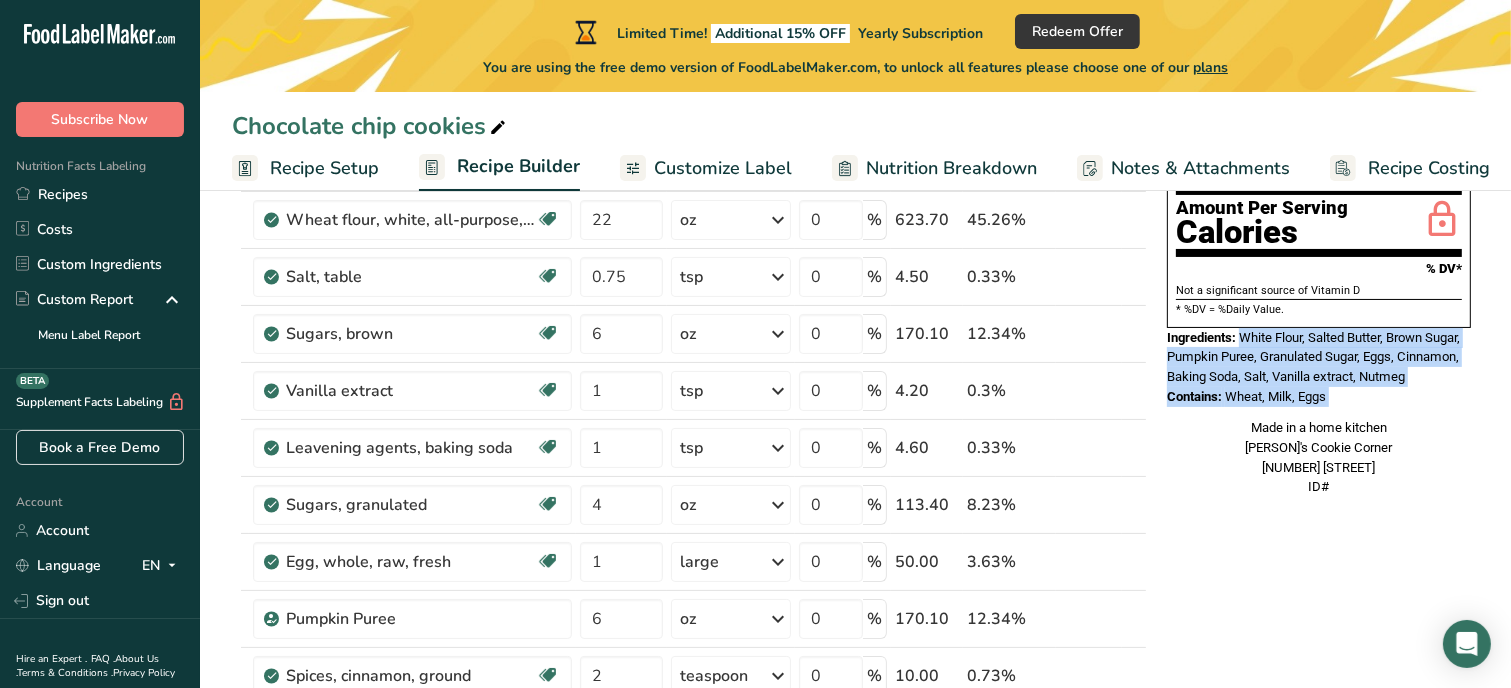 drag, startPoint x: 1244, startPoint y: 288, endPoint x: 1380, endPoint y: 360, distance: 153.88307 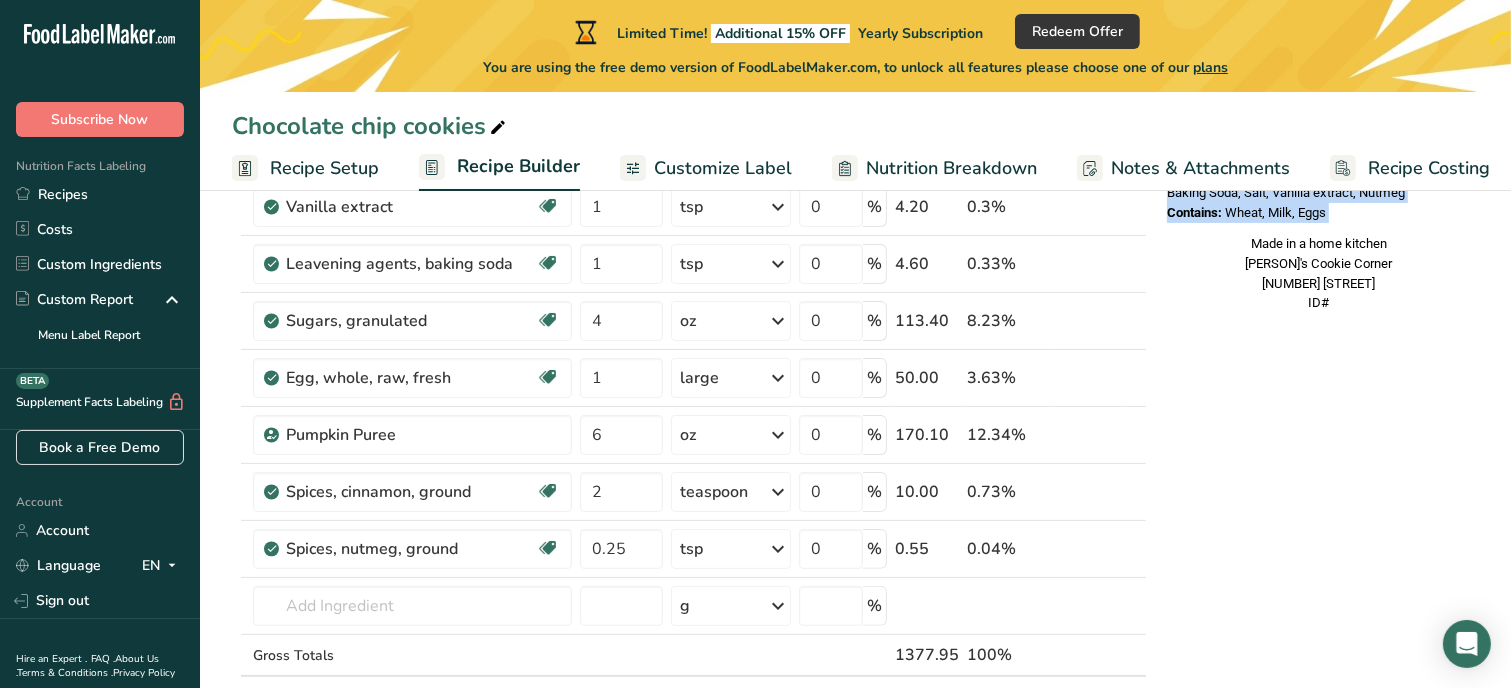 scroll, scrollTop: 403, scrollLeft: 0, axis: vertical 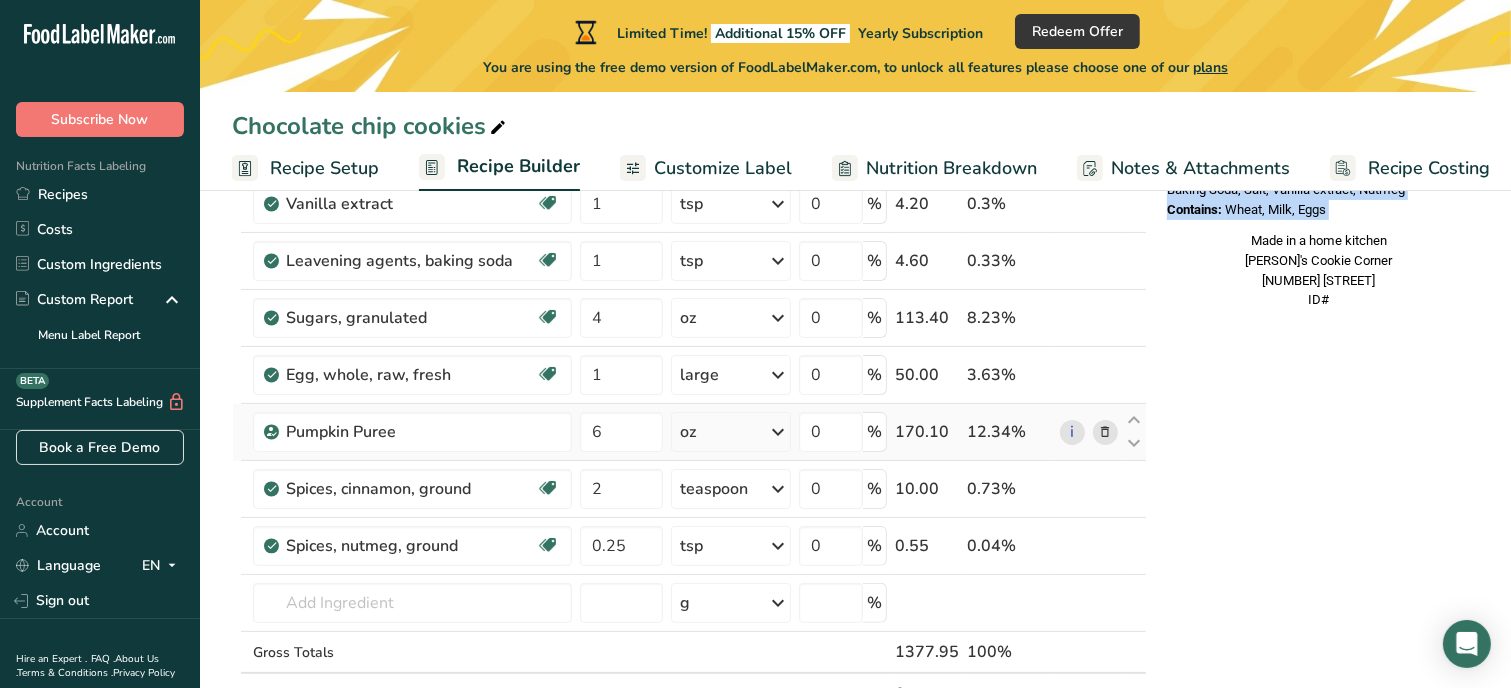 click at bounding box center (1105, 432) 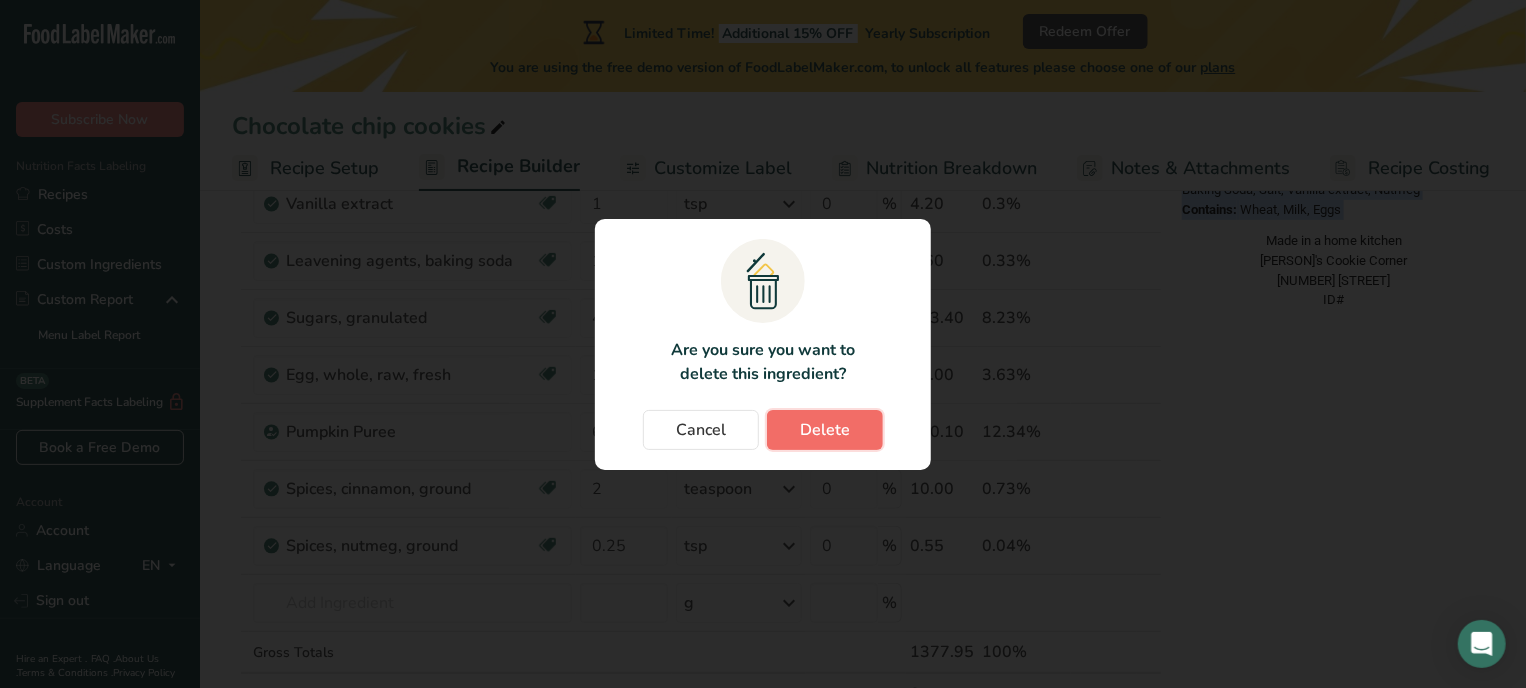 click on "Delete" at bounding box center [825, 430] 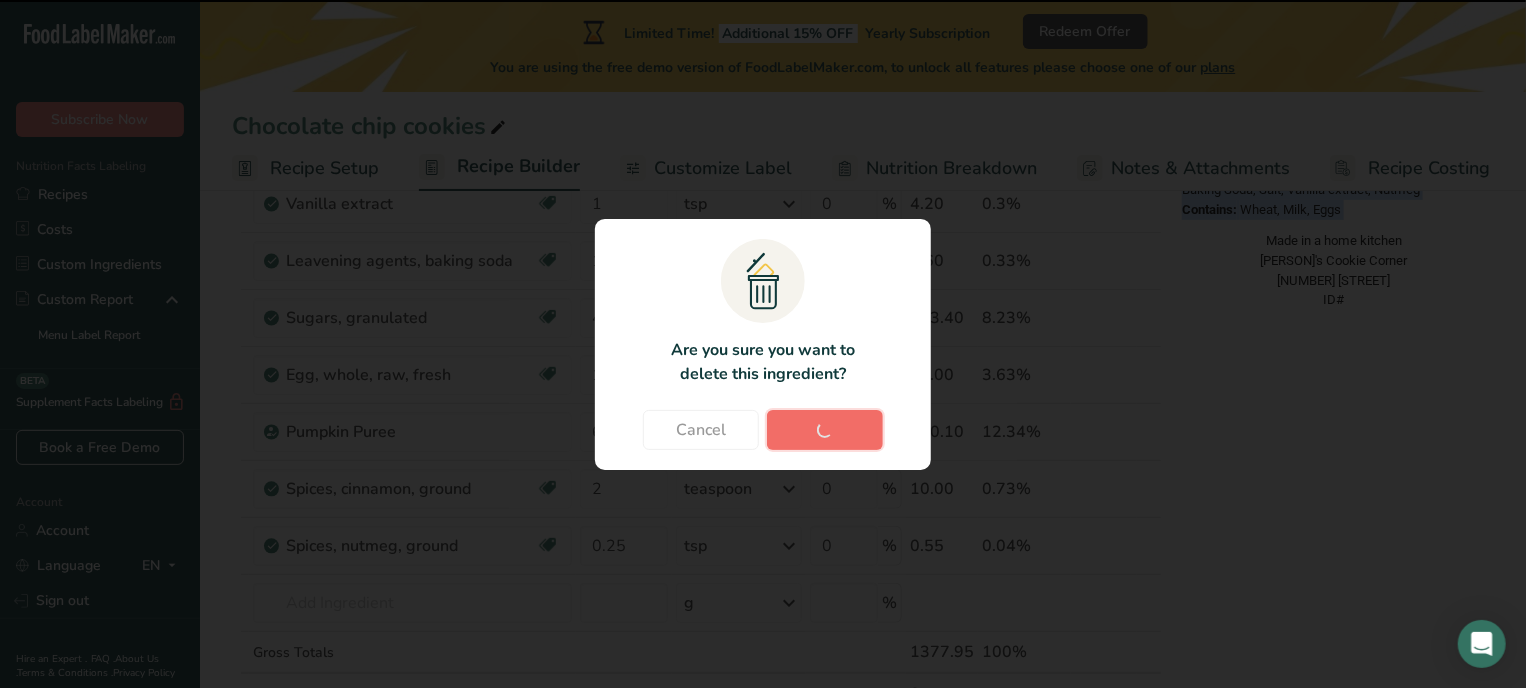 type on "2" 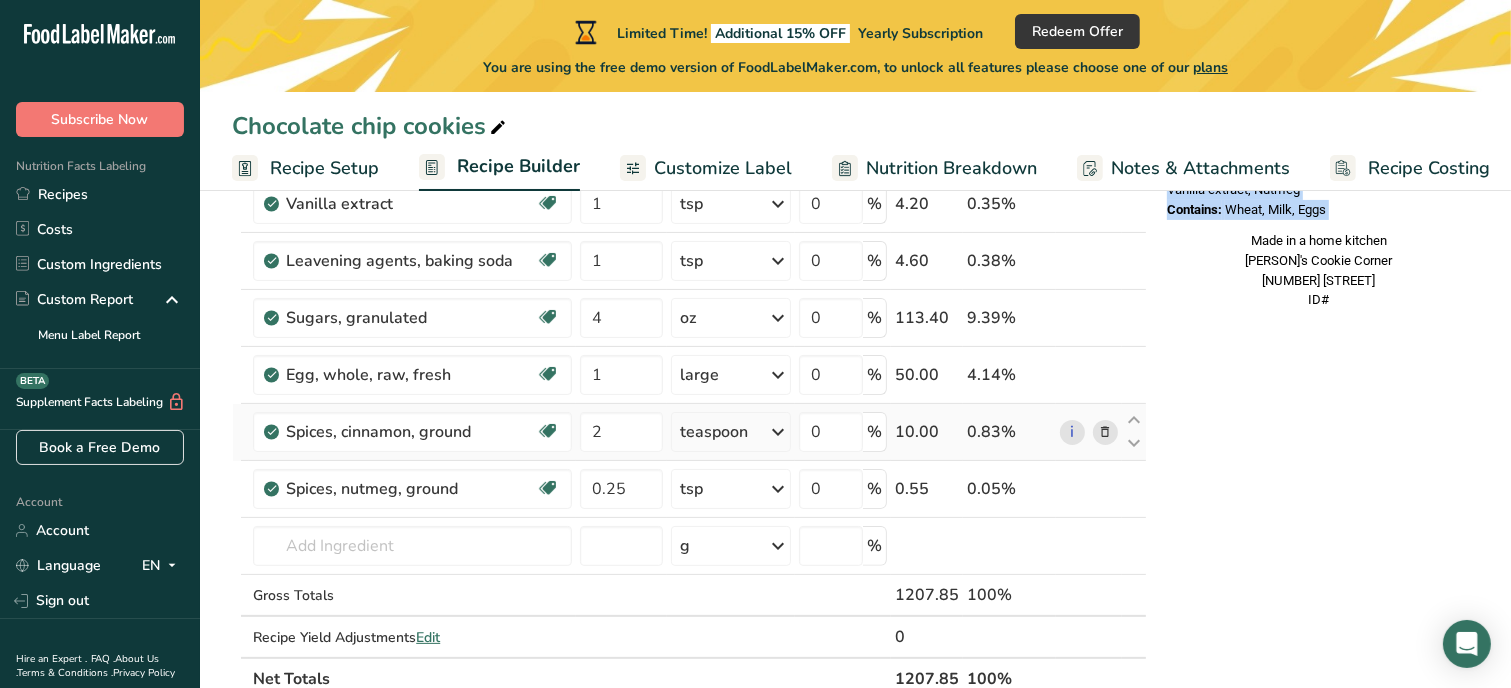 click at bounding box center (1105, 432) 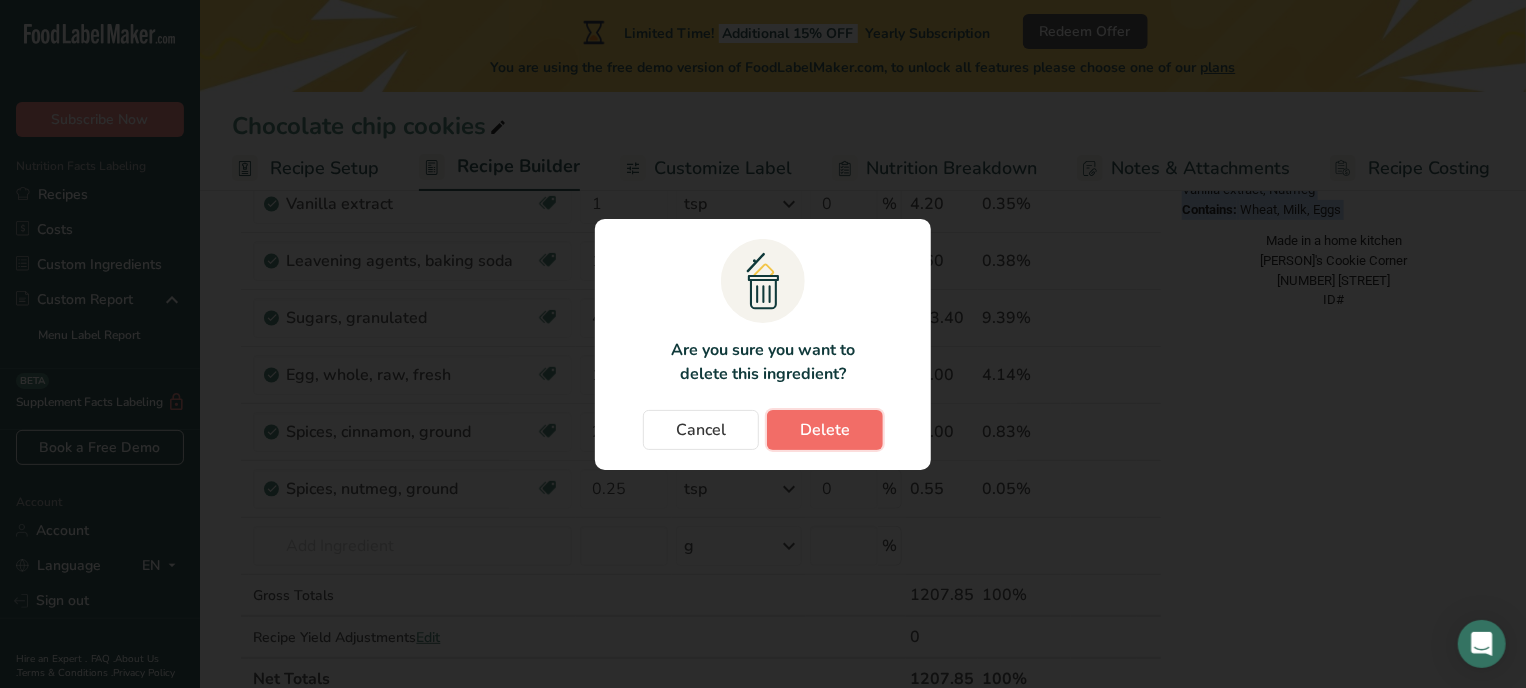 click on "Delete" at bounding box center (825, 430) 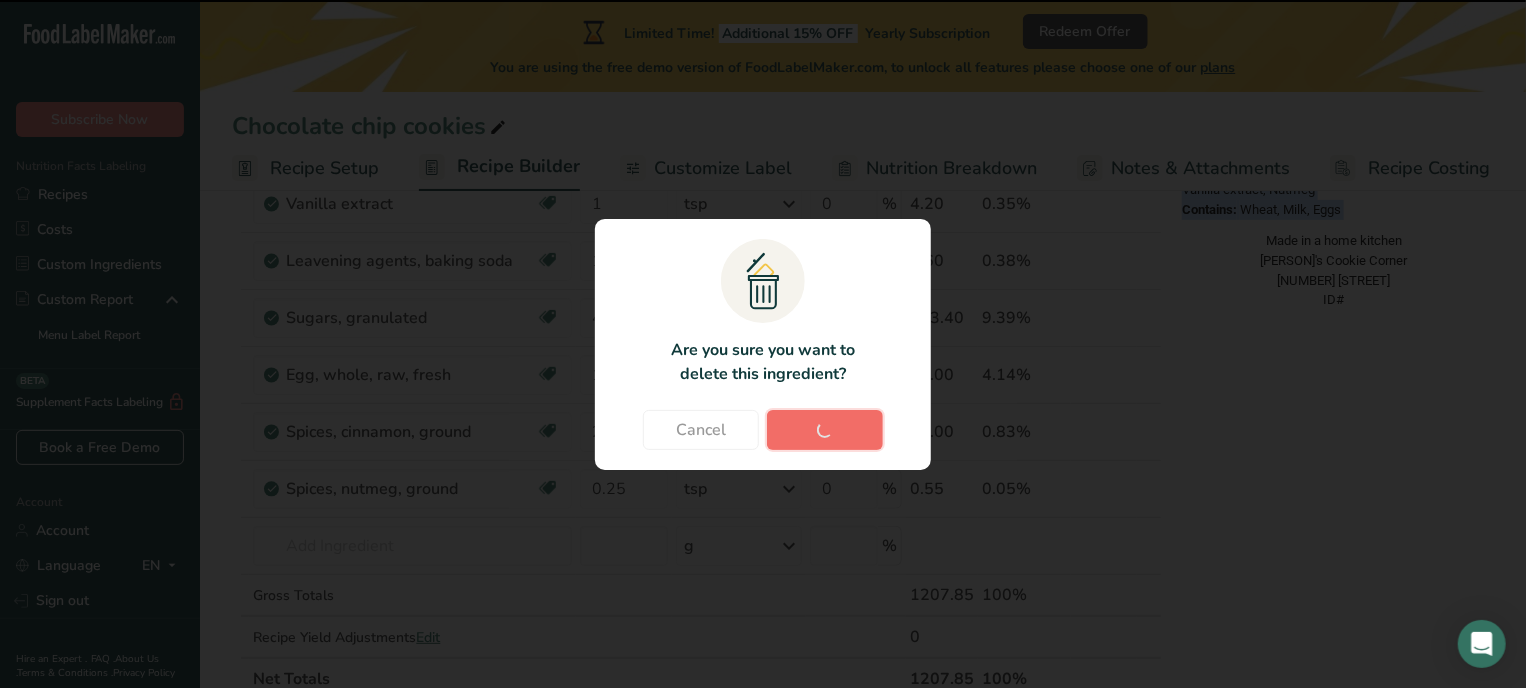 type on "0.25" 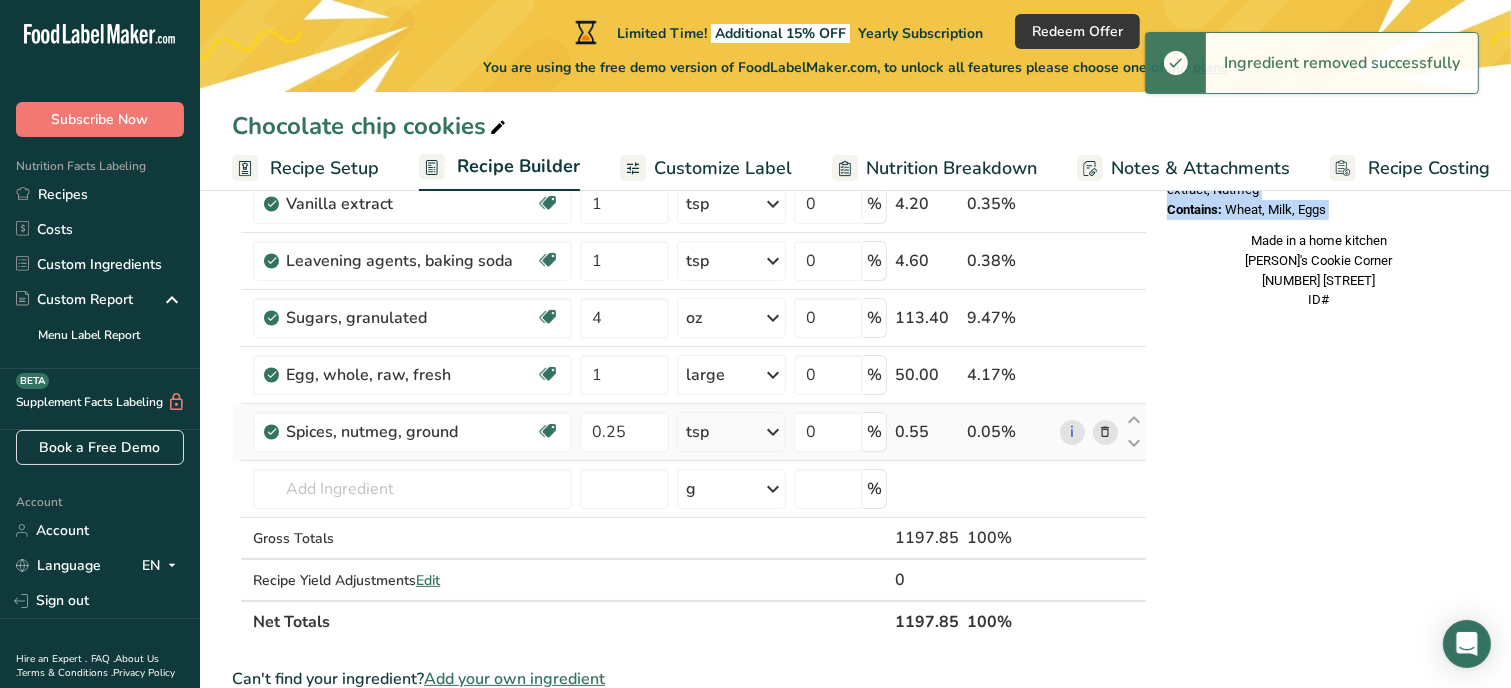 click at bounding box center [1105, 432] 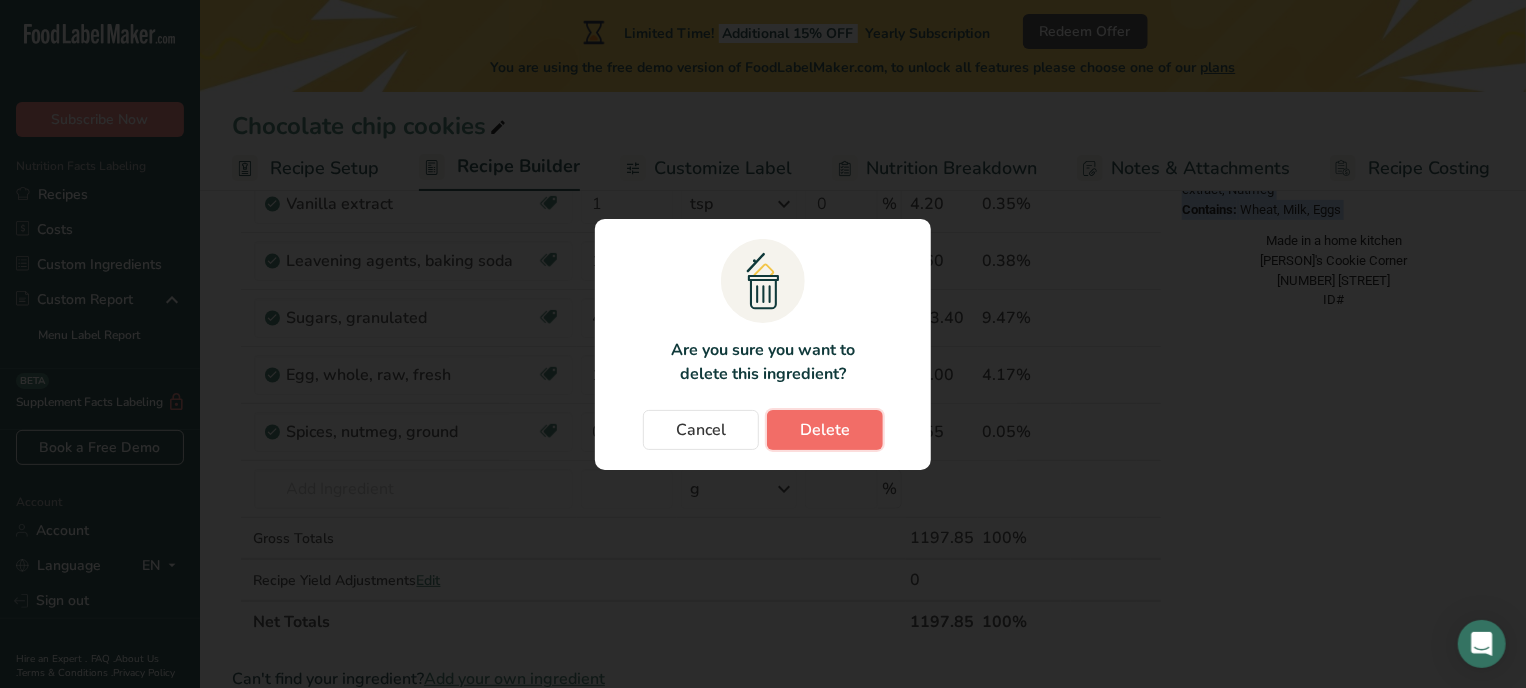 click on "Delete" at bounding box center (825, 430) 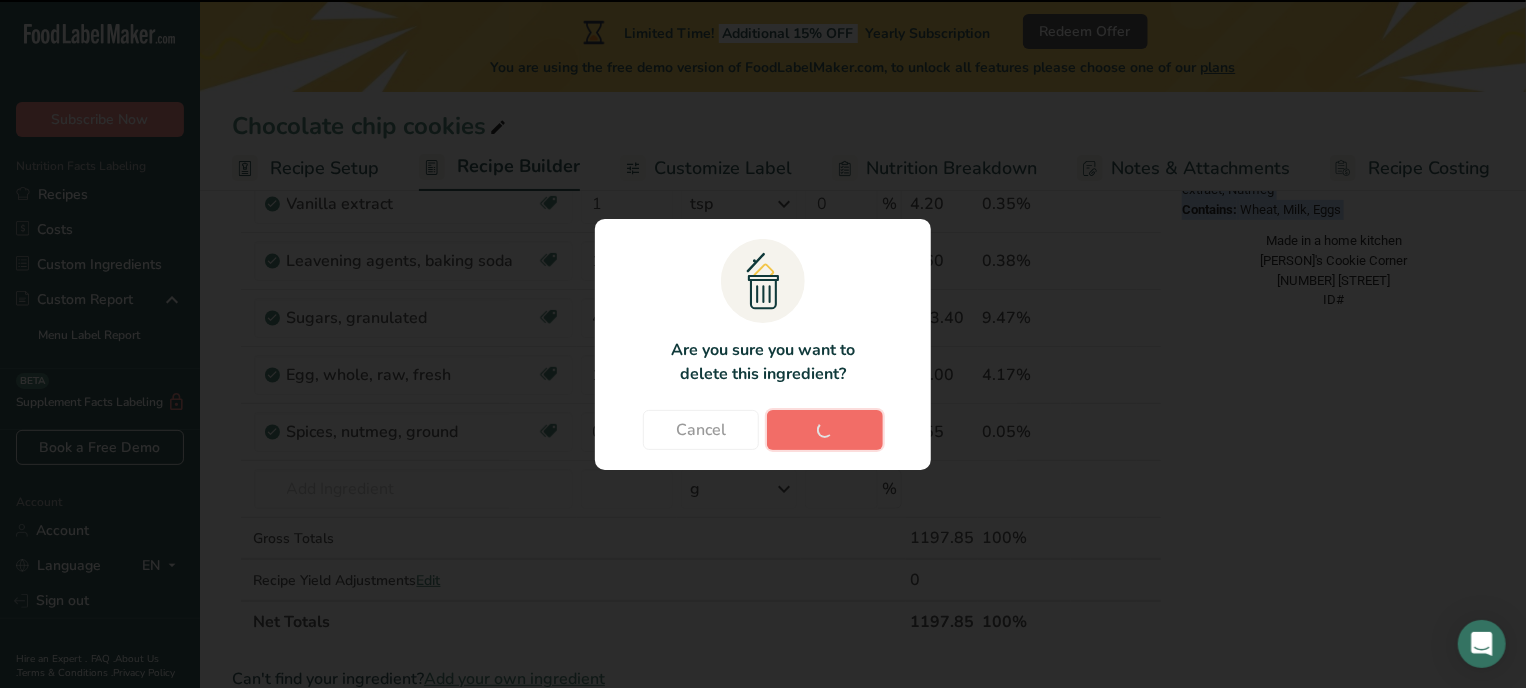type 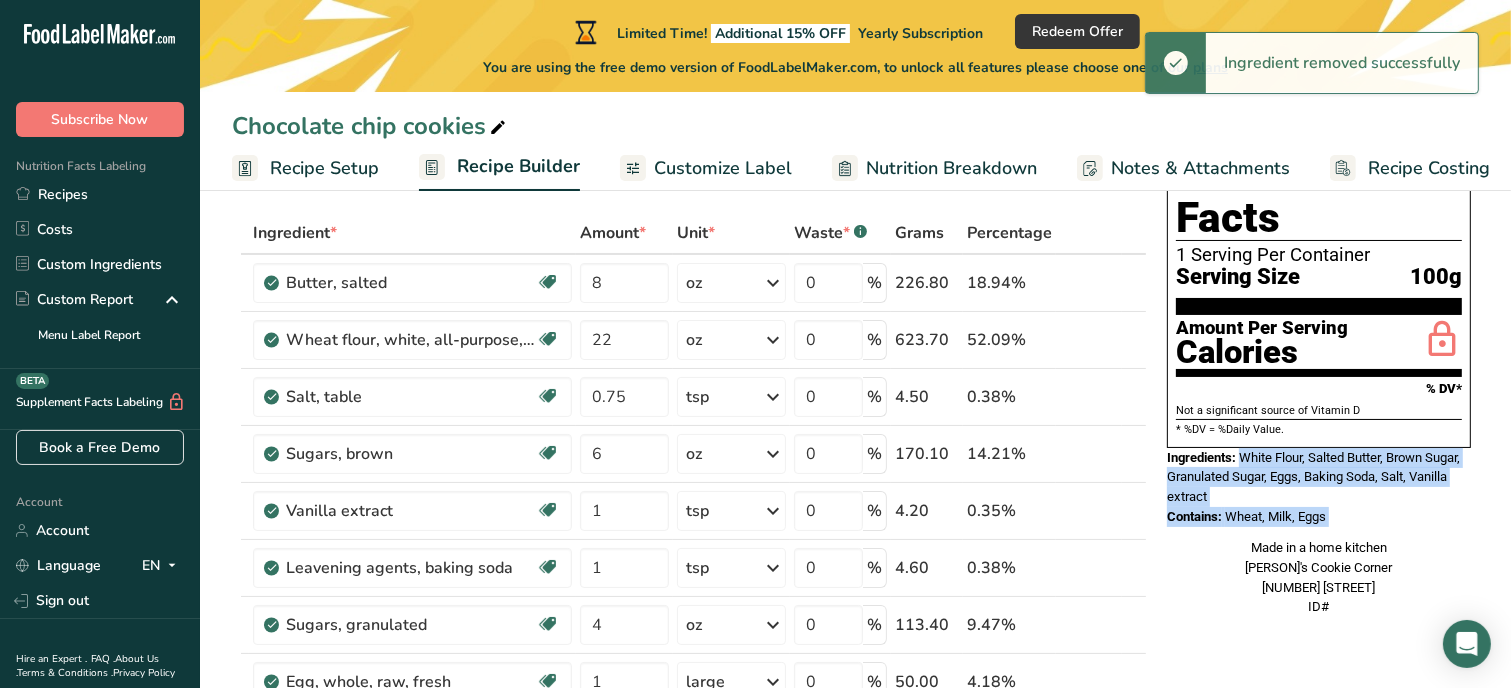 scroll, scrollTop: 83, scrollLeft: 0, axis: vertical 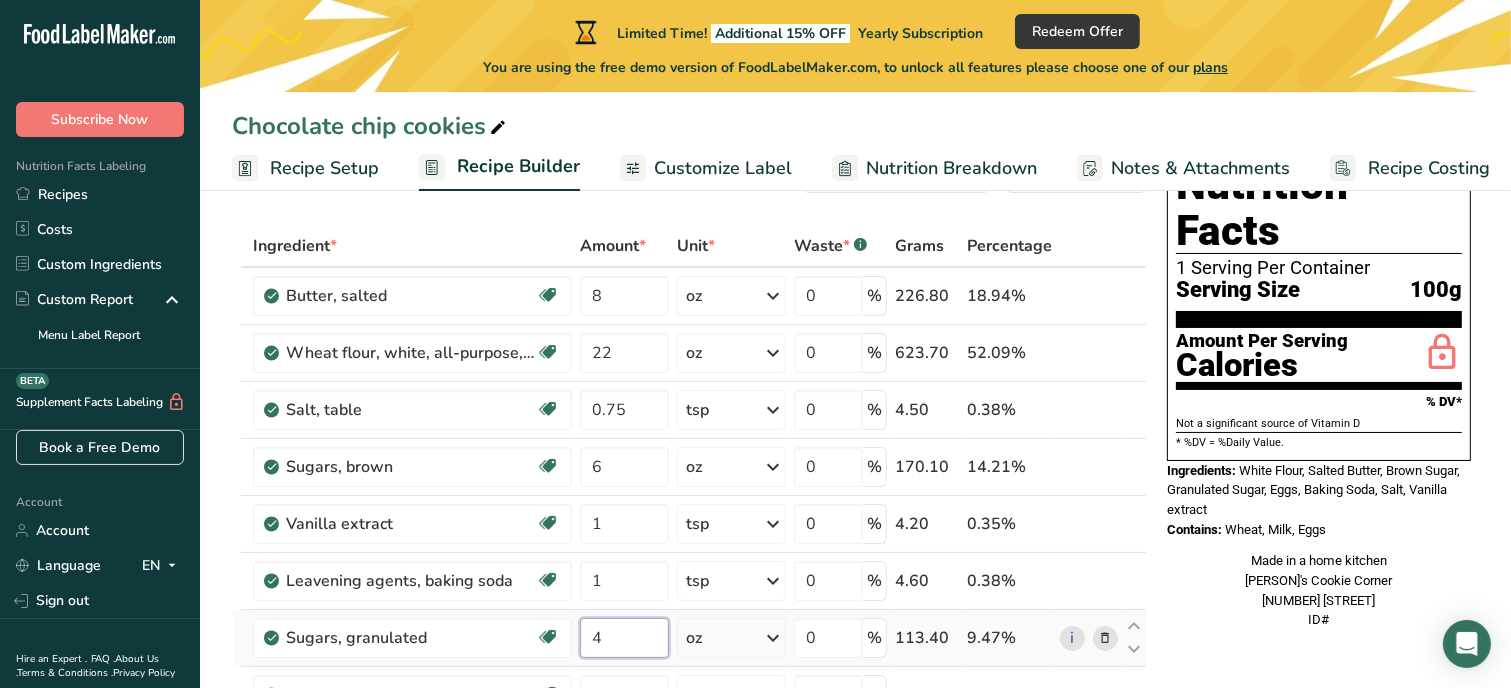 click on "4" at bounding box center [624, 638] 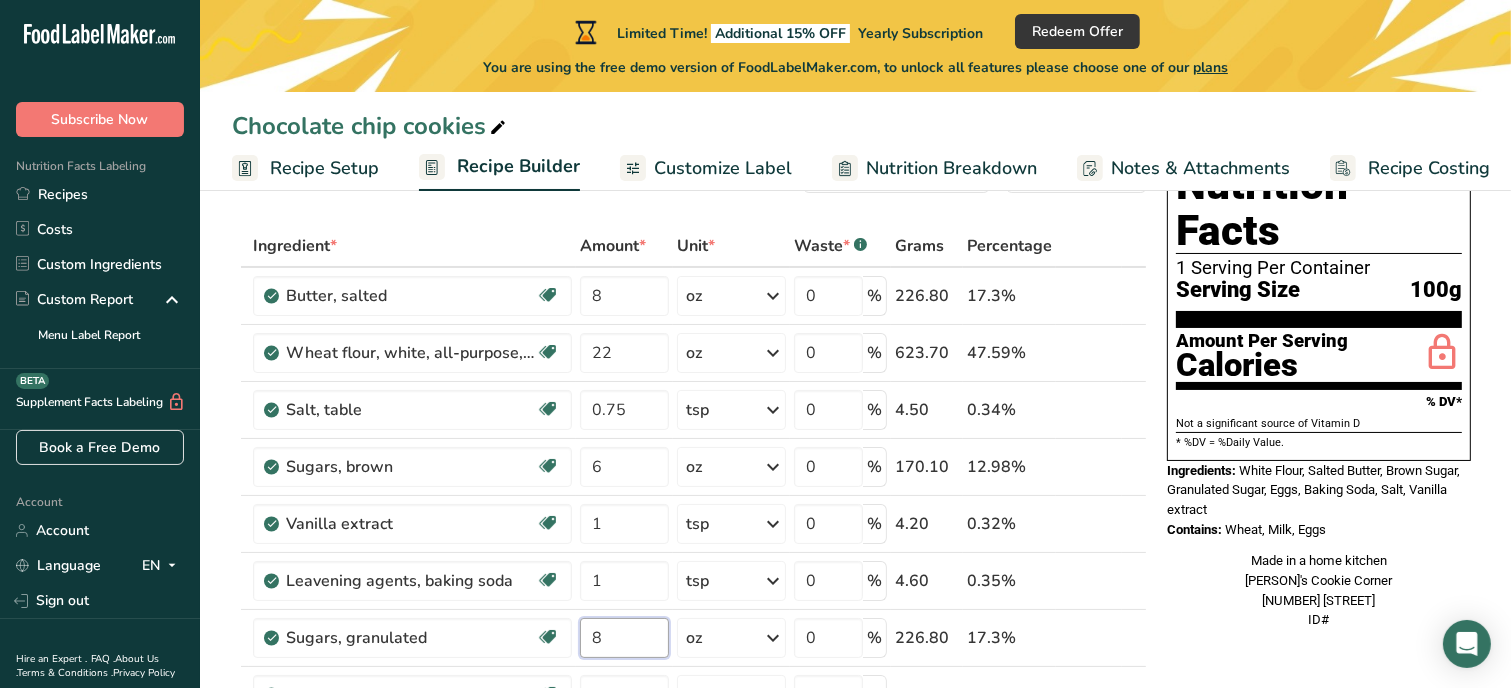 type on "8" 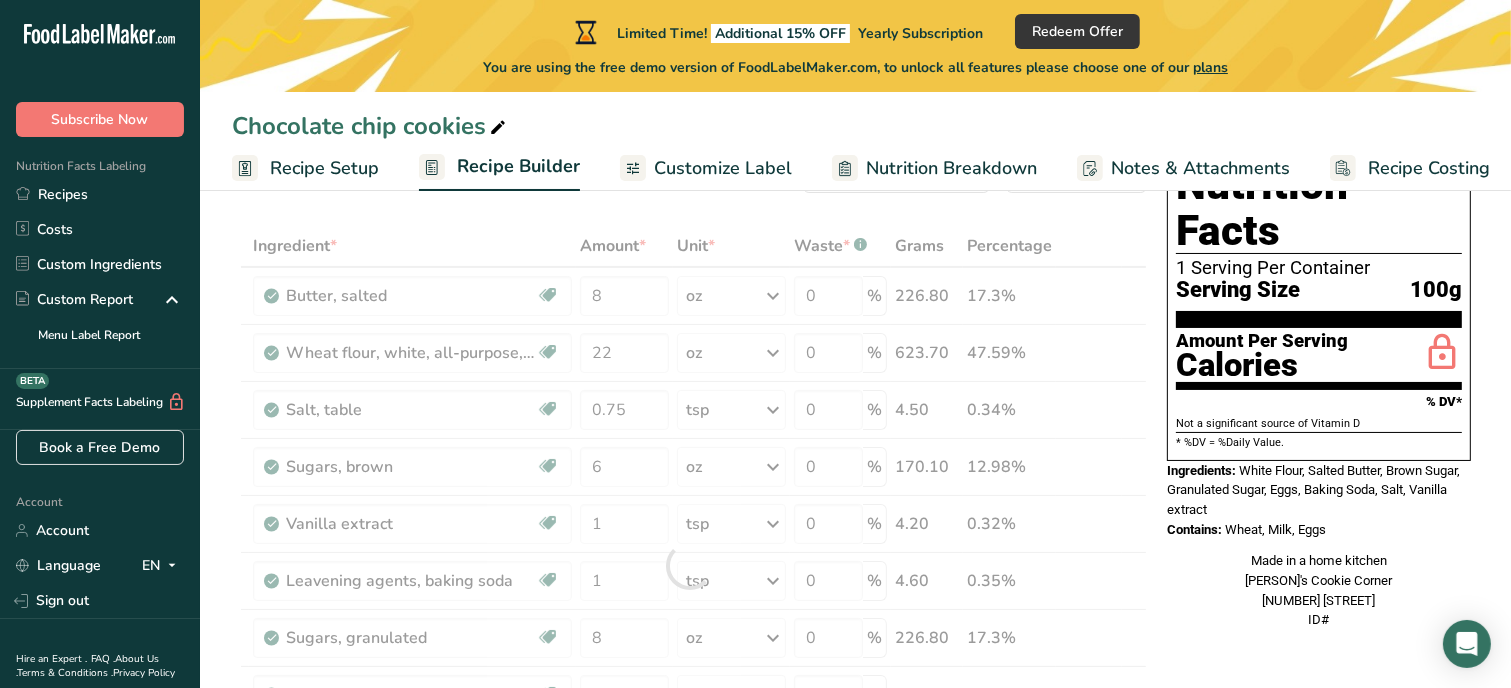 click on "Add Ingredients
Manage Recipe         Delete Recipe             Duplicate Recipe               Scale Recipe               Save as Sub-Recipe   .a-a{fill:#347362;}.b-a{fill:#fff;}                                 Nutrition Breakdown                 Recipe Card
NEW
Amino Acids Pattern Report             Activity History
Download
Choose your preferred label style
Standard FDA label
Standard FDA label
The most common format for nutrition facts labels in compliance with the FDA's typeface, style and requirements
Tabular FDA label
A label format compliant with the FDA regulations presented in a tabular (horizontal) display.
Linear FDA label
A simple linear display for small sized packages.
Simplified FDA label" at bounding box center [855, 871] 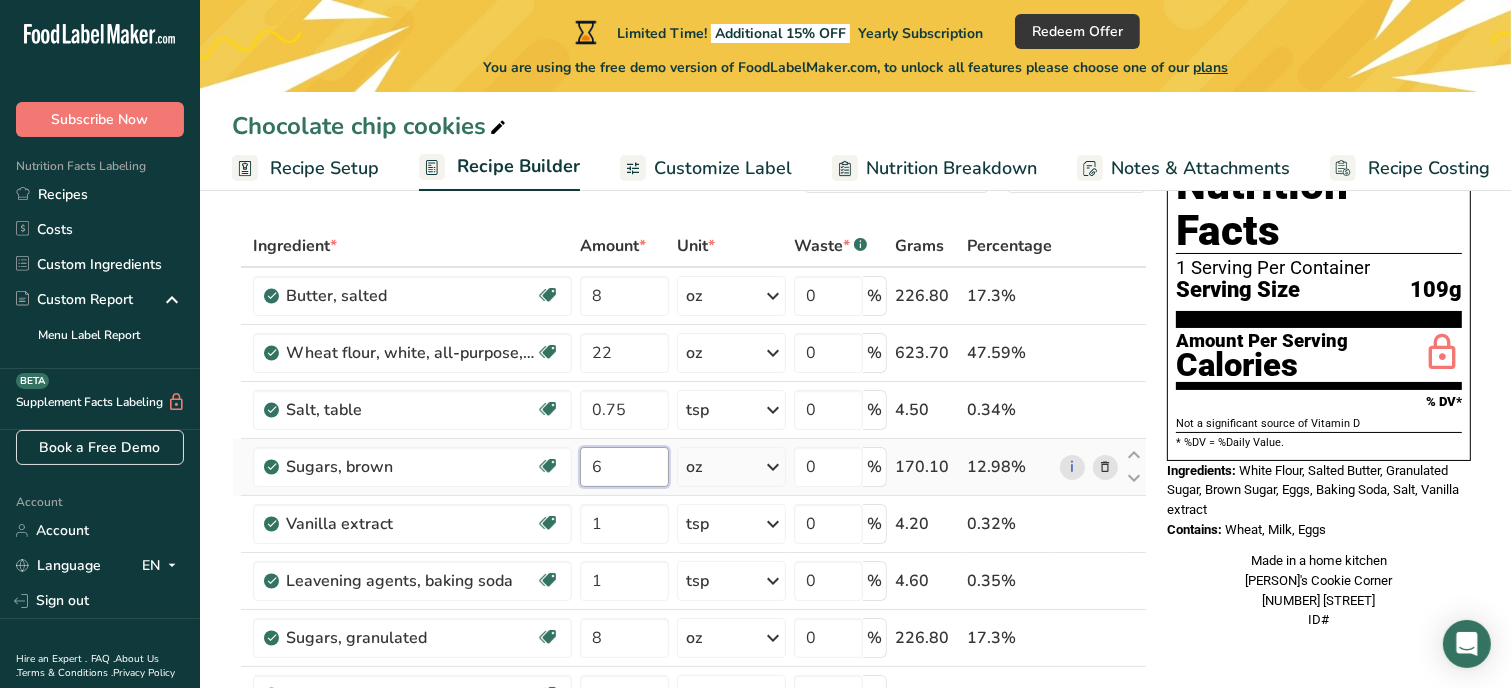 click on "6" at bounding box center [624, 467] 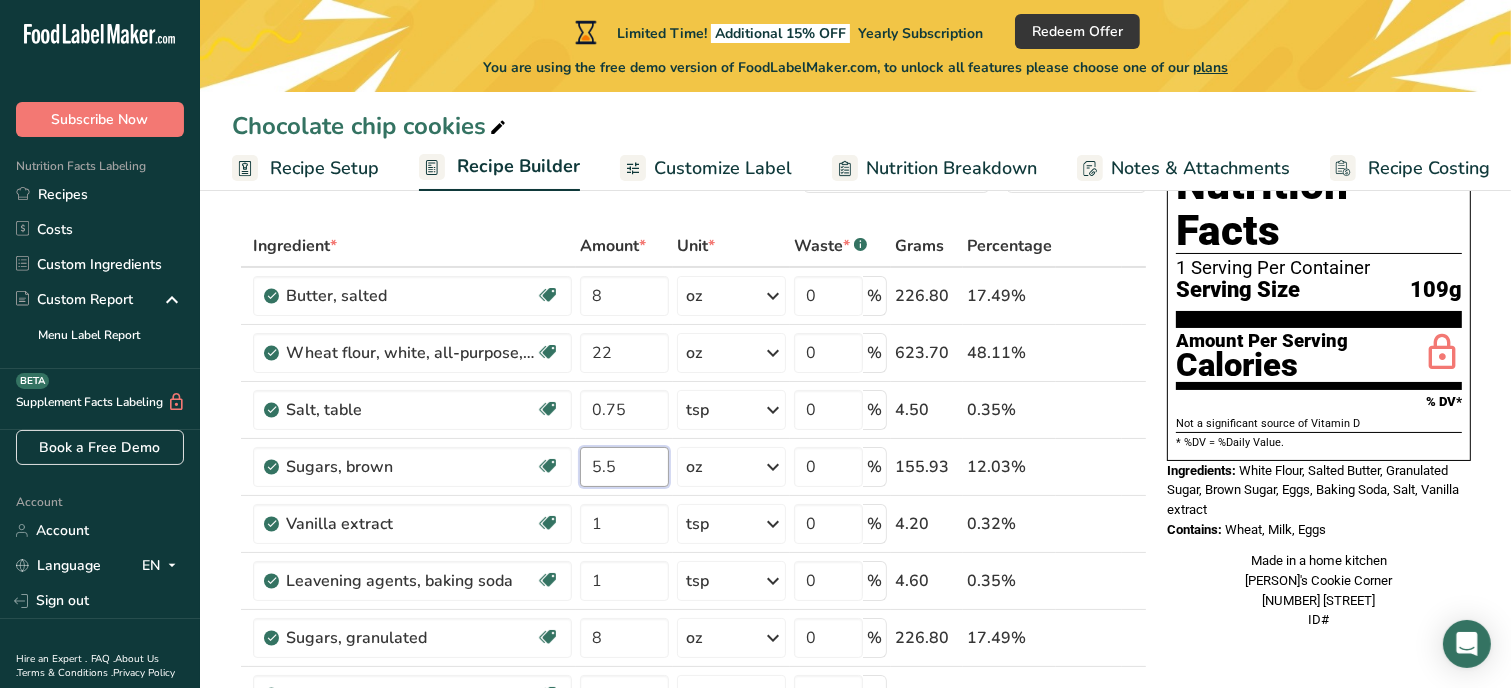 type on "5.5" 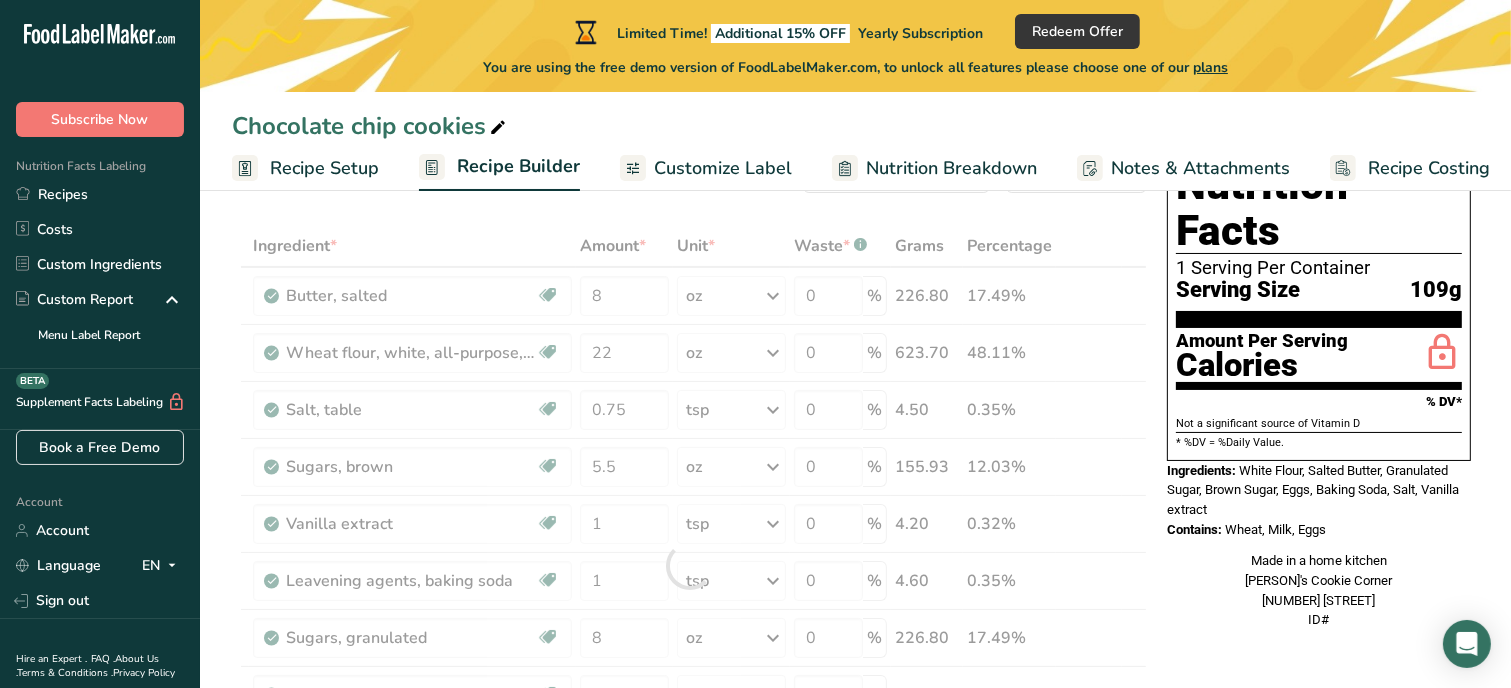 click on "Add Ingredients
Manage Recipe         Delete Recipe             Duplicate Recipe               Scale Recipe               Save as Sub-Recipe   .a-a{fill:#347362;}.b-a{fill:#fff;}                                 Nutrition Breakdown                 Recipe Card
NEW
Amino Acids Pattern Report             Activity History
Download
Choose your preferred label style
Standard FDA label
Standard FDA label
The most common format for nutrition facts labels in compliance with the FDA's typeface, style and requirements
Tabular FDA label
A label format compliant with the FDA regulations presented in a tabular (horizontal) display.
Linear FDA label
A simple linear display for small sized packages.
Simplified FDA label" at bounding box center (855, 871) 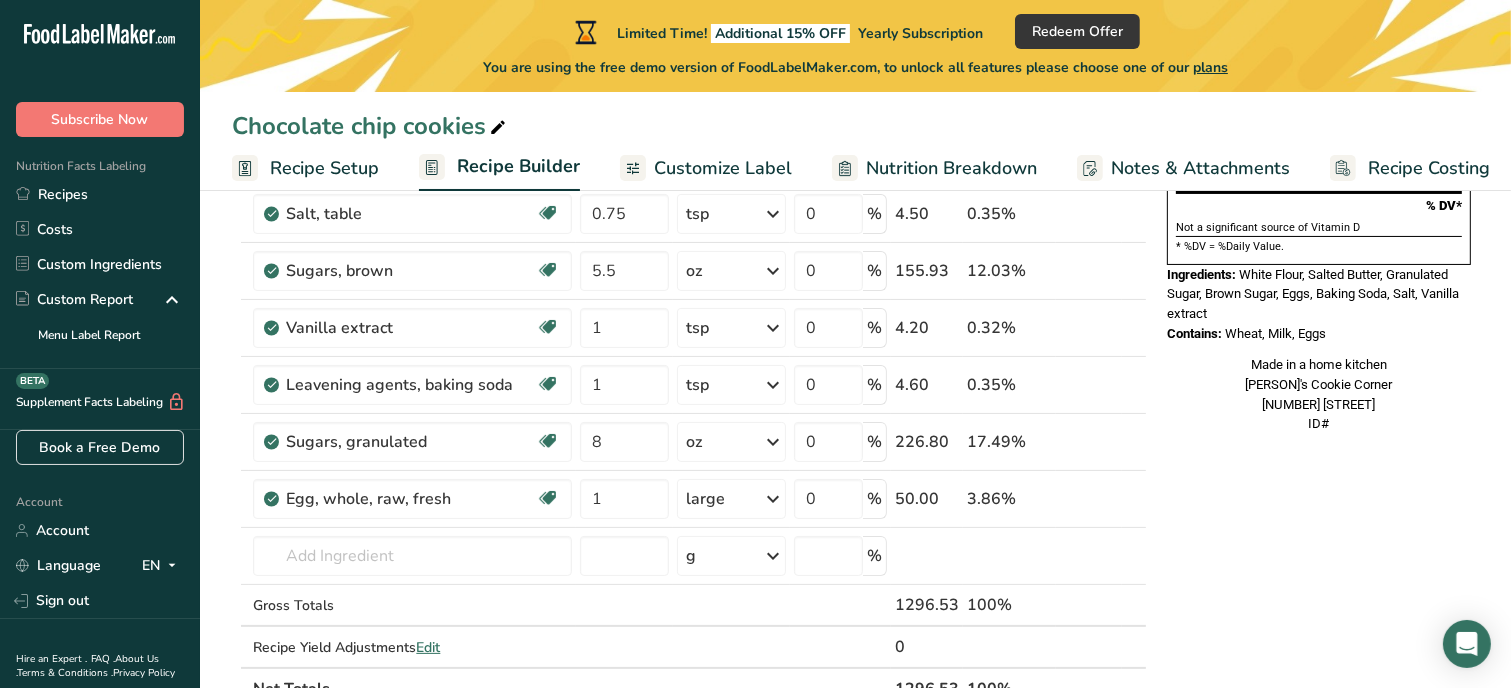 scroll, scrollTop: 283, scrollLeft: 0, axis: vertical 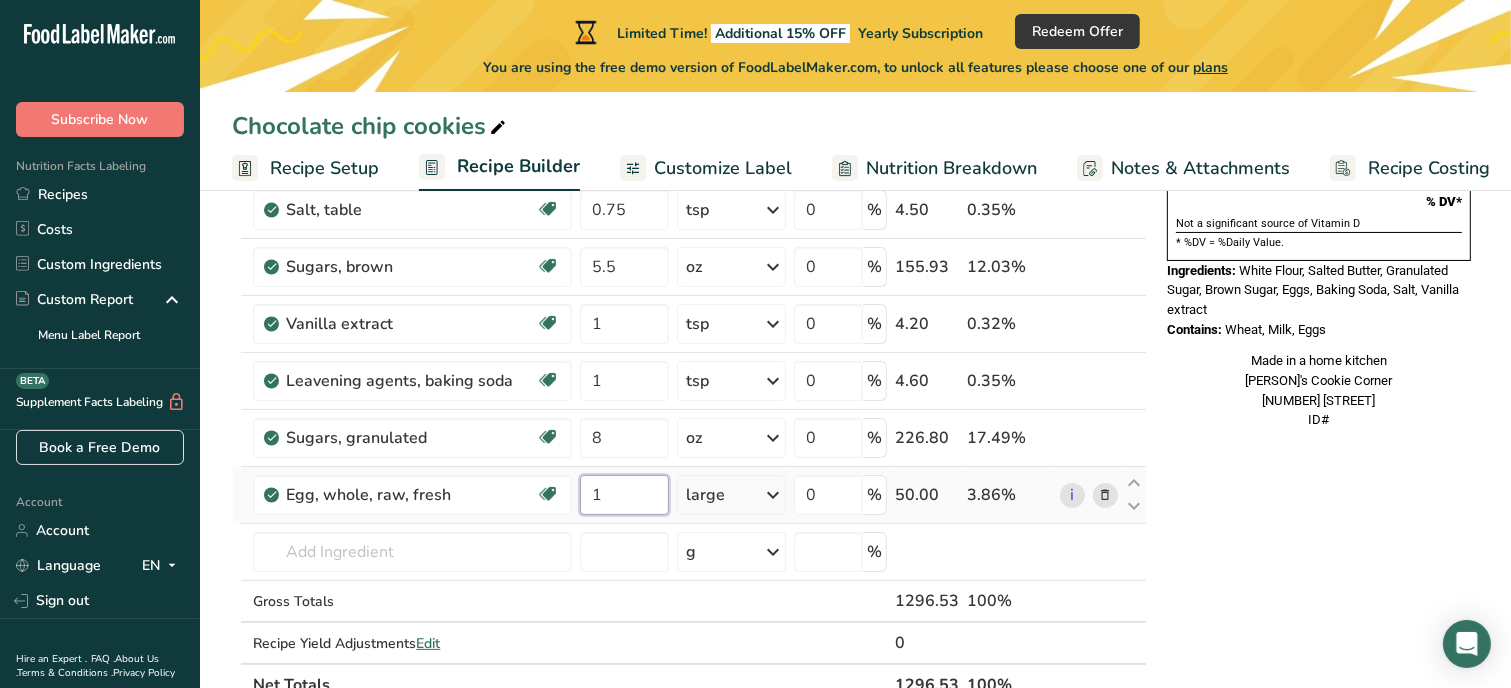 click on "1" at bounding box center (624, 495) 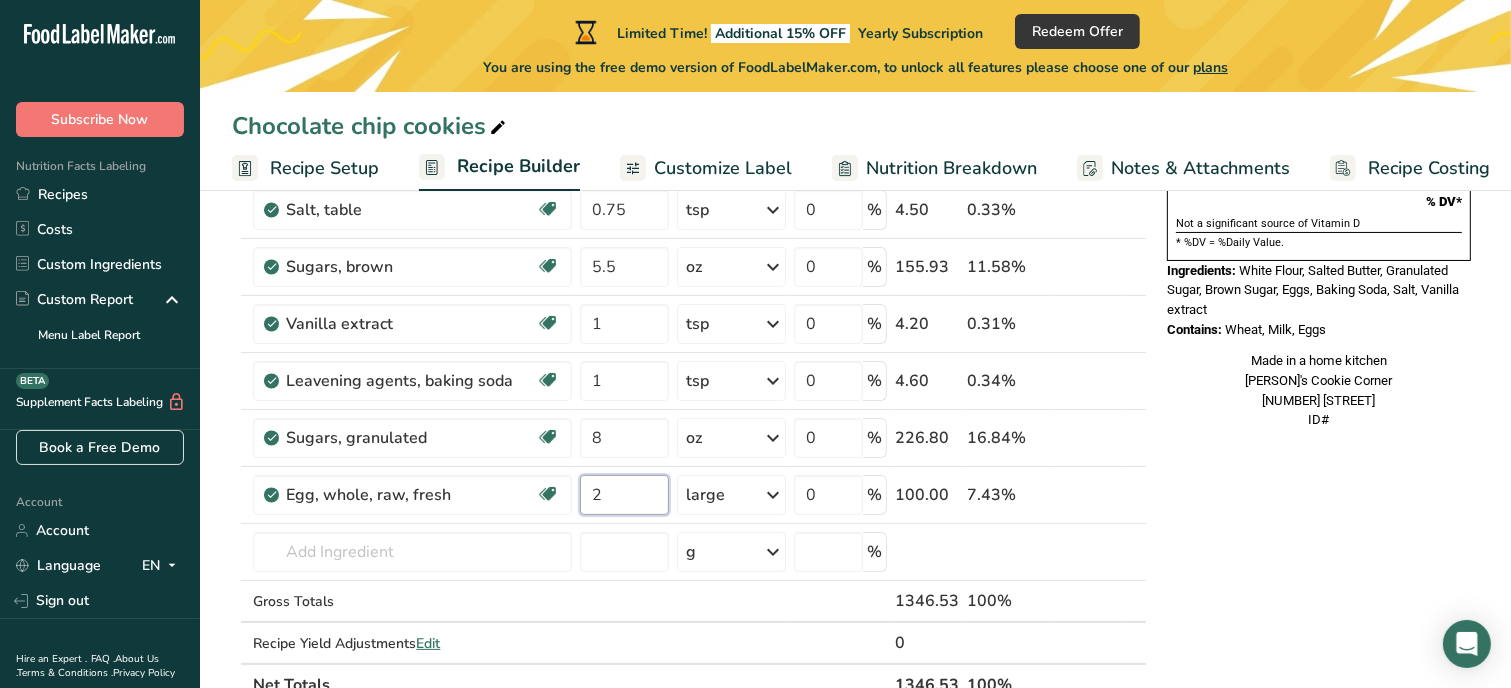 type on "2" 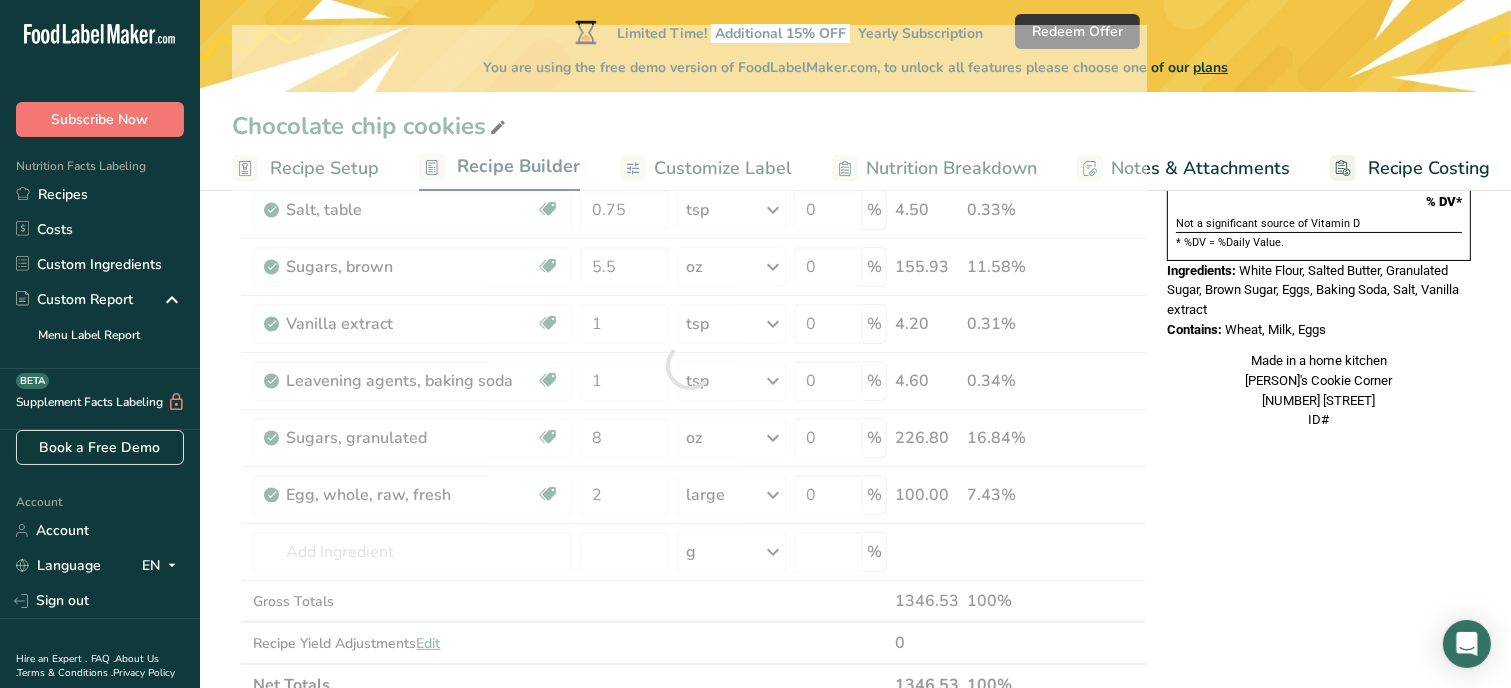 click on "Add Ingredients
Manage Recipe         Delete Recipe             Duplicate Recipe               Scale Recipe               Save as Sub-Recipe   .a-a{fill:#347362;}.b-a{fill:#fff;}                                 Nutrition Breakdown                 Recipe Card
NEW
Amino Acids Pattern Report             Activity History
Download
Choose your preferred label style
Standard FDA label
Standard FDA label
The most common format for nutrition facts labels in compliance with the FDA's typeface, style and requirements
Tabular FDA label
A label format compliant with the FDA regulations presented in a tabular (horizontal) display.
Linear FDA label
A simple linear display for small sized packages.
Simplified FDA label" at bounding box center [855, 671] 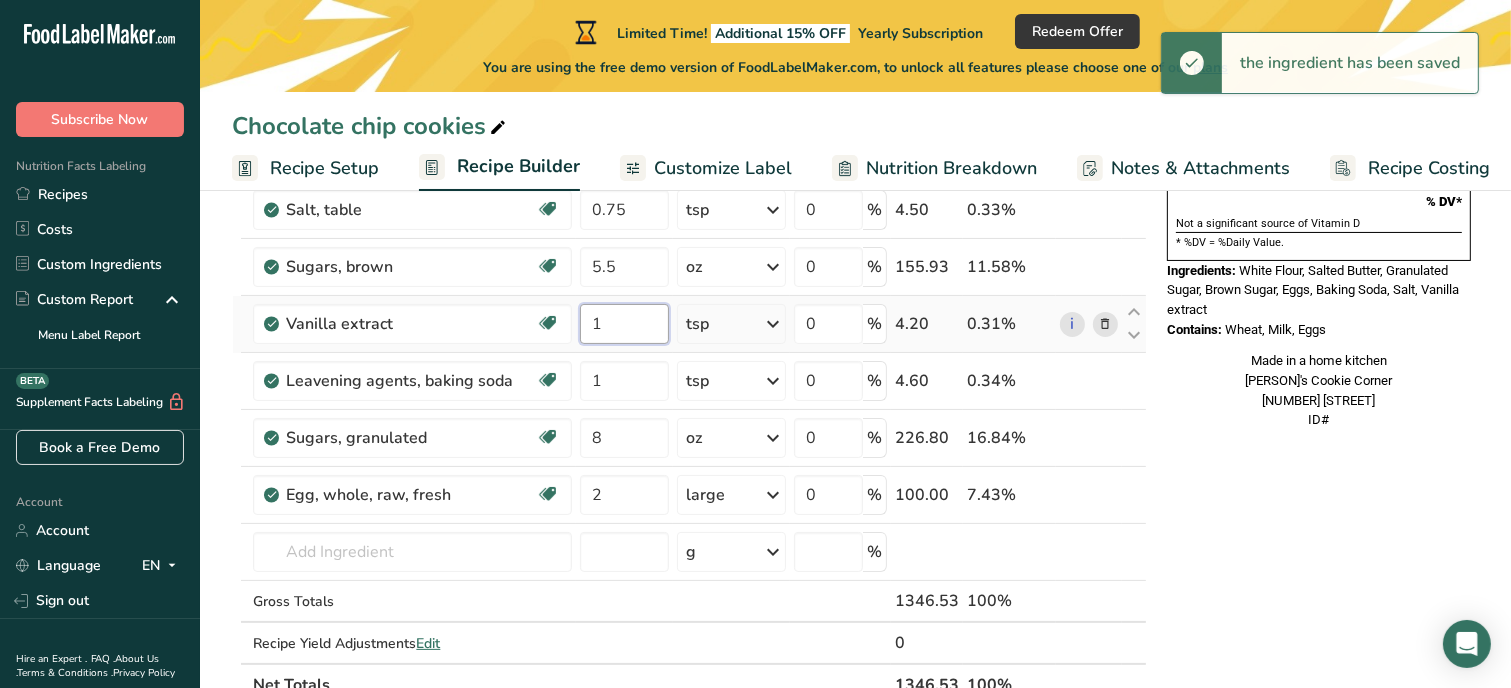 click on "1" at bounding box center [624, 324] 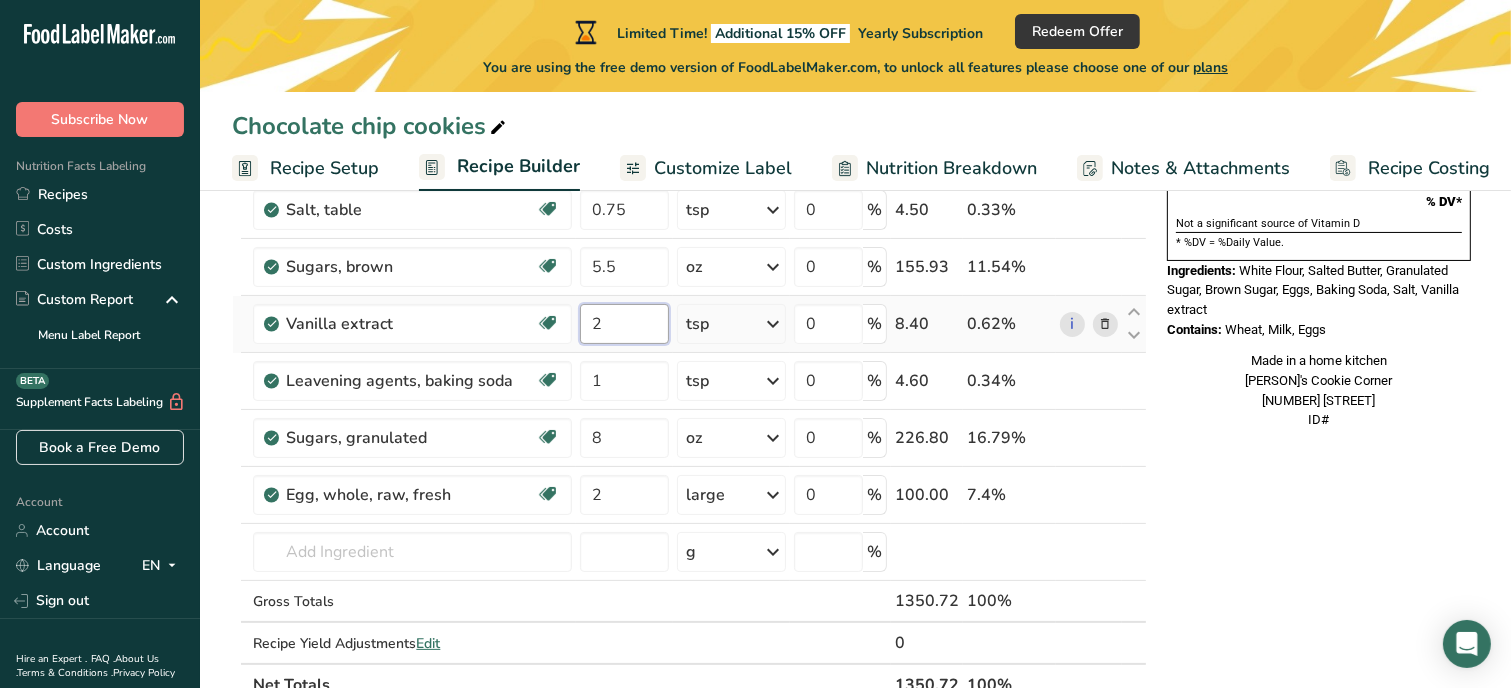 type on "2" 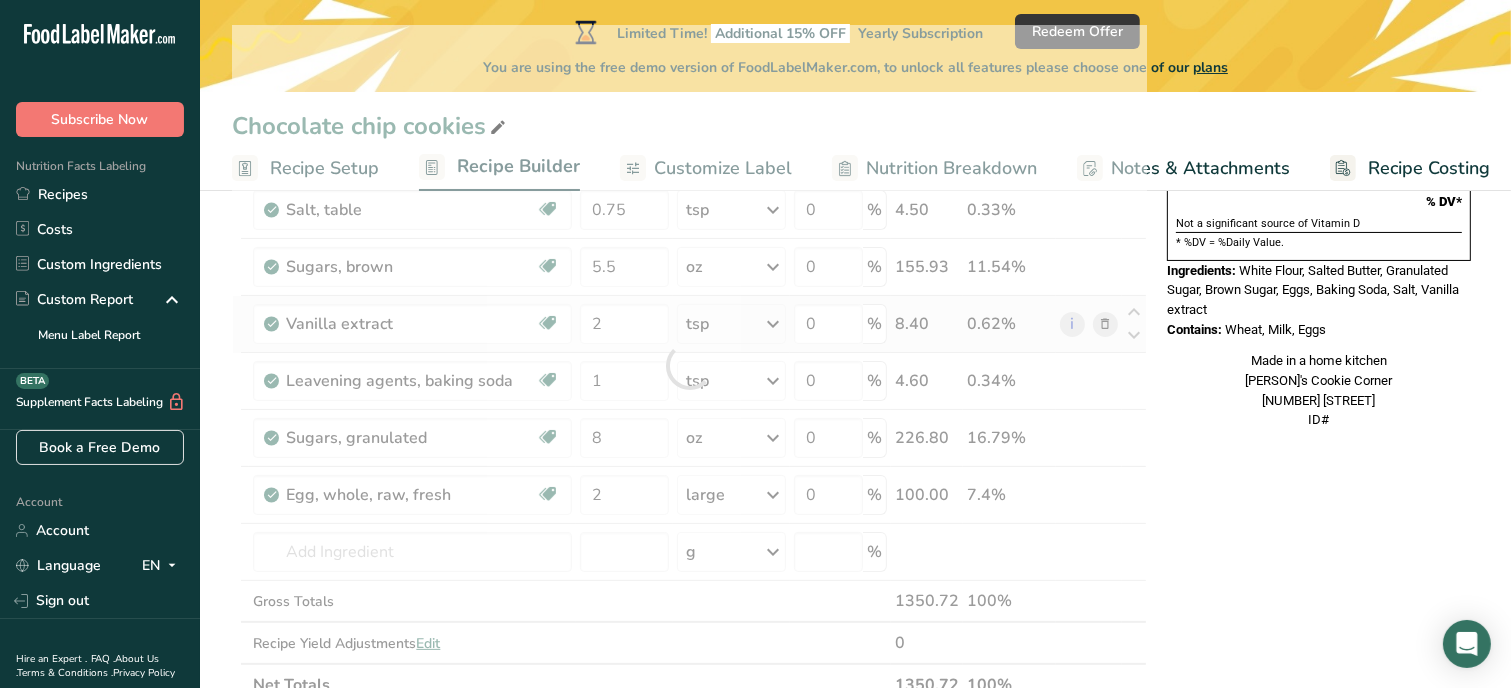 click on "Ingredient *
Amount *
Unit *
Waste *   .a-a{fill:#347362;}.b-a{fill:#fff;}          Grams
Percentage
Butter, salted
Gluten free
Vegetarian
Soy free
8
oz
Portions
1 pat (1" sq, 1/3" high)
1 tbsp
1 cup
See more
Weight Units
g
kg
mg
See more
Volume Units
l
Volume units require a density conversion. If you know your ingredient's density enter it below. Otherwise, click on "RIA" our AI Regulatory bot - she will be able to help you
lb/ft3
g/cm3
Confirm
mL
lb/ft3" at bounding box center [689, 365] 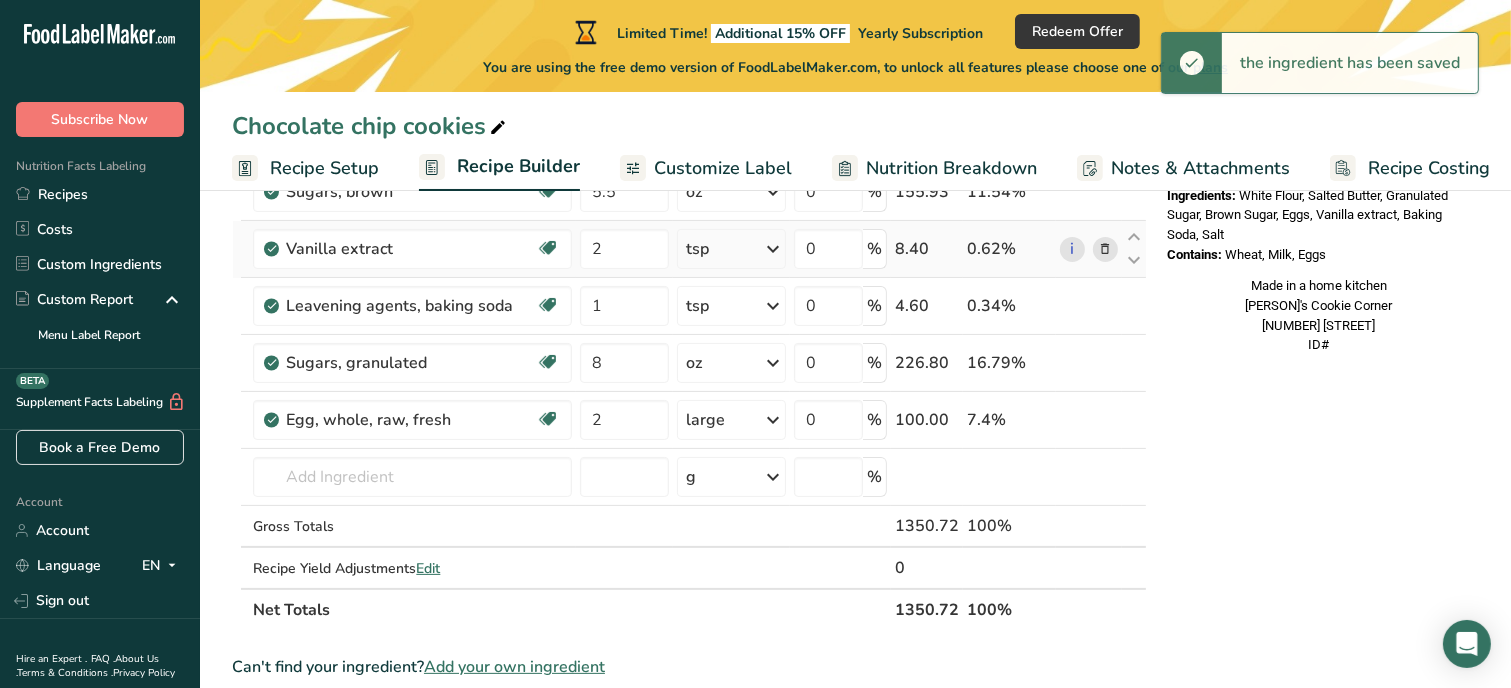 scroll, scrollTop: 363, scrollLeft: 0, axis: vertical 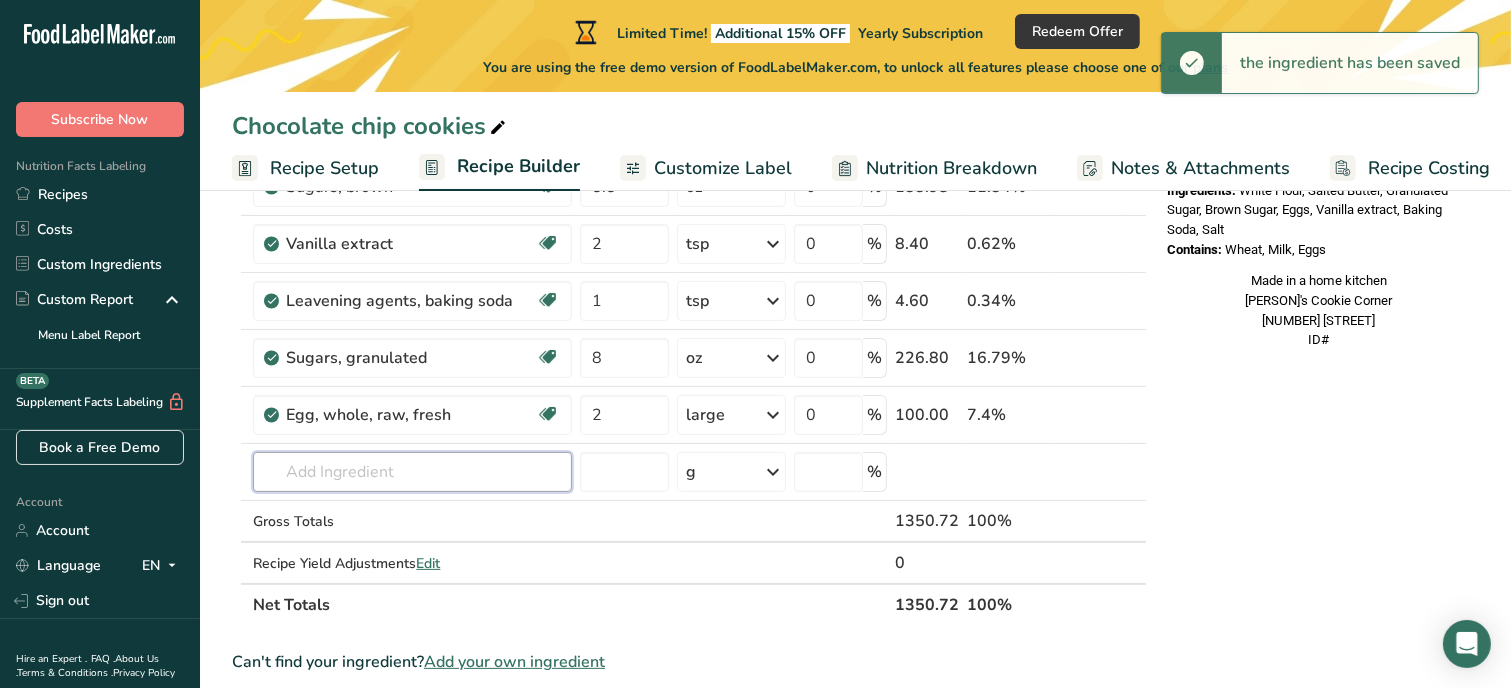click at bounding box center [412, 472] 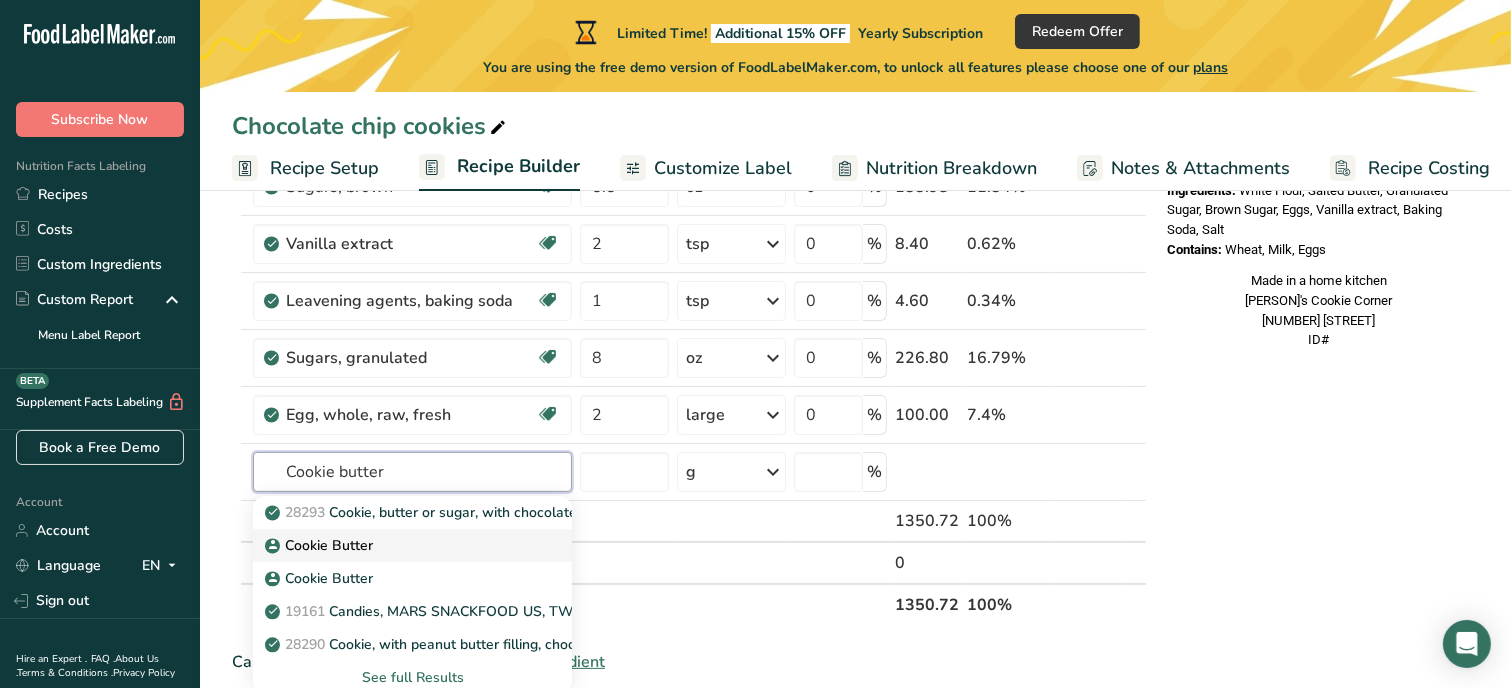 type on "Cookie butter" 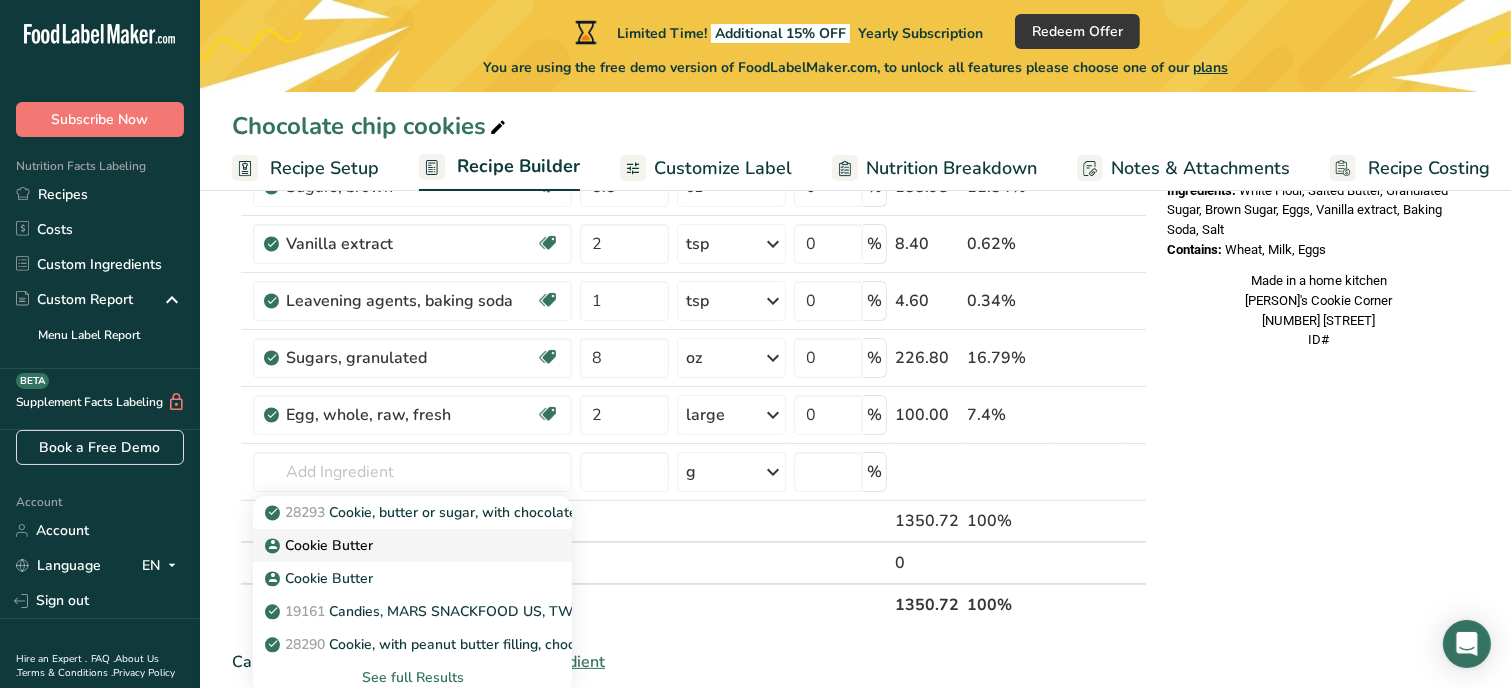click on "Cookie Butter" at bounding box center [321, 545] 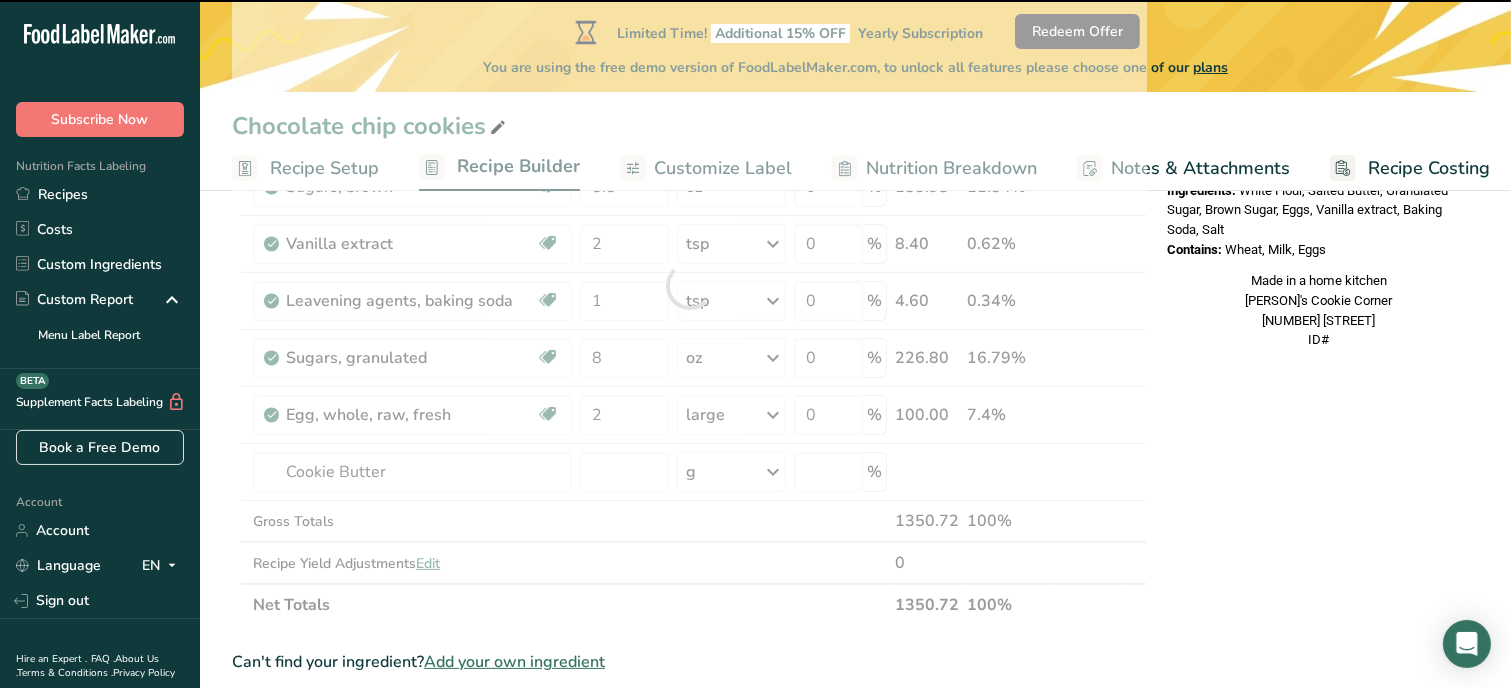 type on "0" 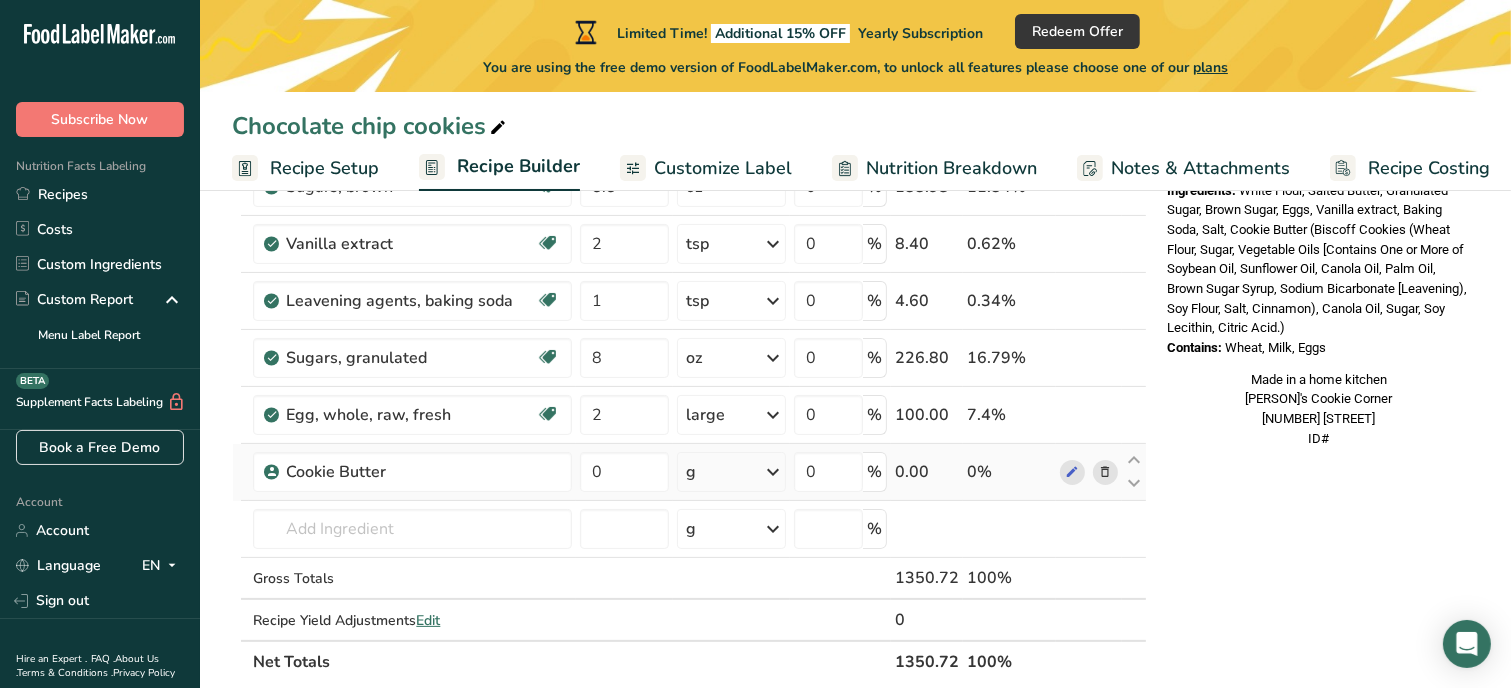 click on "g" at bounding box center (731, 472) 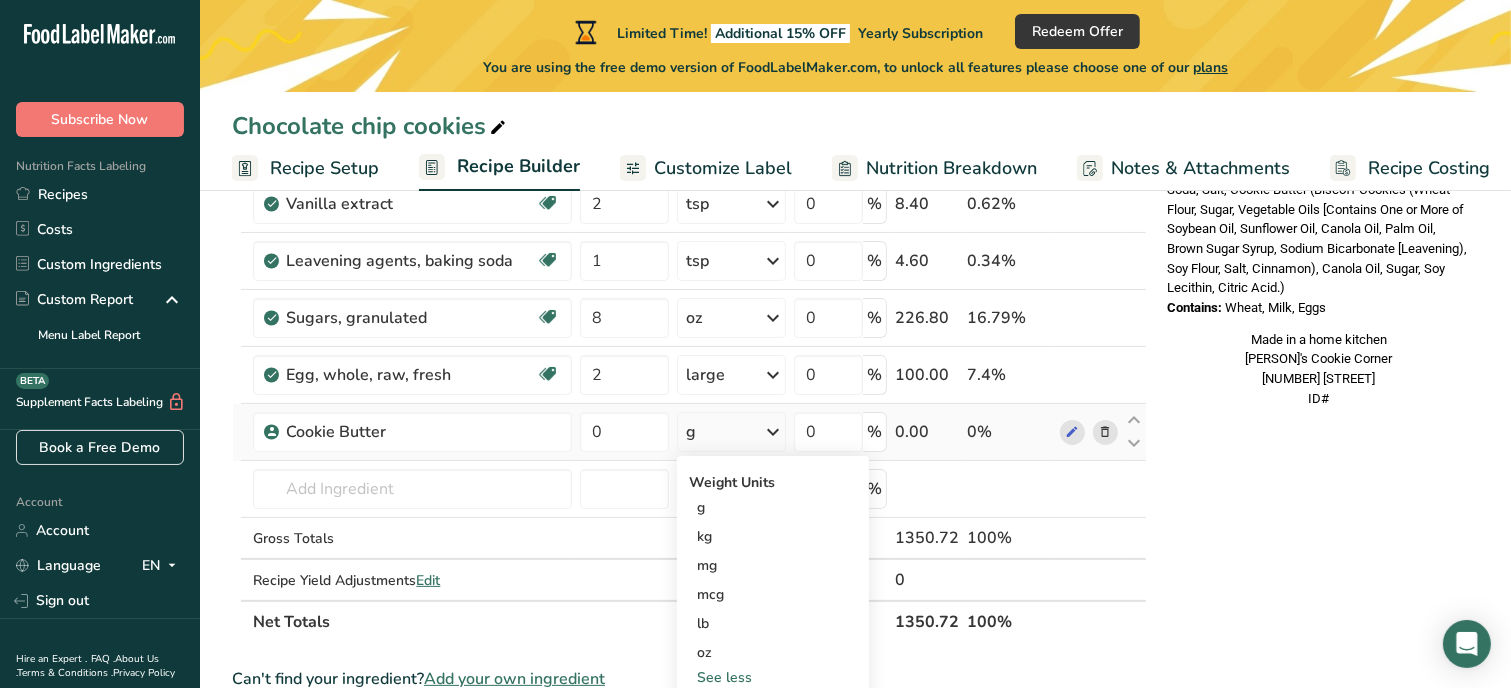 scroll, scrollTop: 443, scrollLeft: 0, axis: vertical 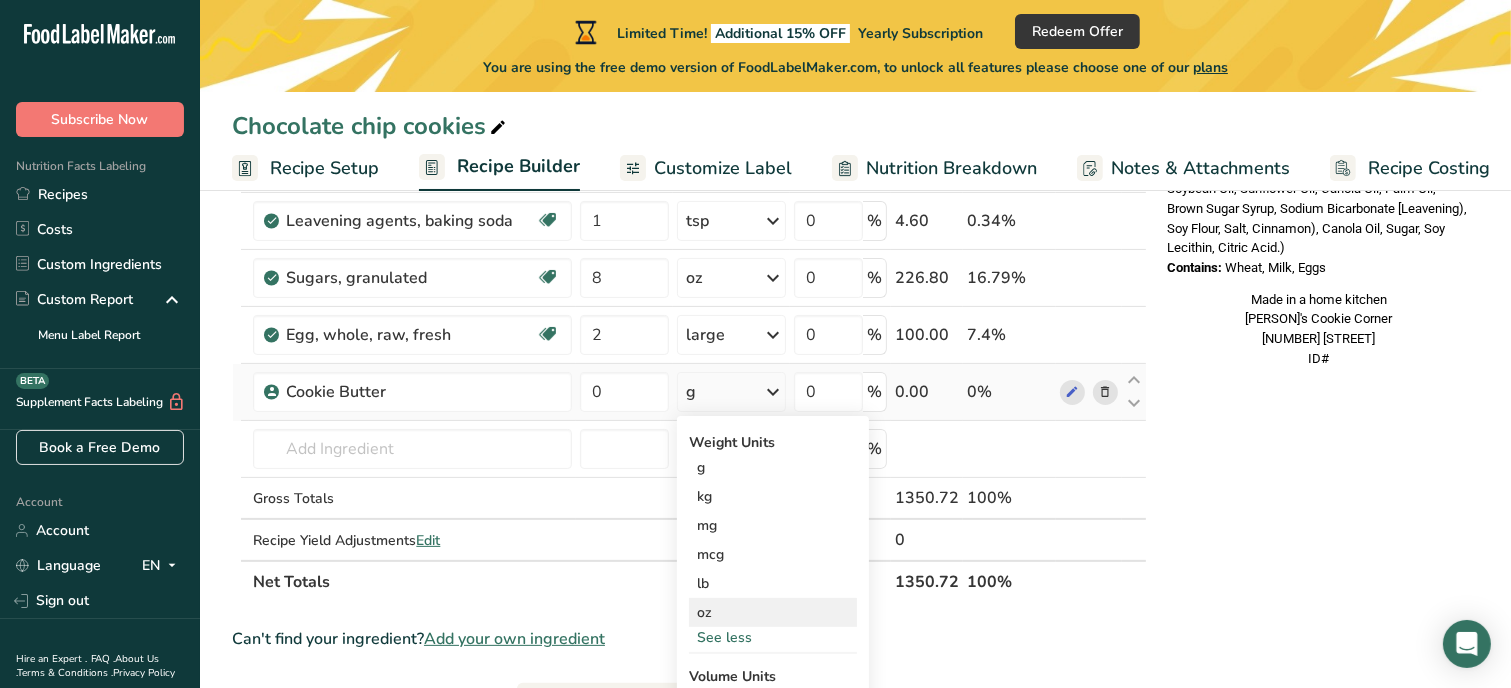 click on "oz" at bounding box center [773, 612] 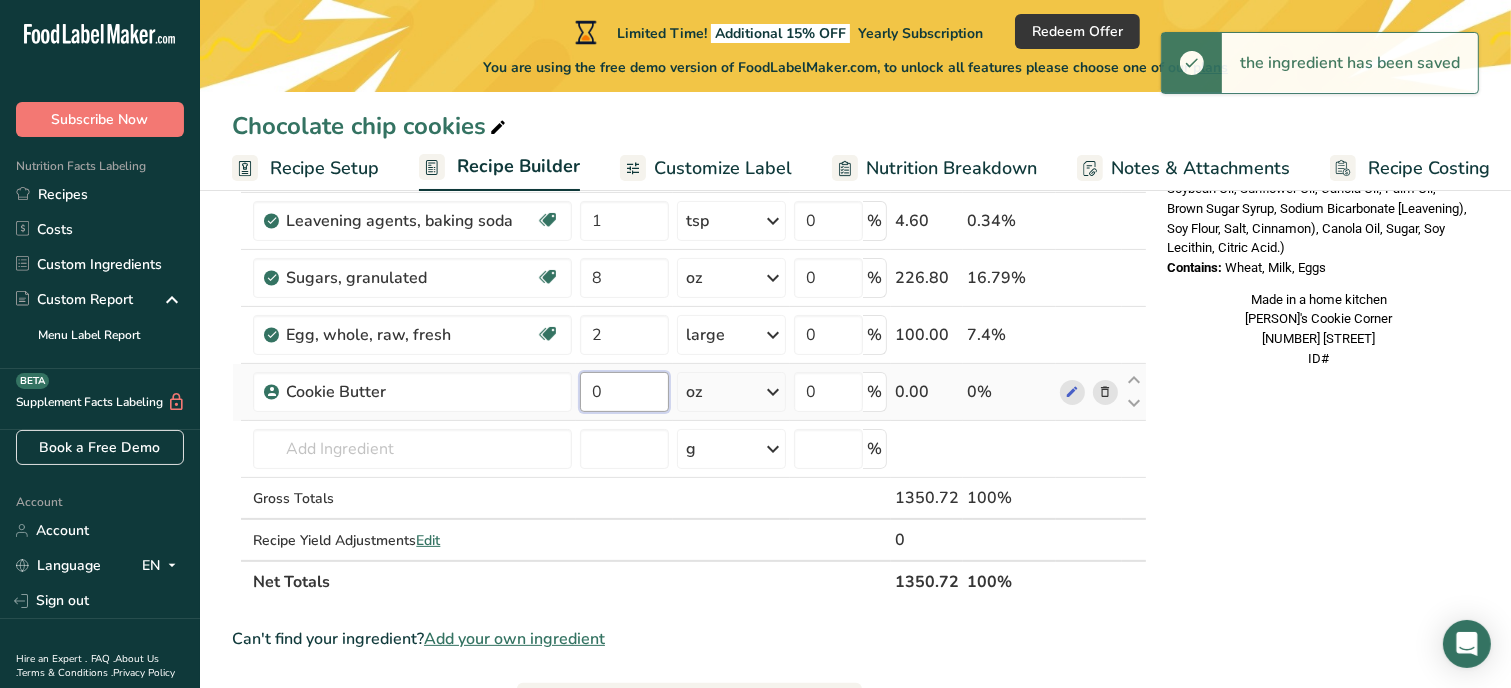 click on "0" at bounding box center [624, 392] 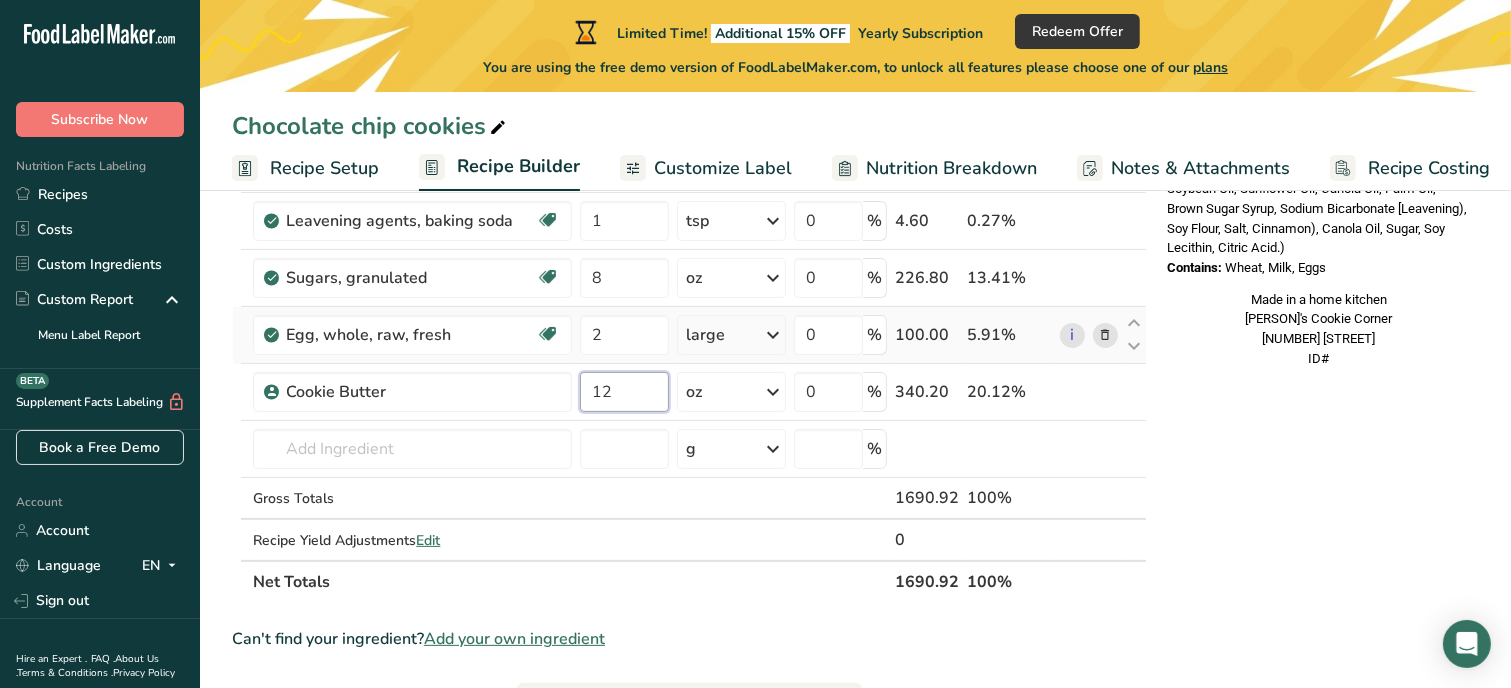 type on "12" 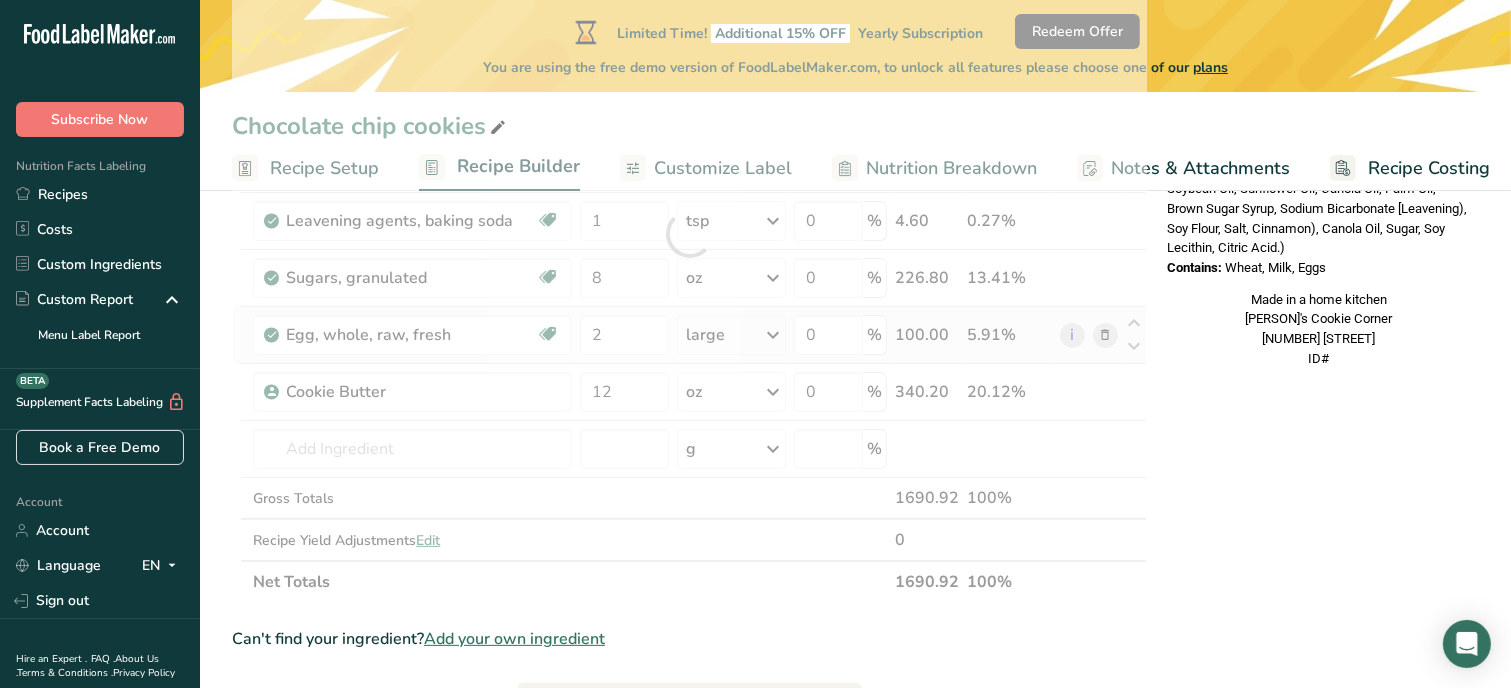 click on "Ingredient *
Amount *
Unit *
Waste *   .a-a{fill:#347362;}.b-a{fill:#fff;}          Grams
Percentage
Butter, salted
Gluten free
Vegetarian
Soy free
8
oz
Portions
1 pat (1" sq, 1/3" high)
1 tbsp
1 cup
See more
Weight Units
g
kg
mg
See more
Volume Units
l
Volume units require a density conversion. If you know your ingredient's density enter it below. Otherwise, click on "RIA" our AI Regulatory bot - she will be able to help you
lb/ft3
g/cm3
Confirm
mL
lb/ft3" at bounding box center [689, 234] 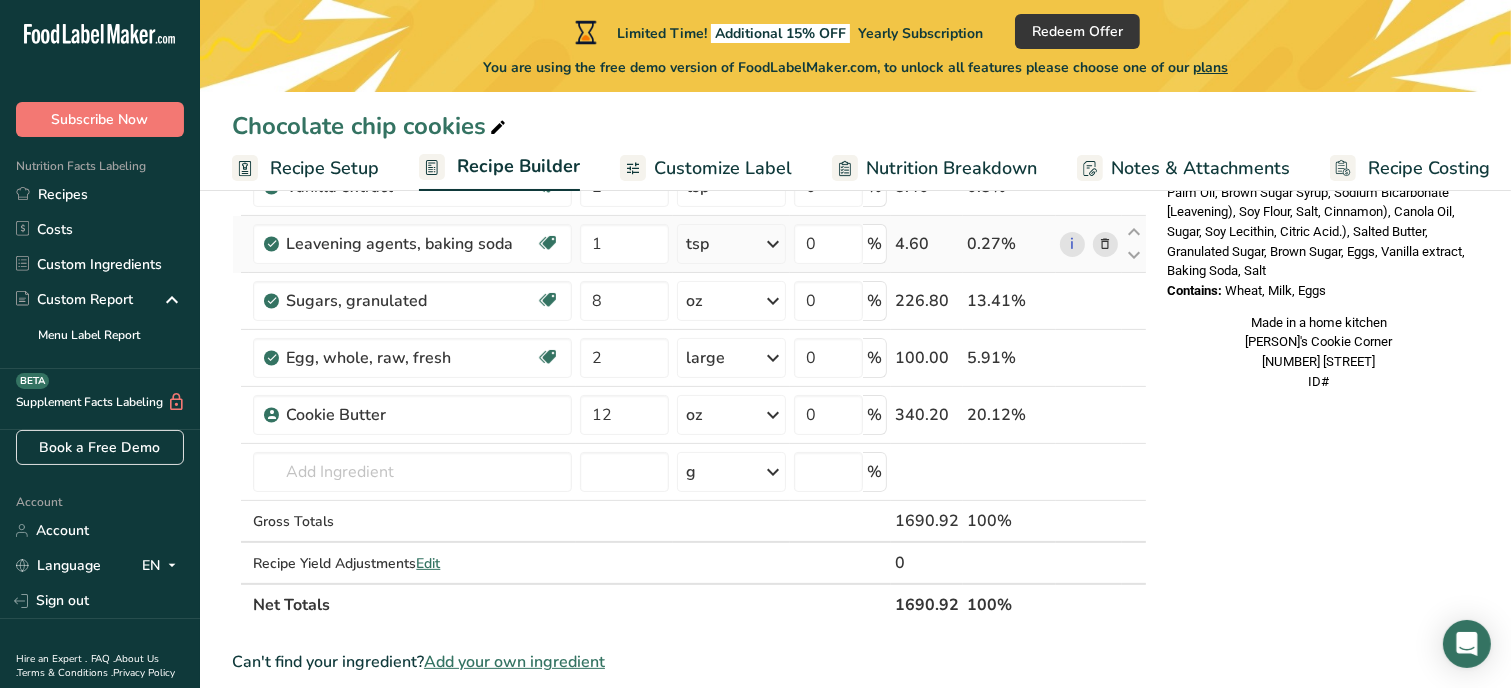scroll, scrollTop: 443, scrollLeft: 0, axis: vertical 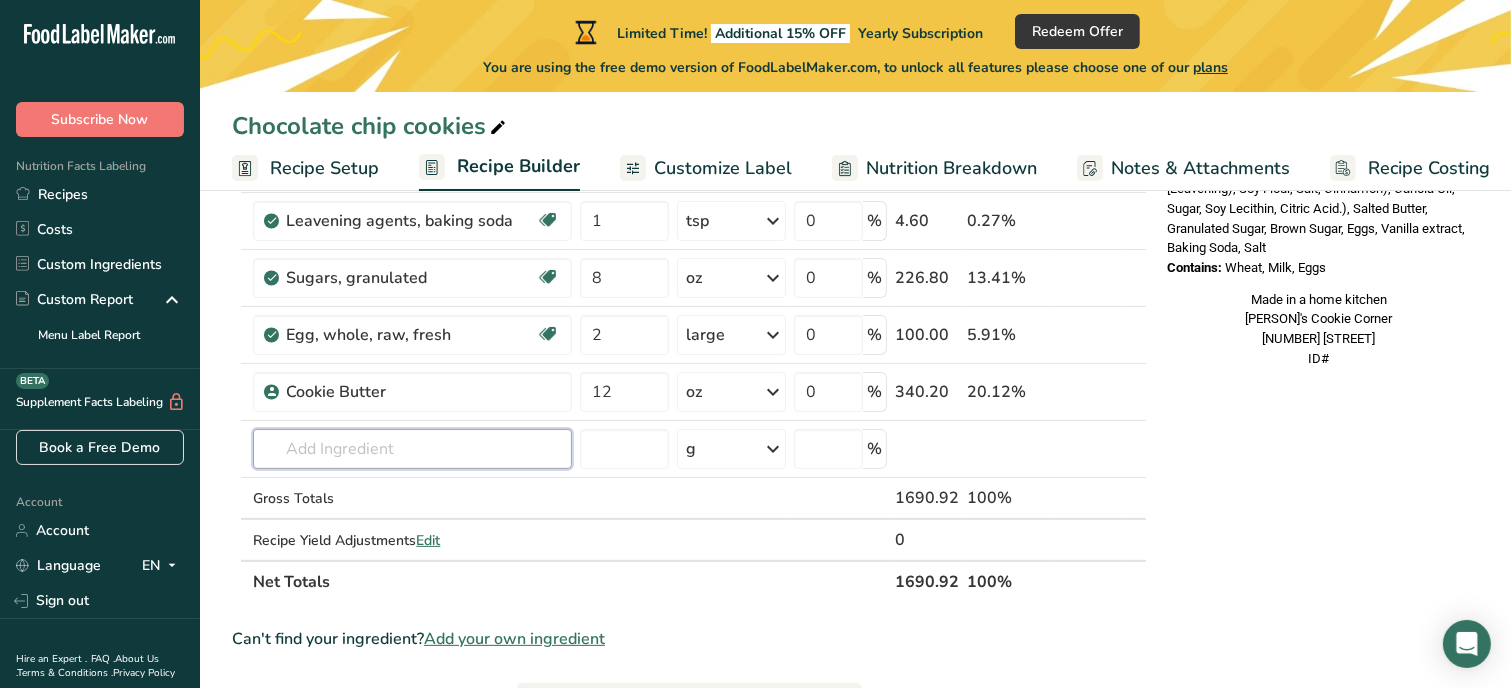 click at bounding box center [412, 449] 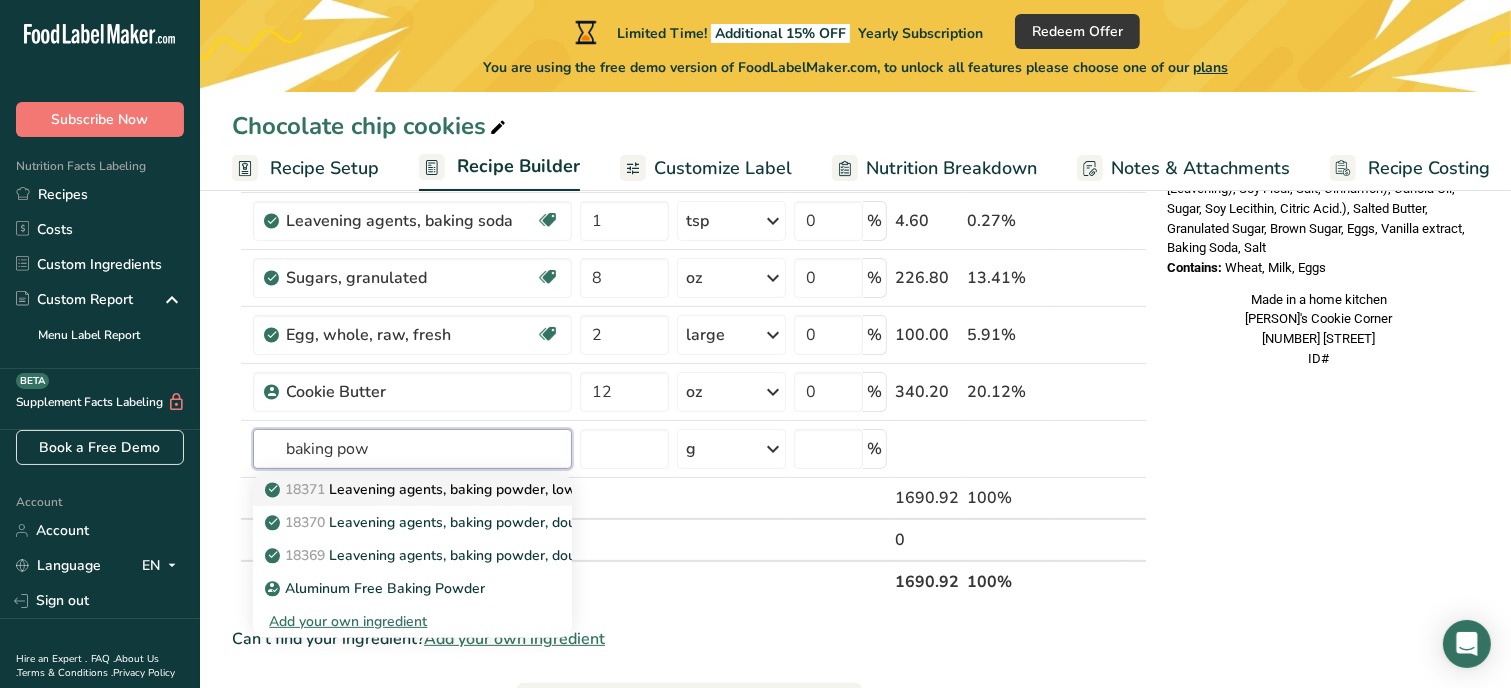 type on "baking pow" 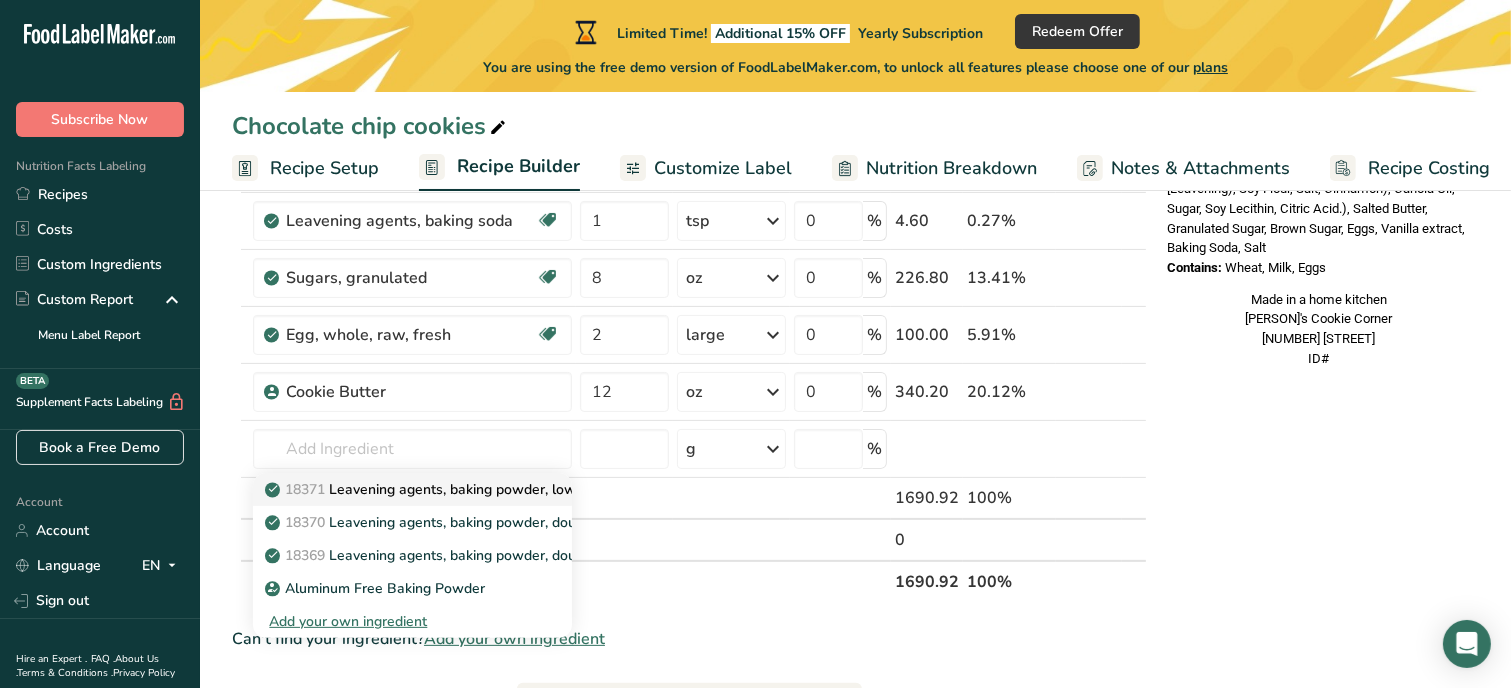 click on "[NUMBER]
Leavening agents, baking powder, low-sodium" at bounding box center [448, 489] 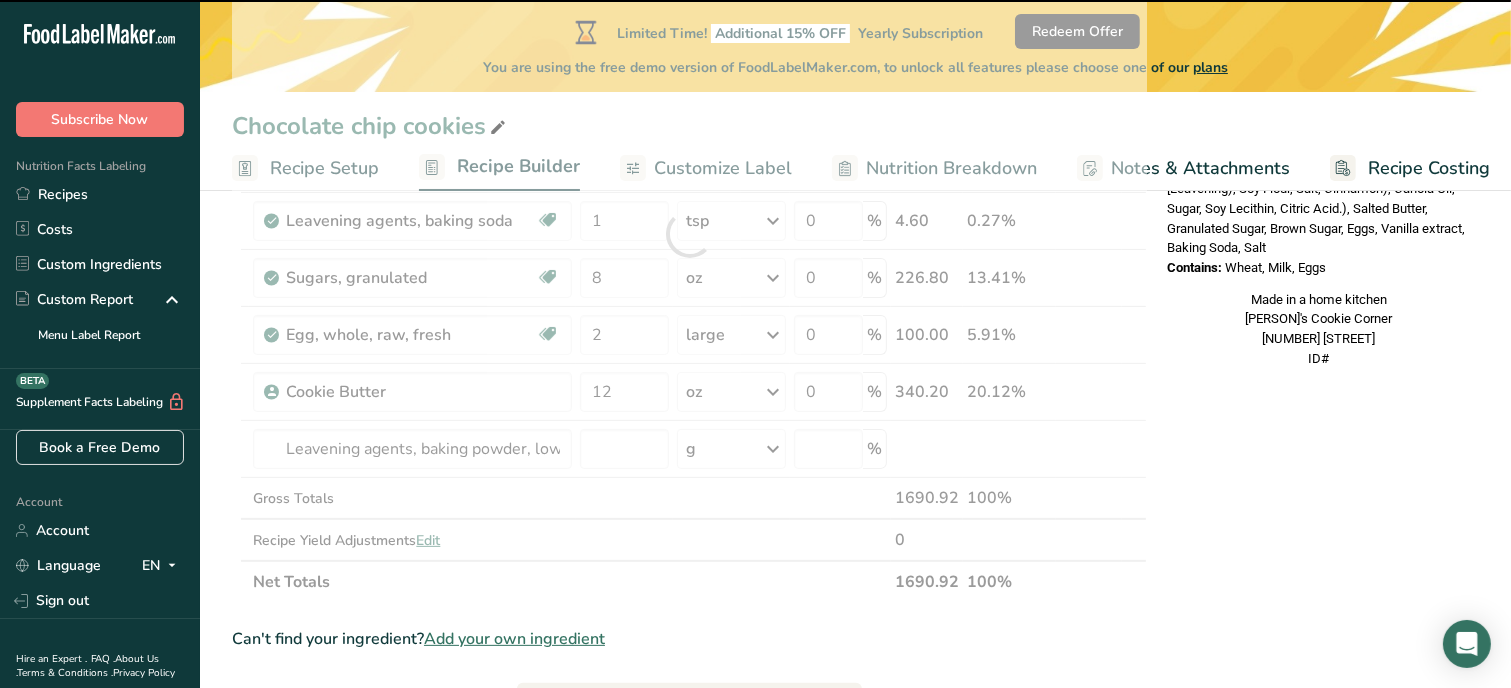 type on "0" 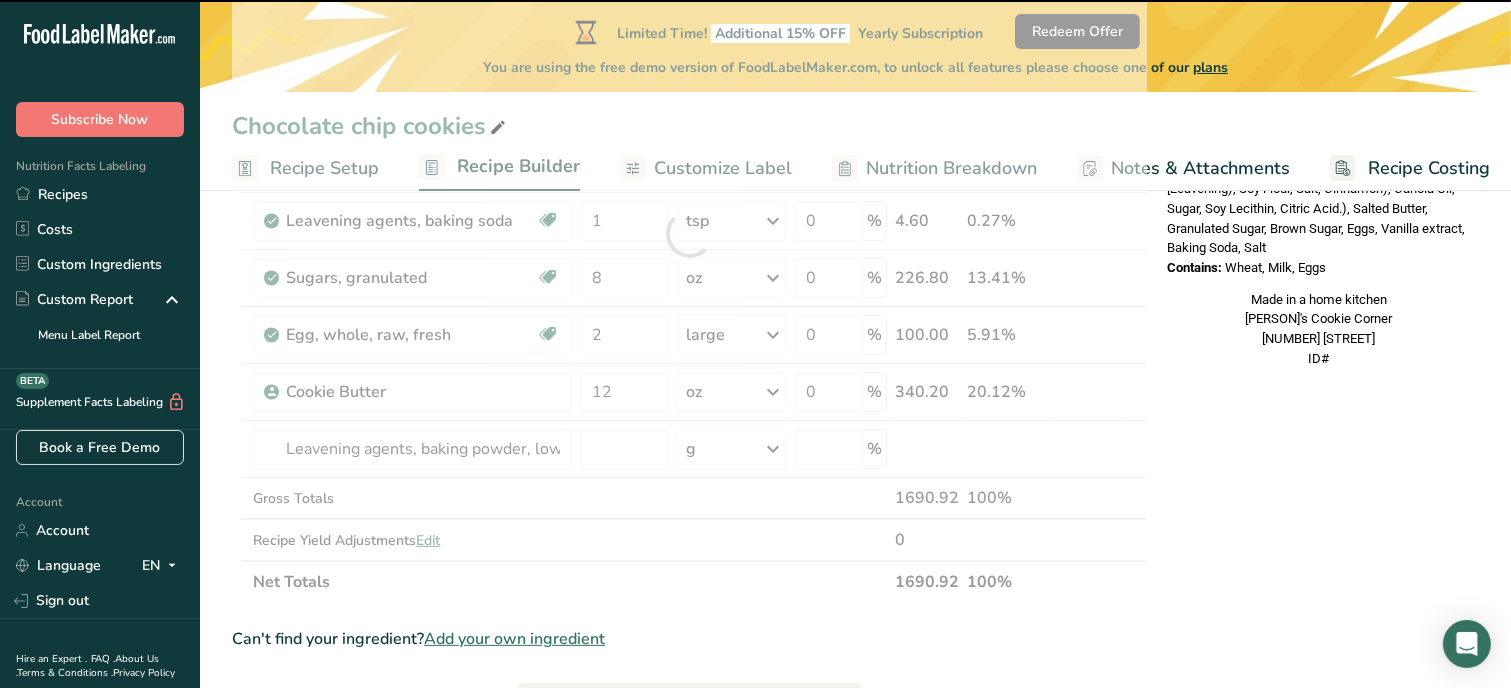 type on "0" 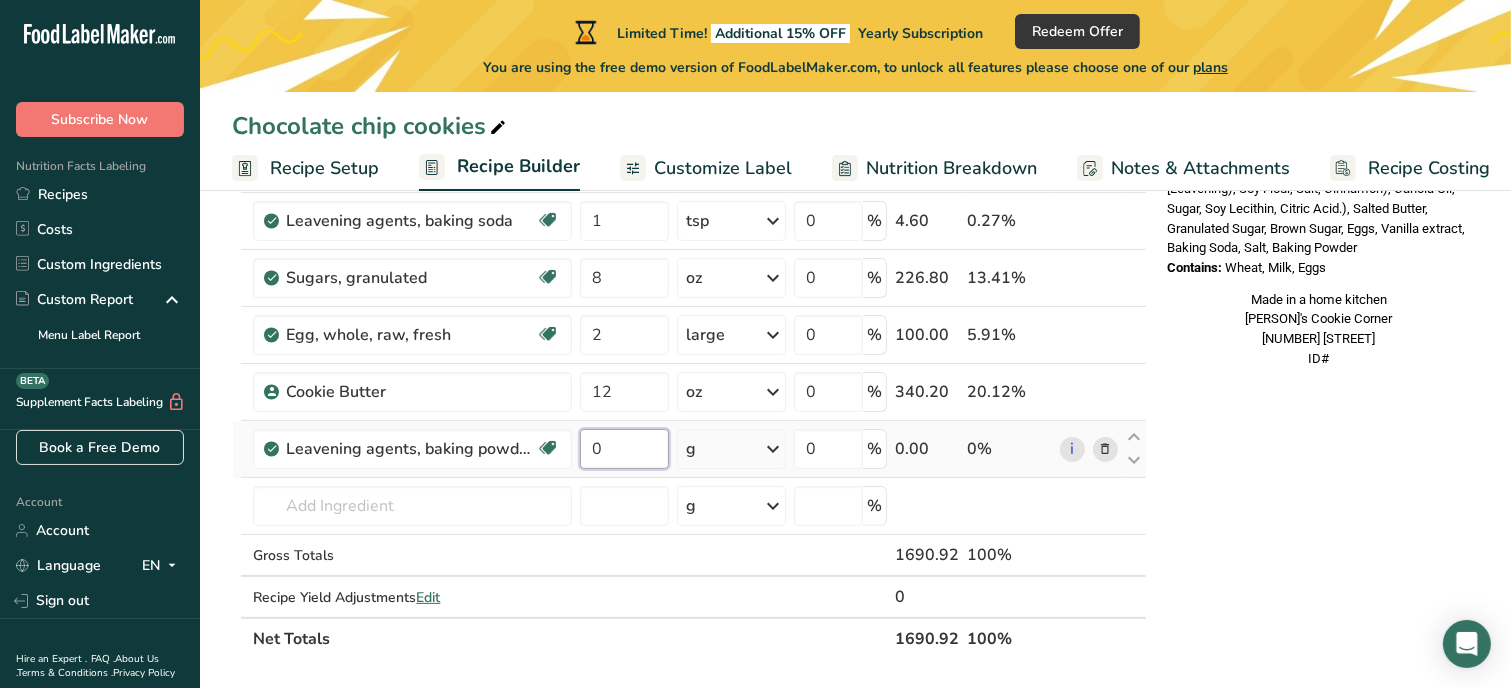click on "0" at bounding box center (624, 449) 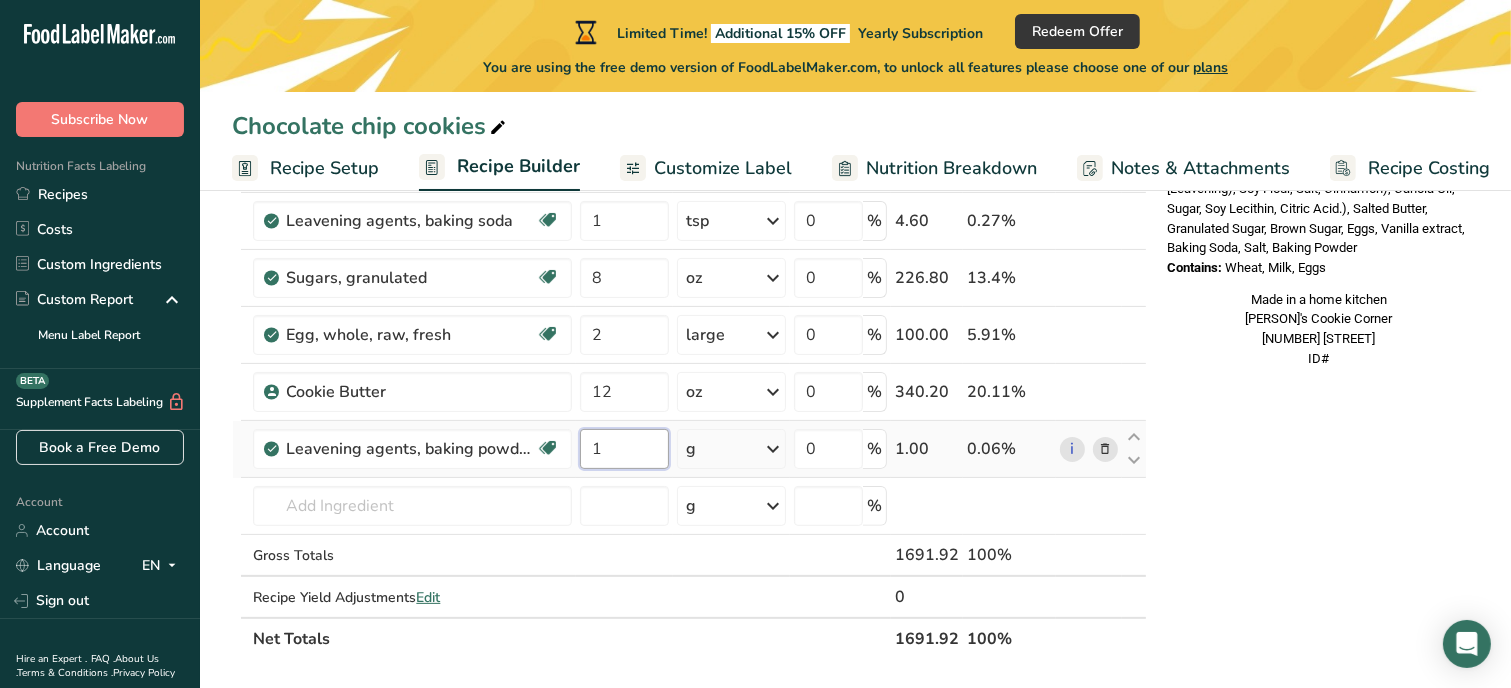 type on "1" 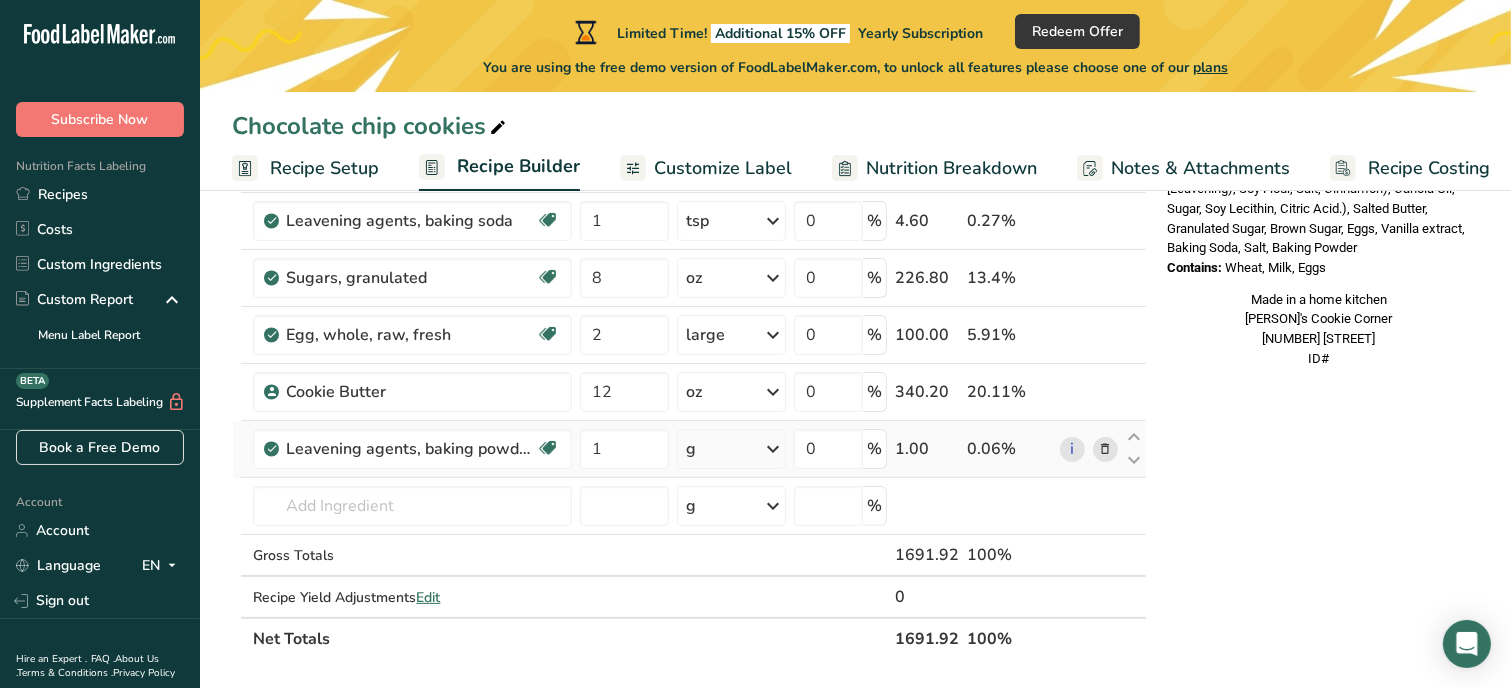 click on "Ingredient *
Amount *
Unit *
Waste *   .a-a{fill:#347362;}.b-a{fill:#fff;}          Grams
Percentage
Butter, salted
Gluten free
Vegetarian
Soy free
8
oz
Portions
1 pat (1" sq, 1/3" high)
1 tbsp
1 cup
See more
Weight Units
g
kg
mg
See more
Volume Units
l
Volume units require a density conversion. If you know your ingredient's density enter it below. Otherwise, click on "RIA" our AI Regulatory bot - she will be able to help you
lb/ft3
g/cm3
Confirm
mL
lb/ft3" at bounding box center (689, 262) 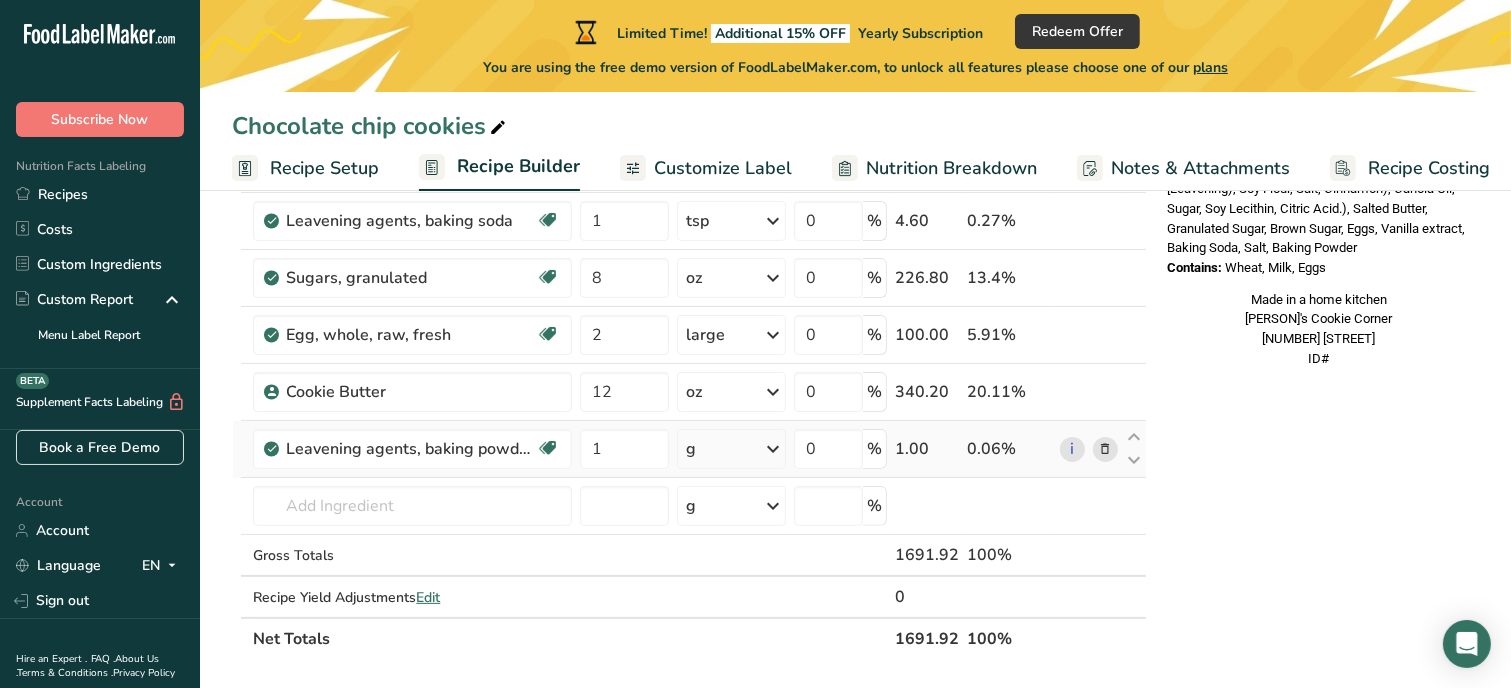 click at bounding box center [773, 449] 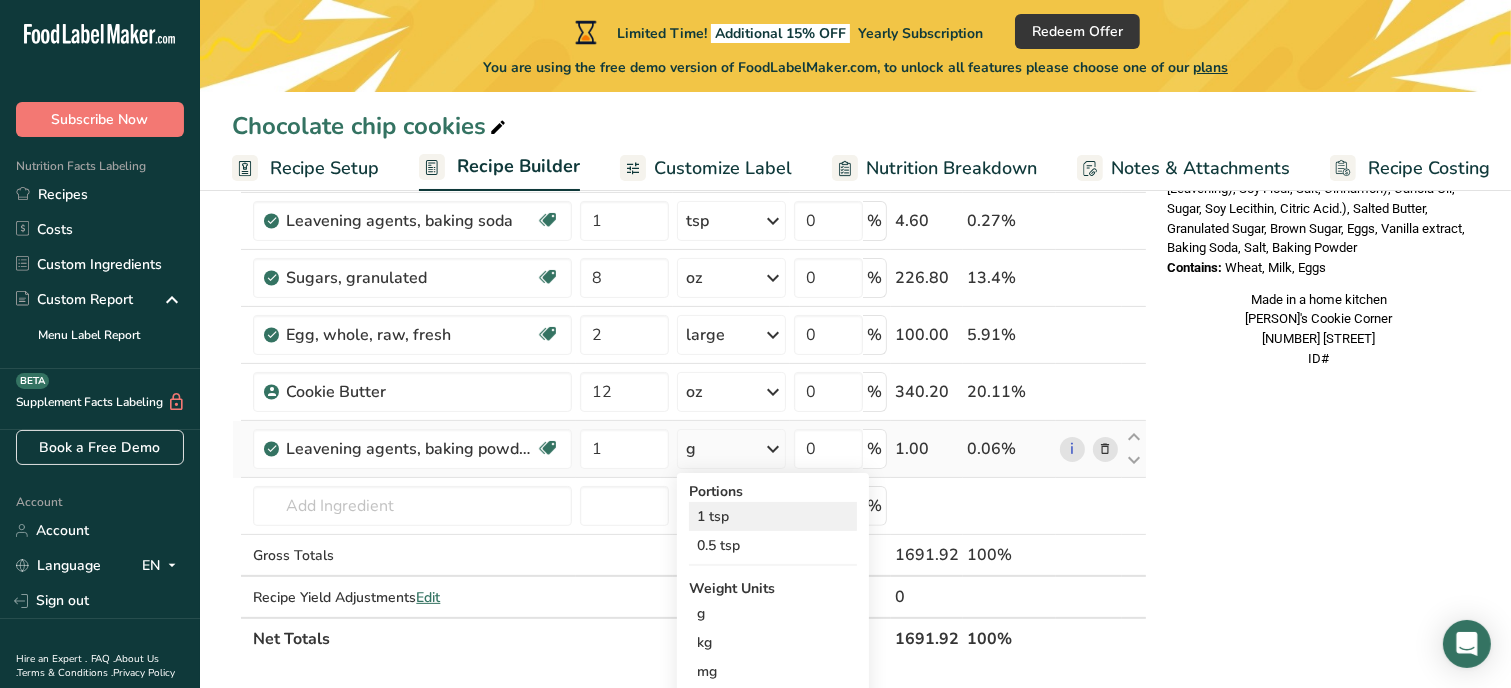 click on "1 tsp" at bounding box center (773, 516) 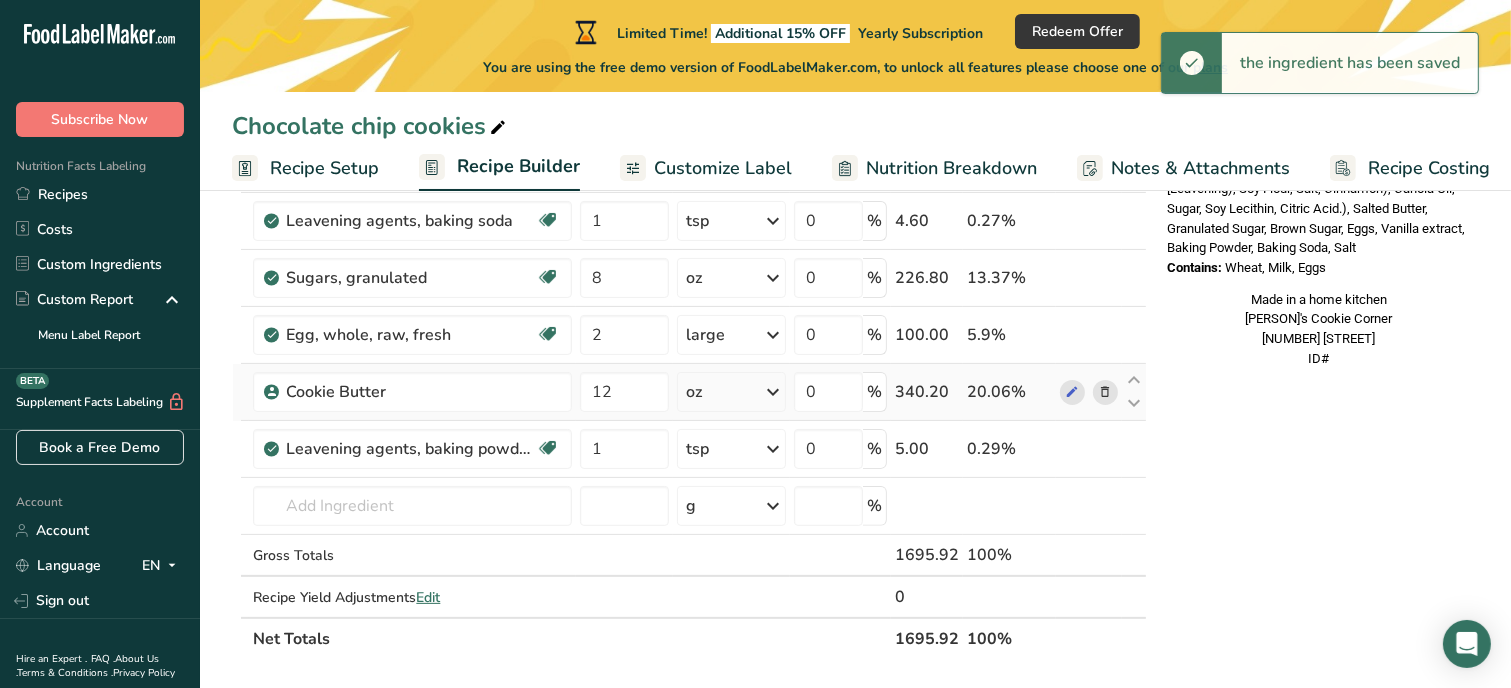 click at bounding box center (1105, 392) 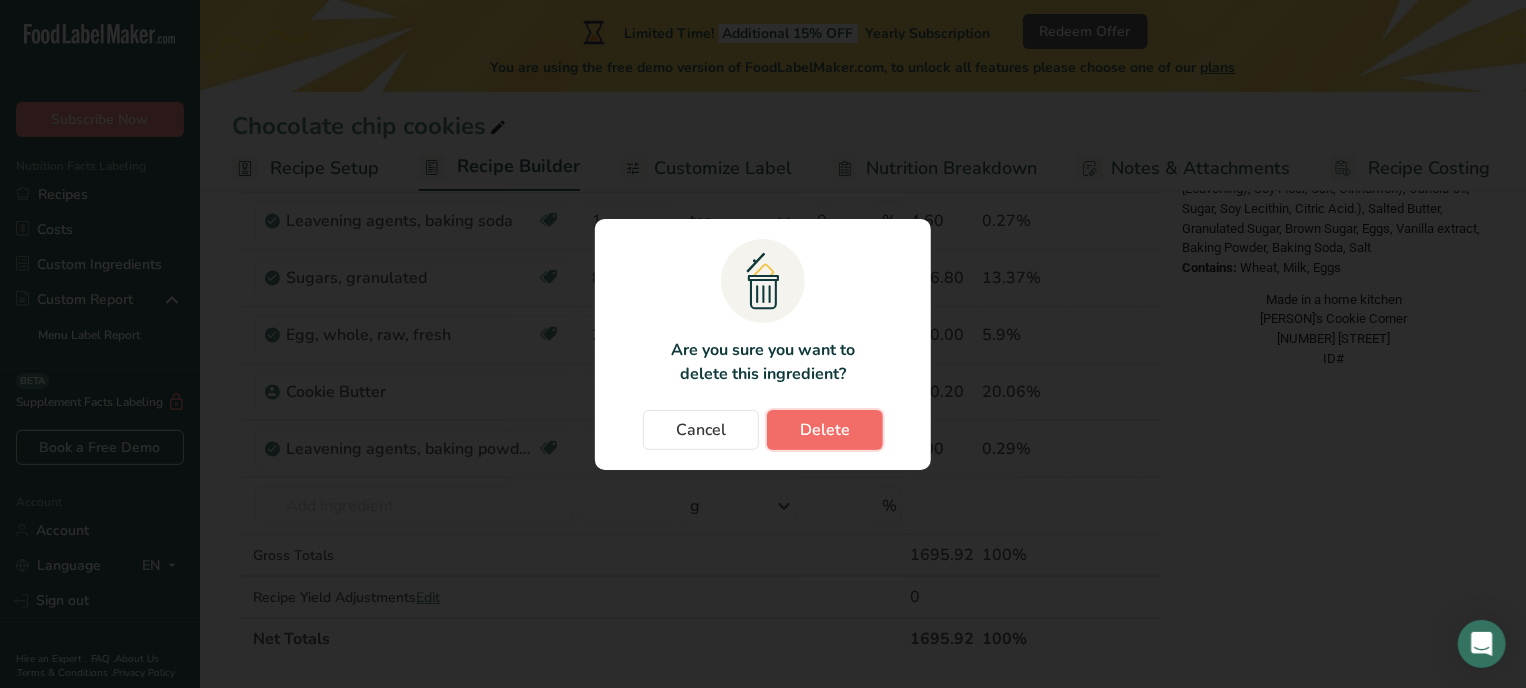 click on "Delete" at bounding box center (825, 430) 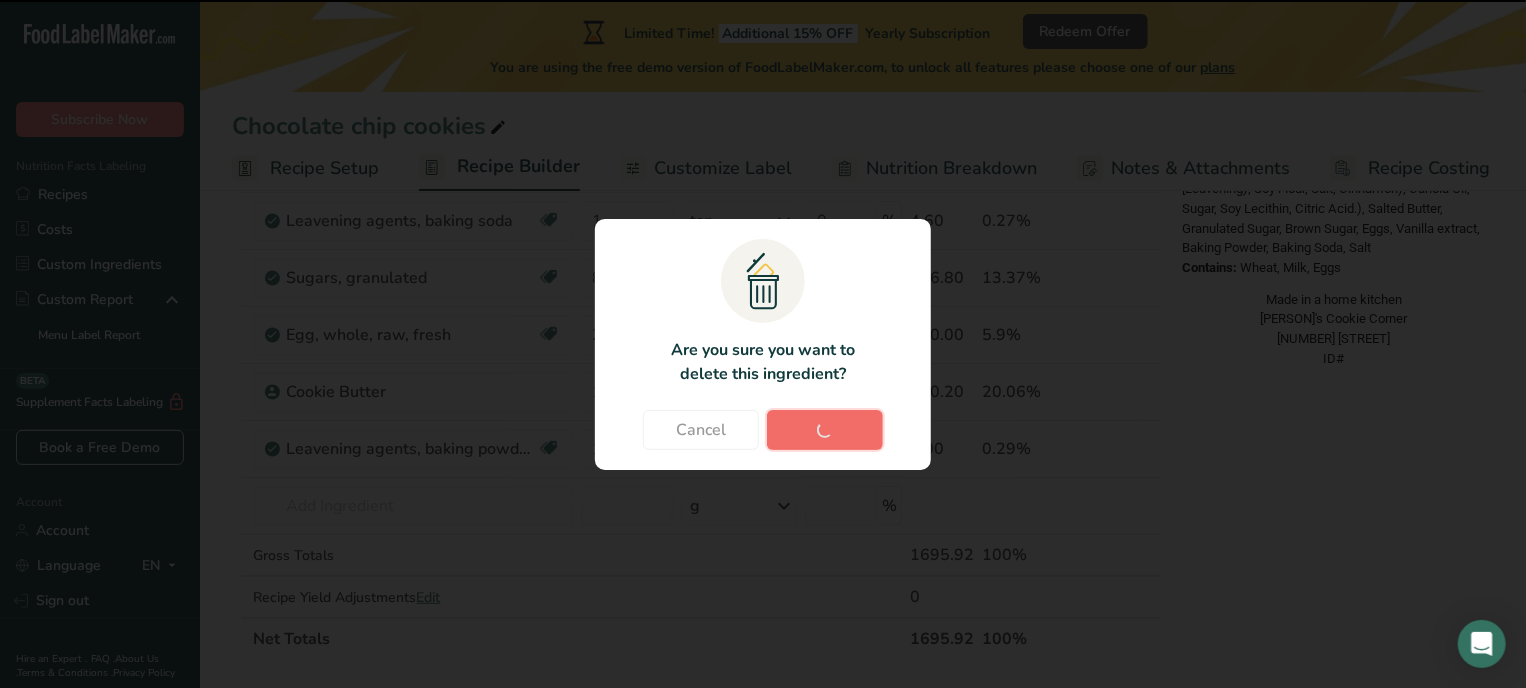 type on "1" 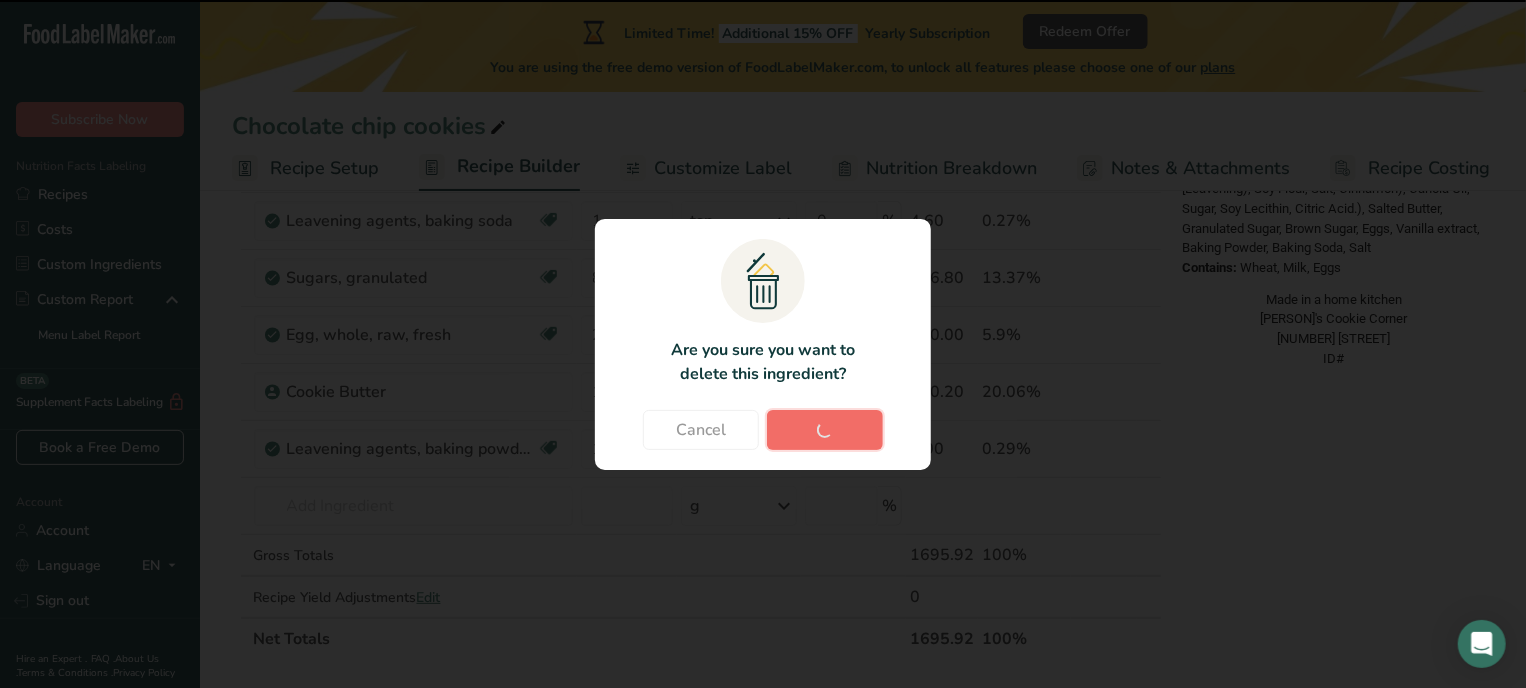 type 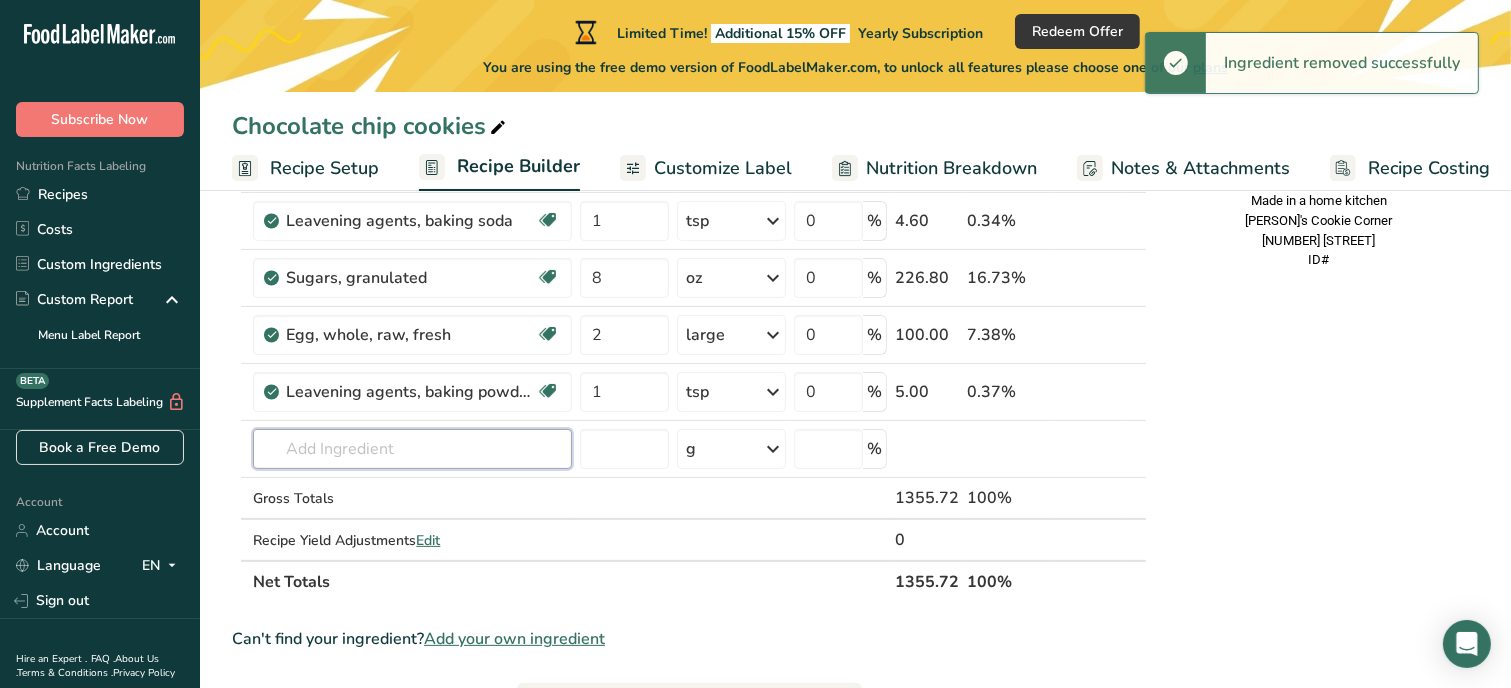 click at bounding box center [412, 449] 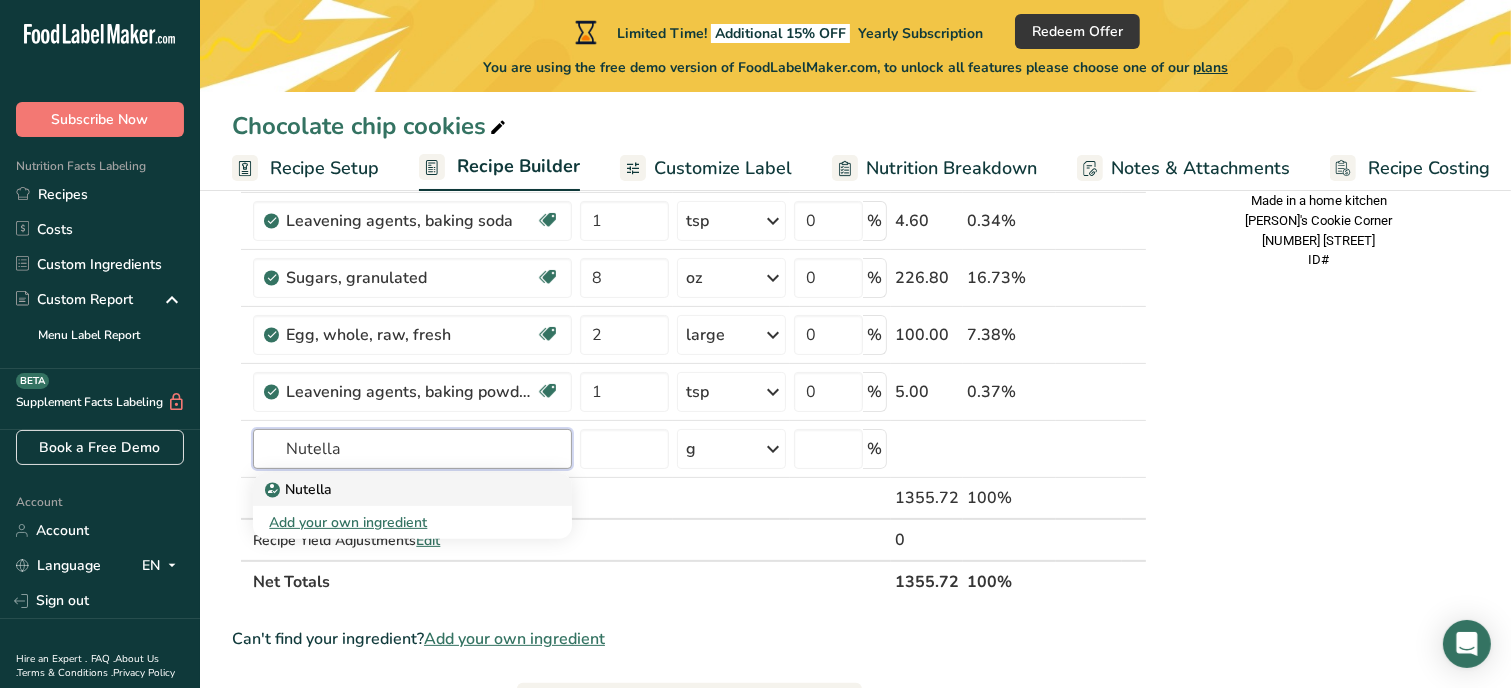 type on "Nutella" 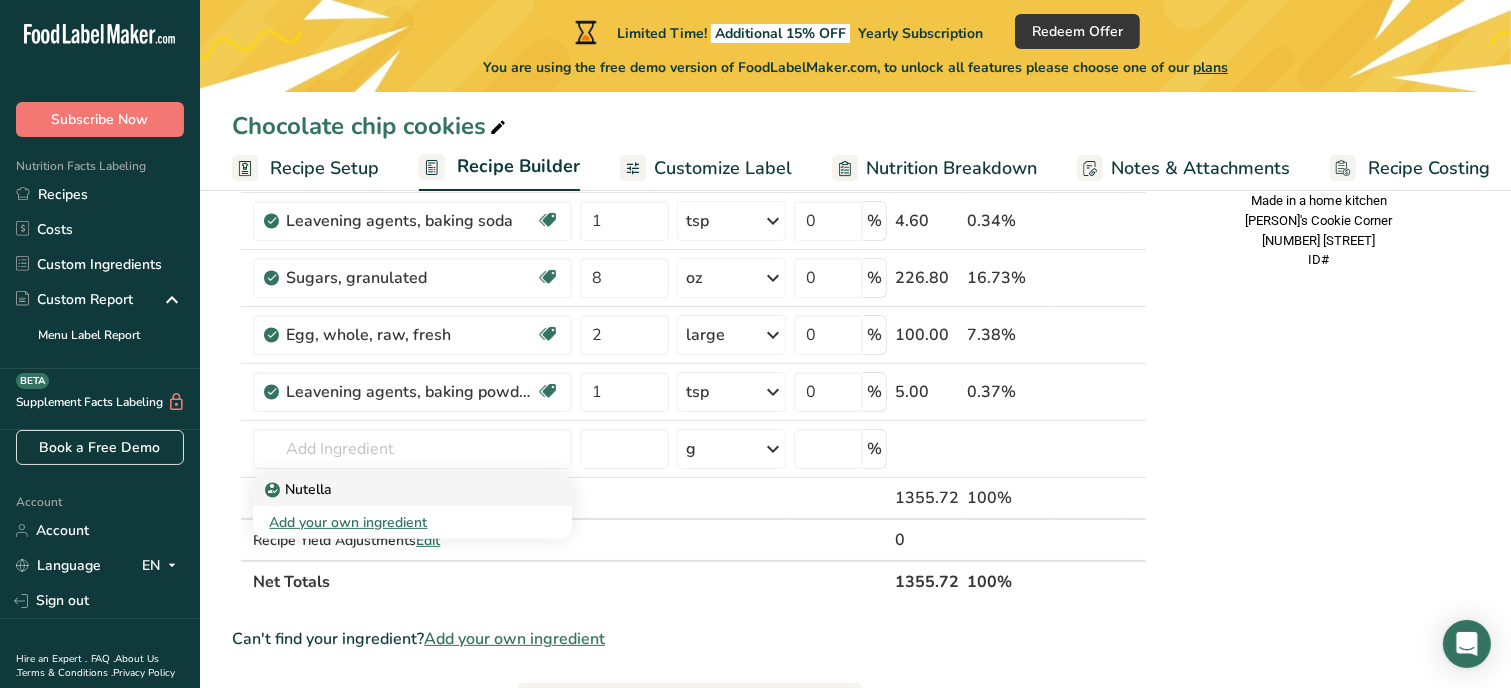click on "Nutella" at bounding box center (412, 489) 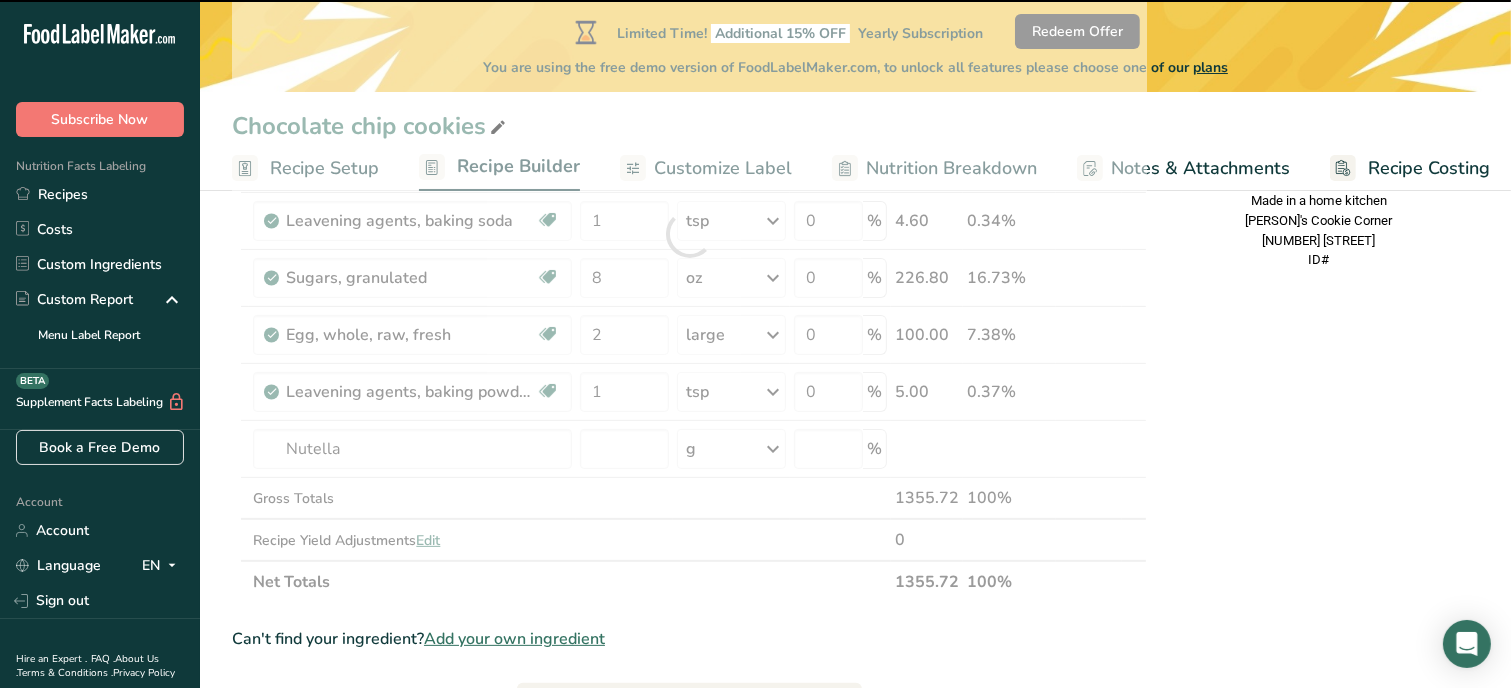 type on "0" 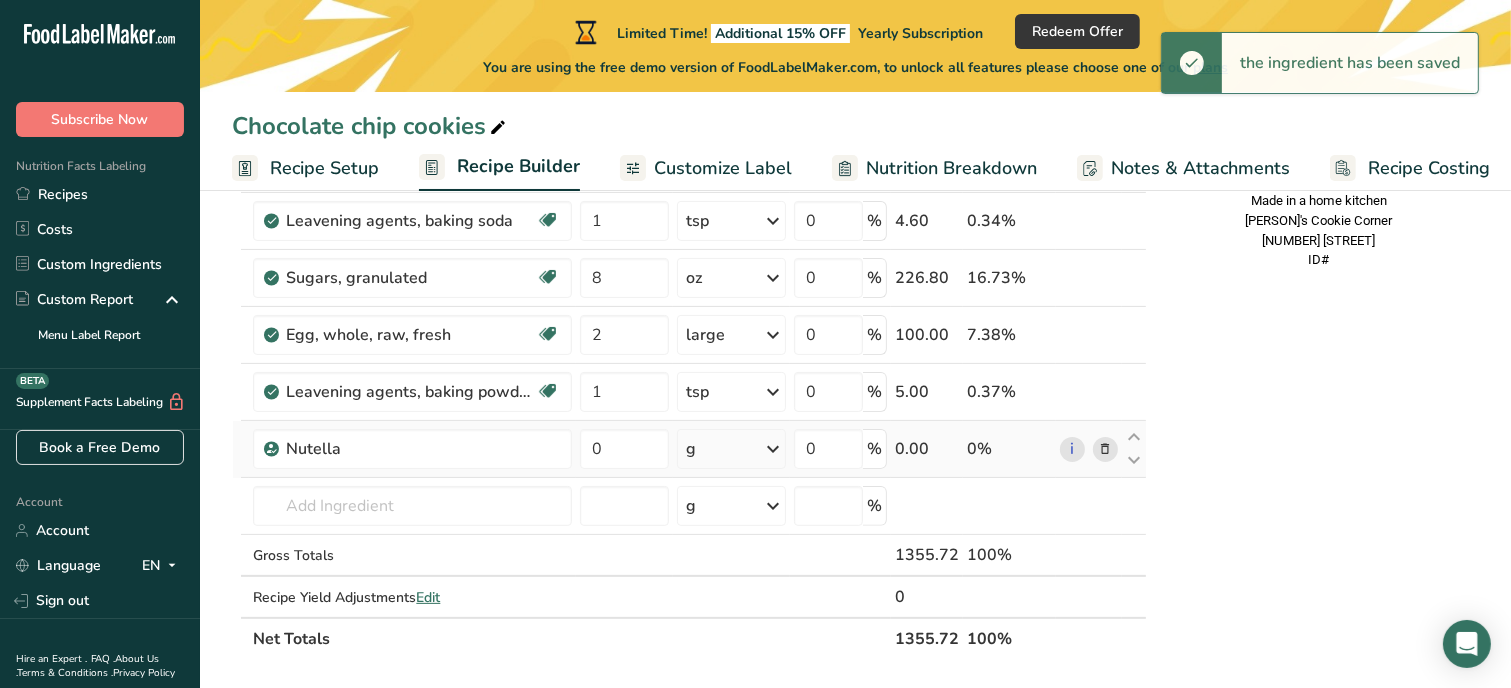 click on "g" at bounding box center [731, 449] 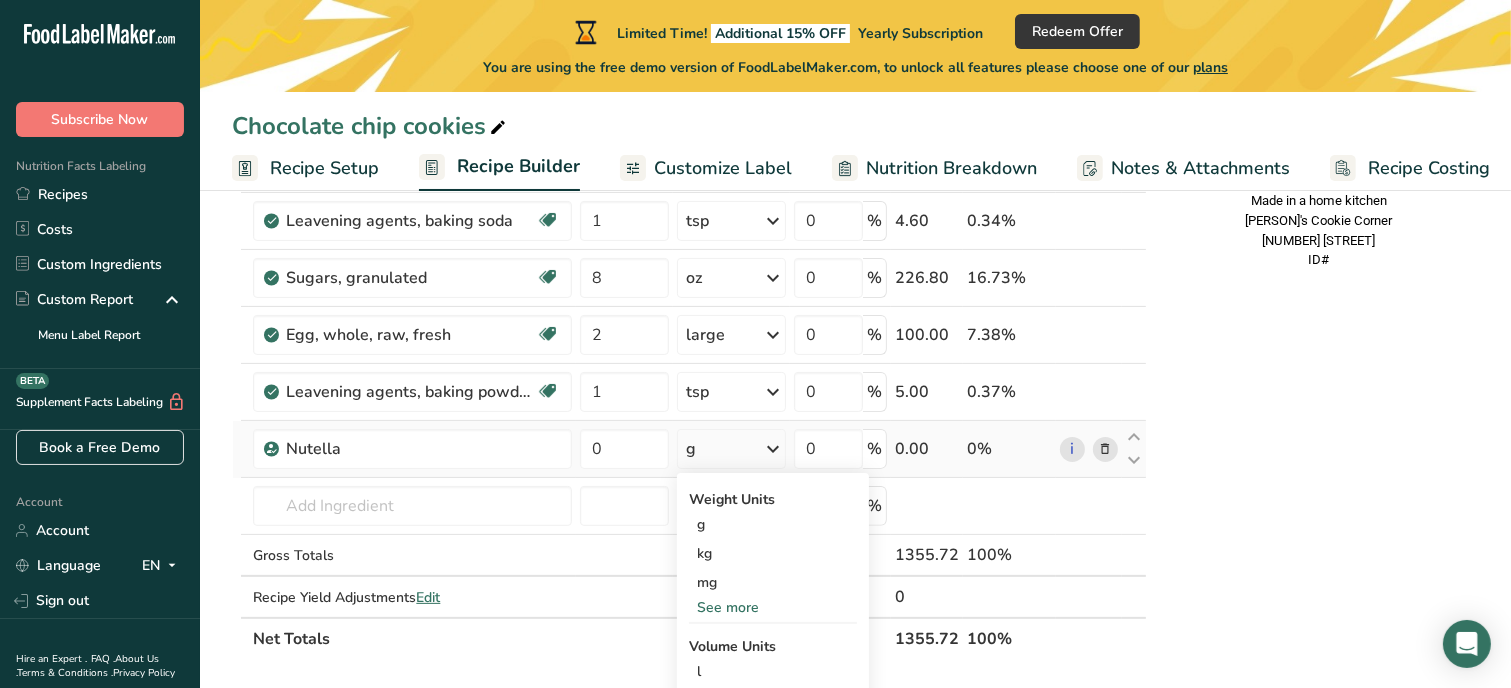 click on "See more" at bounding box center [773, 607] 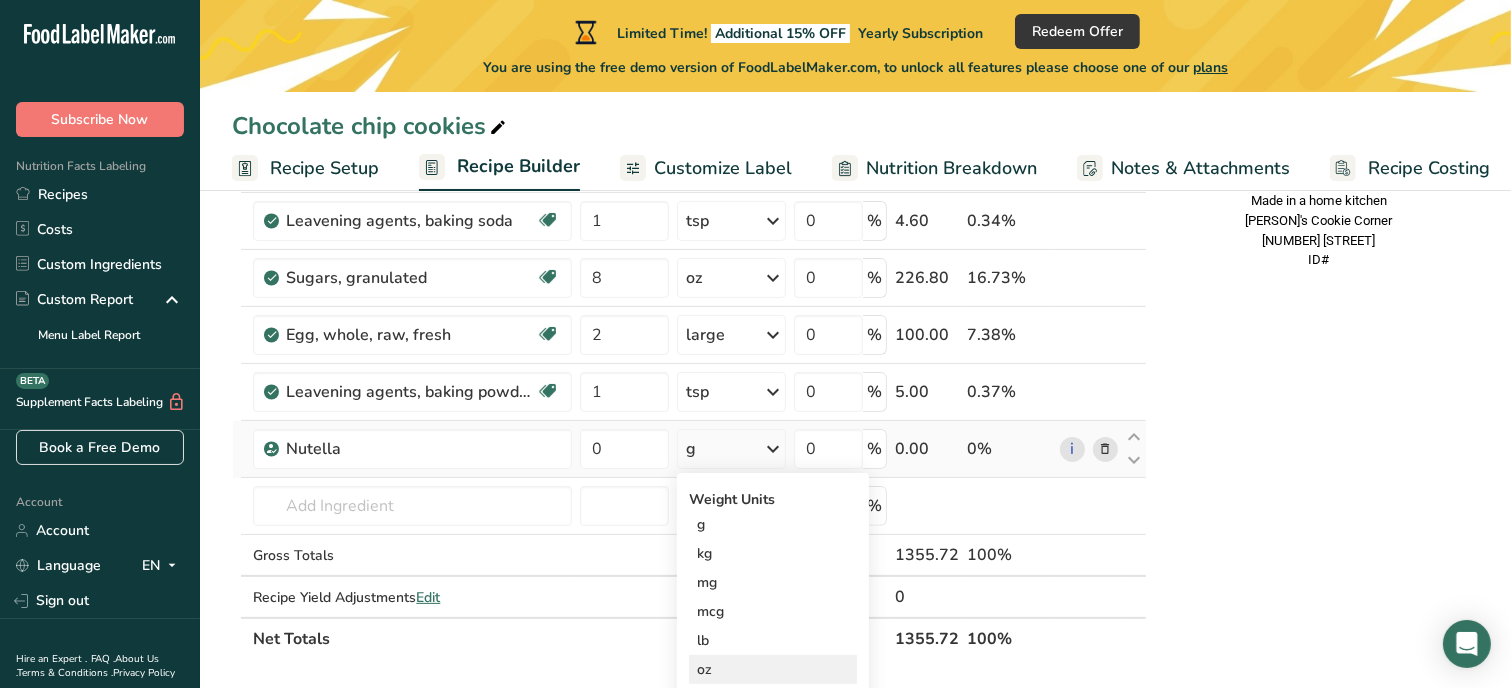 click on "oz" at bounding box center (773, 669) 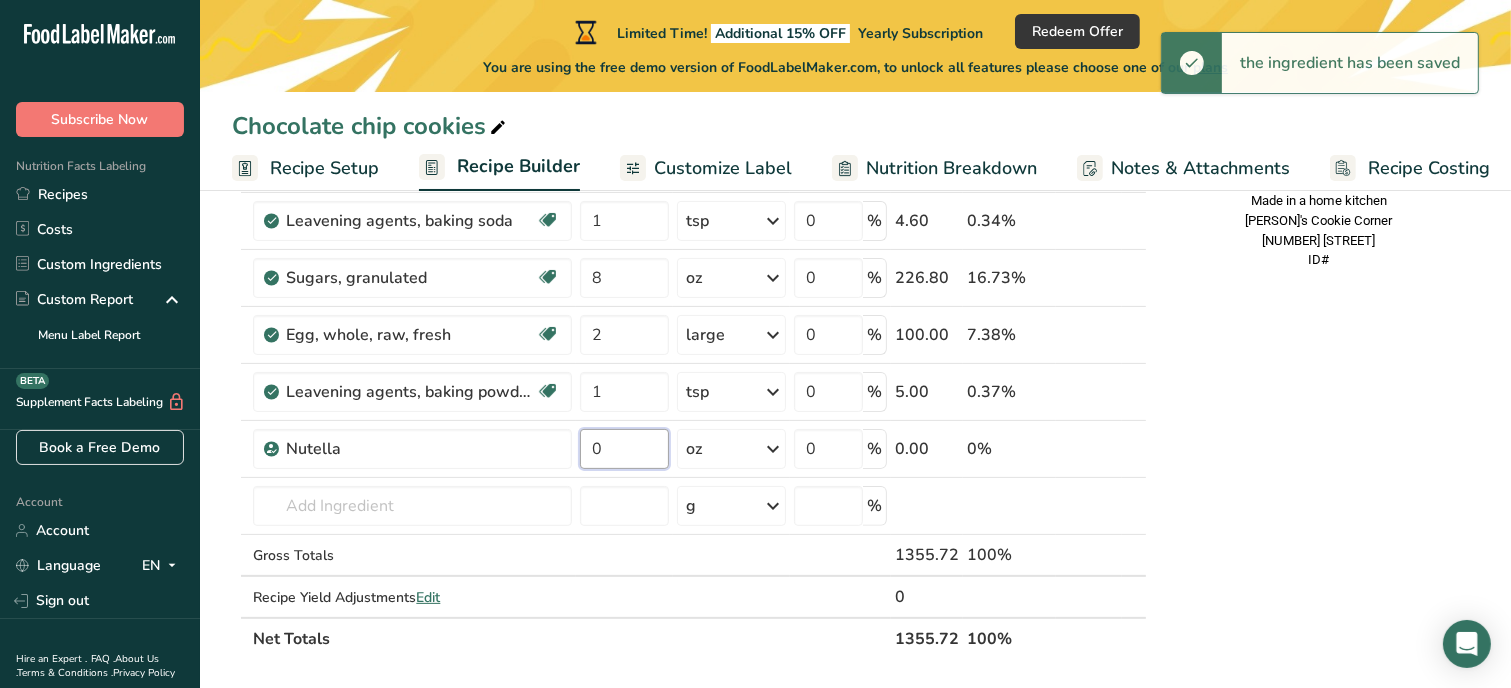 click on "0" at bounding box center [624, 449] 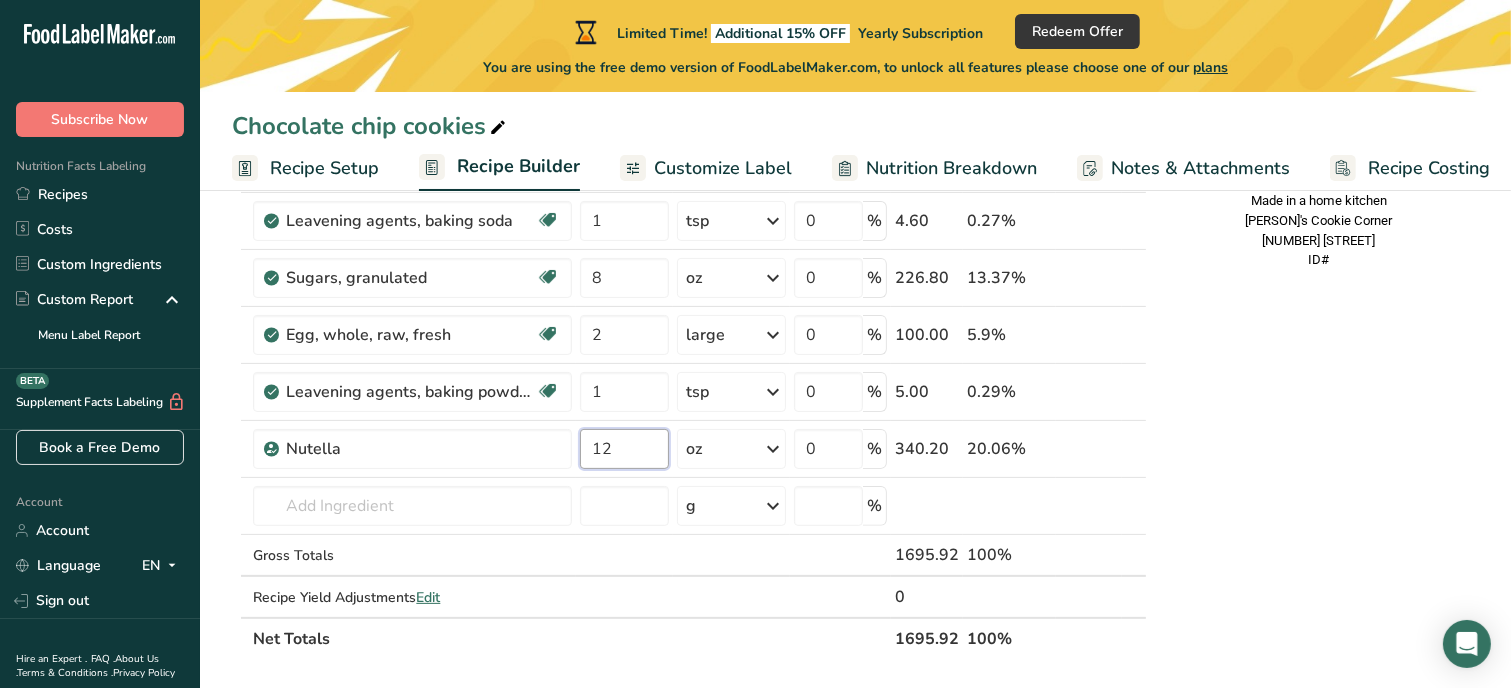 type on "12" 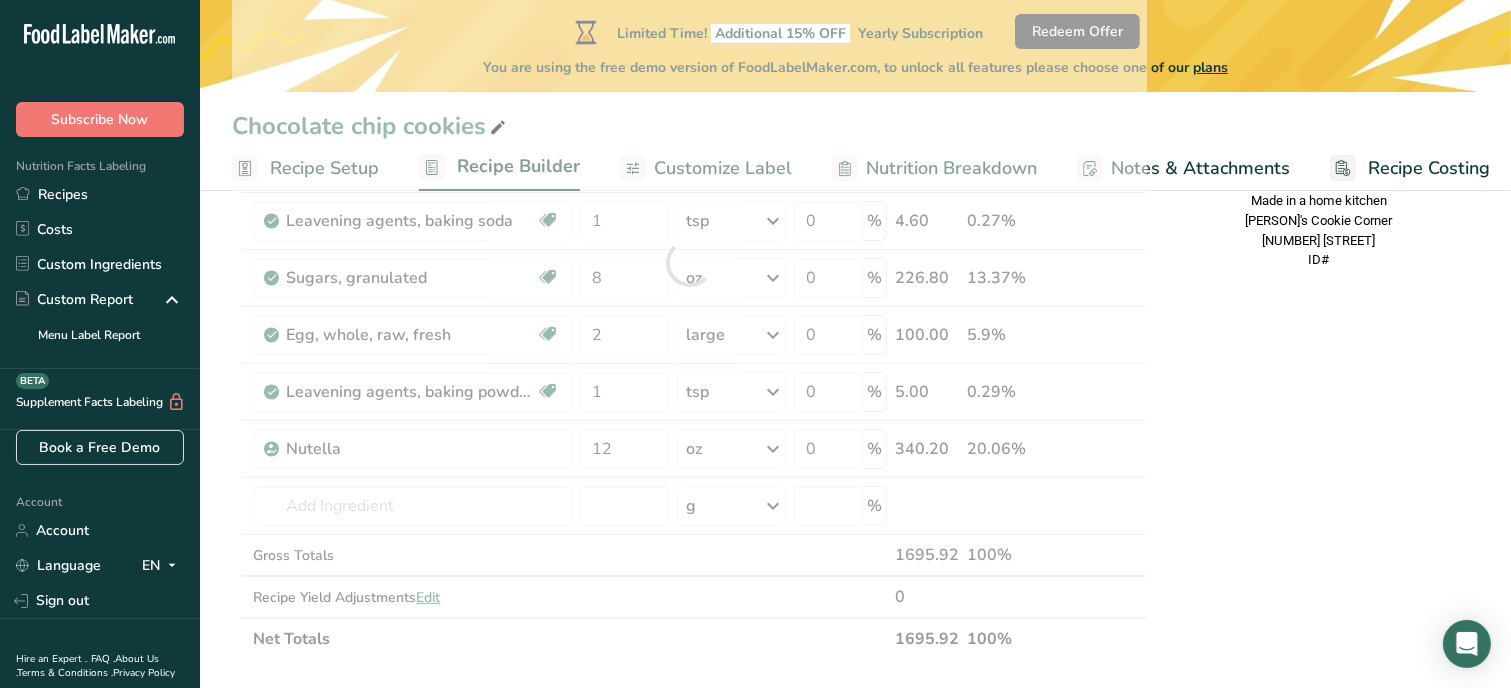 click on "Add Ingredients
Manage Recipe         Delete Recipe             Duplicate Recipe               Scale Recipe               Save as Sub-Recipe   .a-a{fill:#347362;}.b-a{fill:#fff;}                                 Nutrition Breakdown                 Recipe Card
NEW
Amino Acids Pattern Report             Activity History
Download
Choose your preferred label style
Standard FDA label
Standard FDA label
The most common format for nutrition facts labels in compliance with the FDA's typeface, style and requirements
Tabular FDA label
A label format compliant with the FDA regulations presented in a tabular (horizontal) display.
Linear FDA label
A simple linear display for small sized packages.
Simplified FDA label" at bounding box center [855, 567] 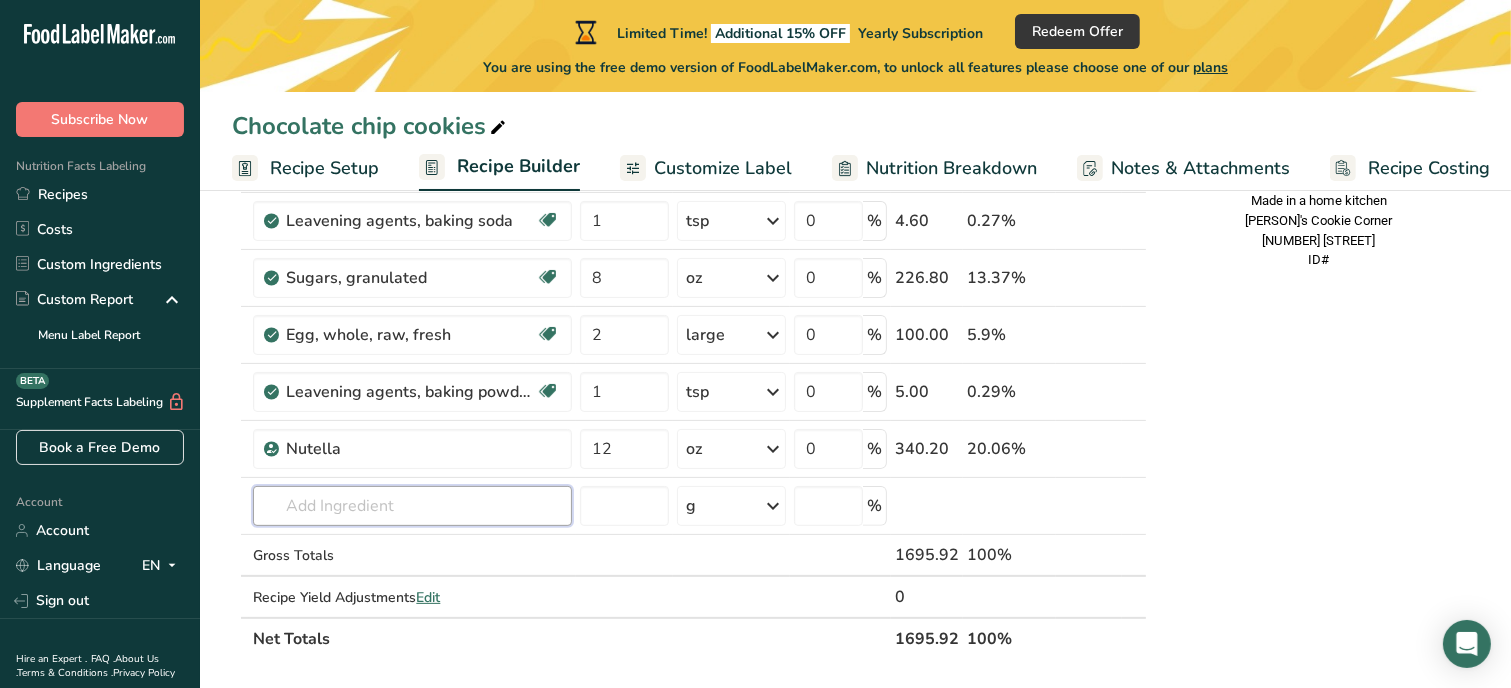 click at bounding box center (412, 506) 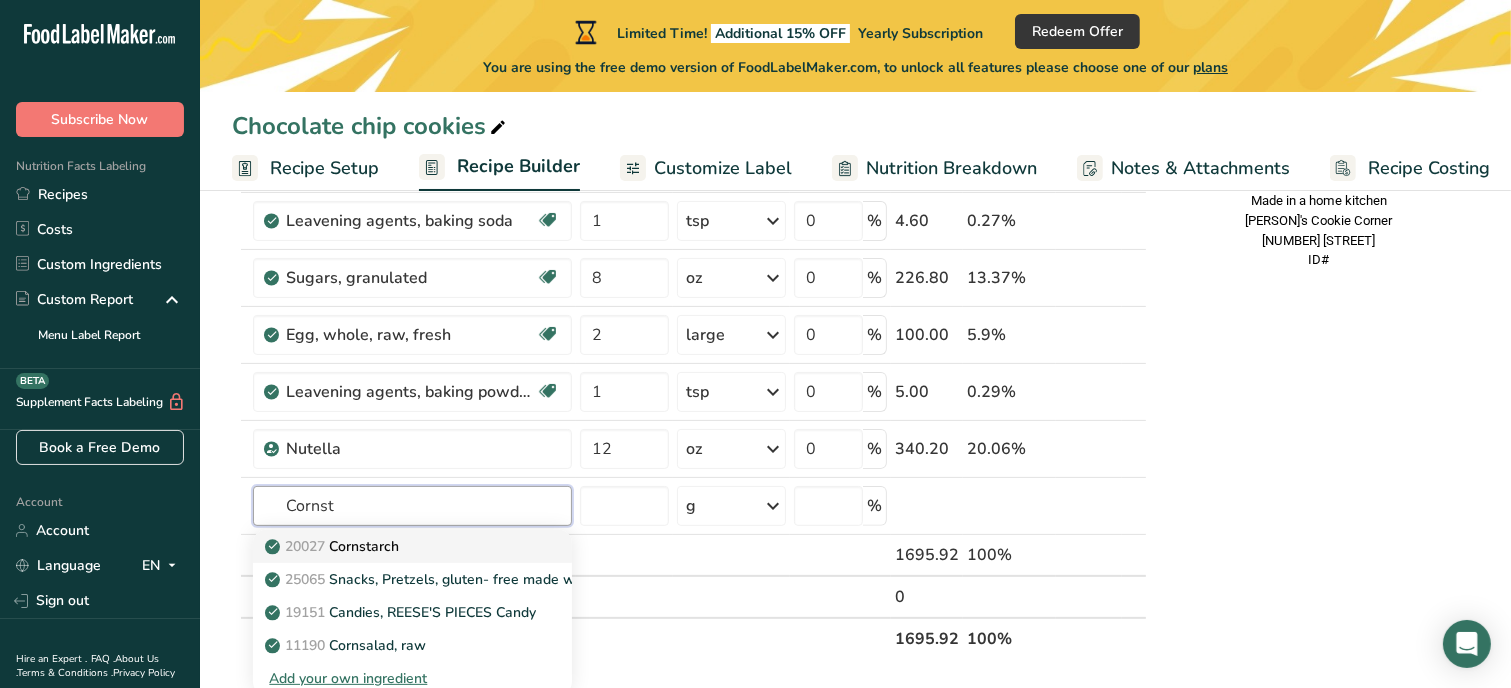 type on "Cornst" 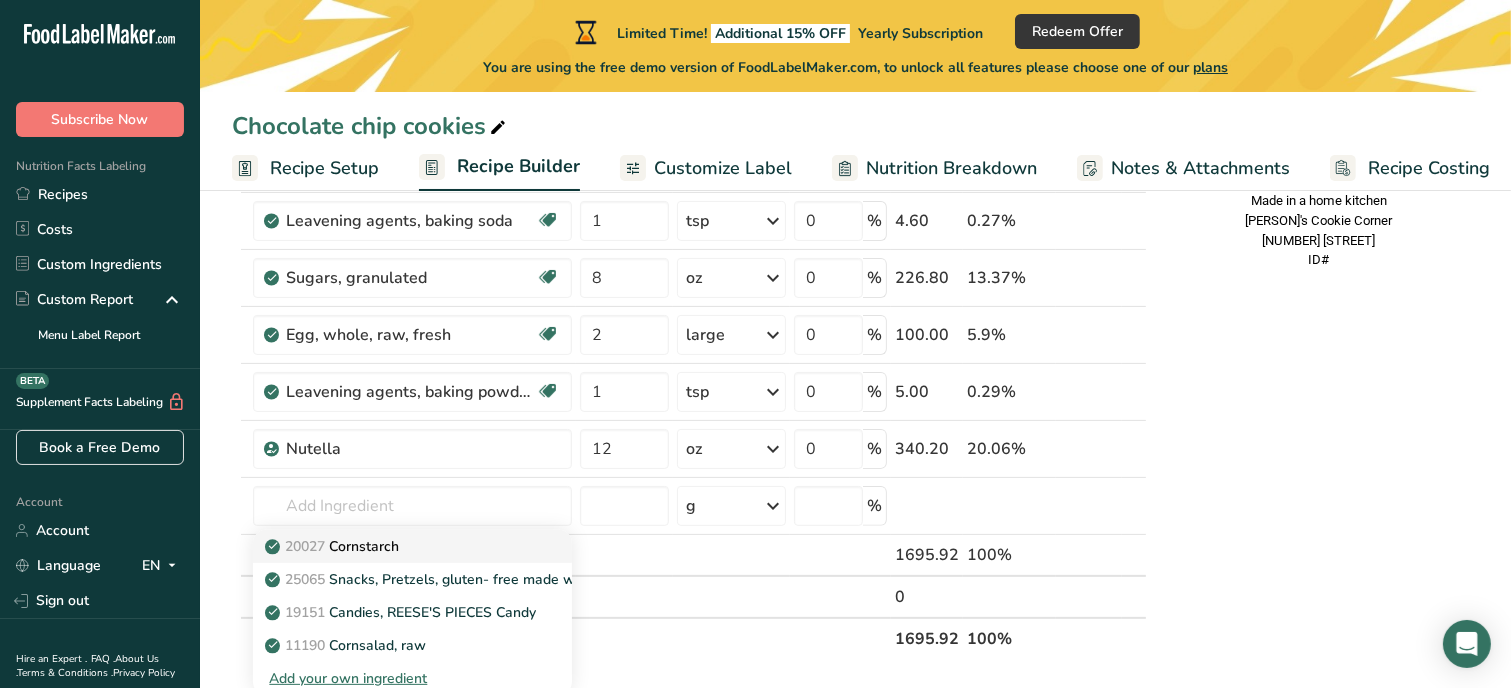 click on "20027
Cornstarch" at bounding box center (334, 546) 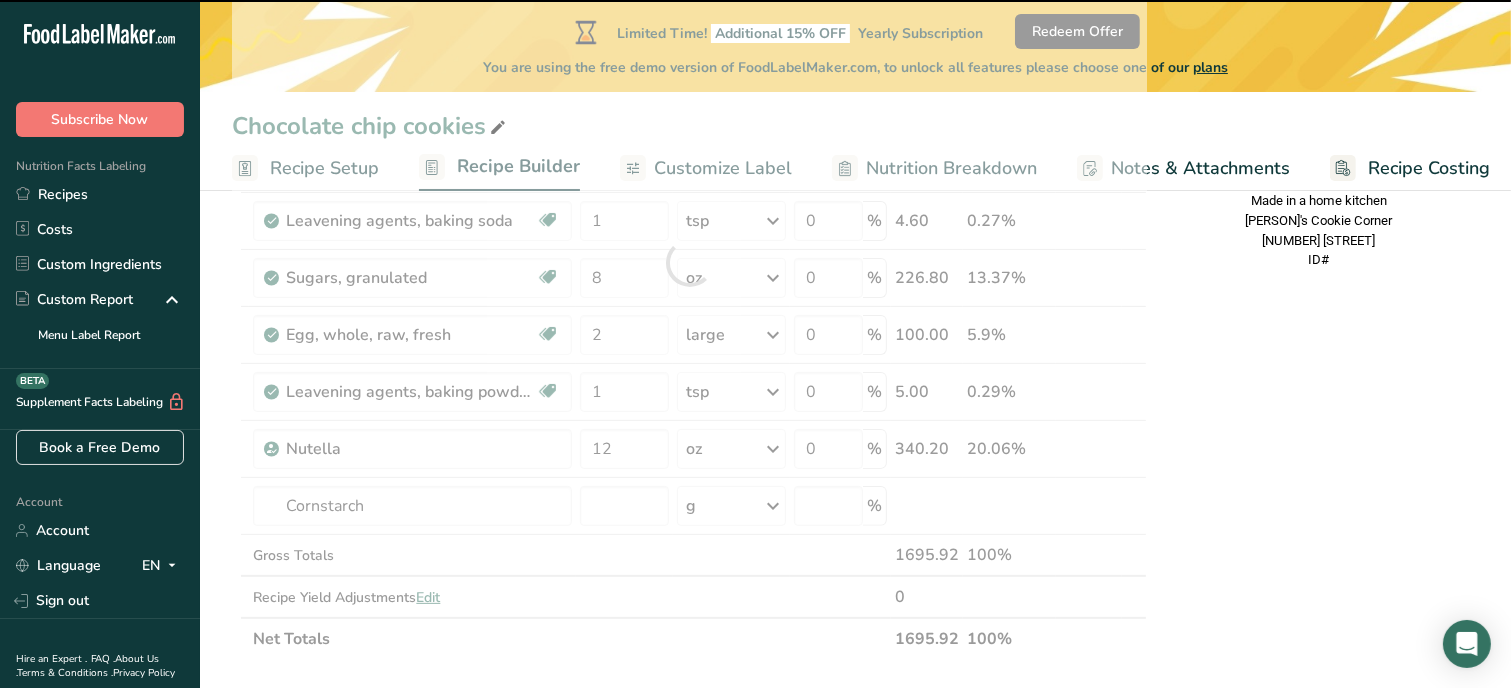 type on "0" 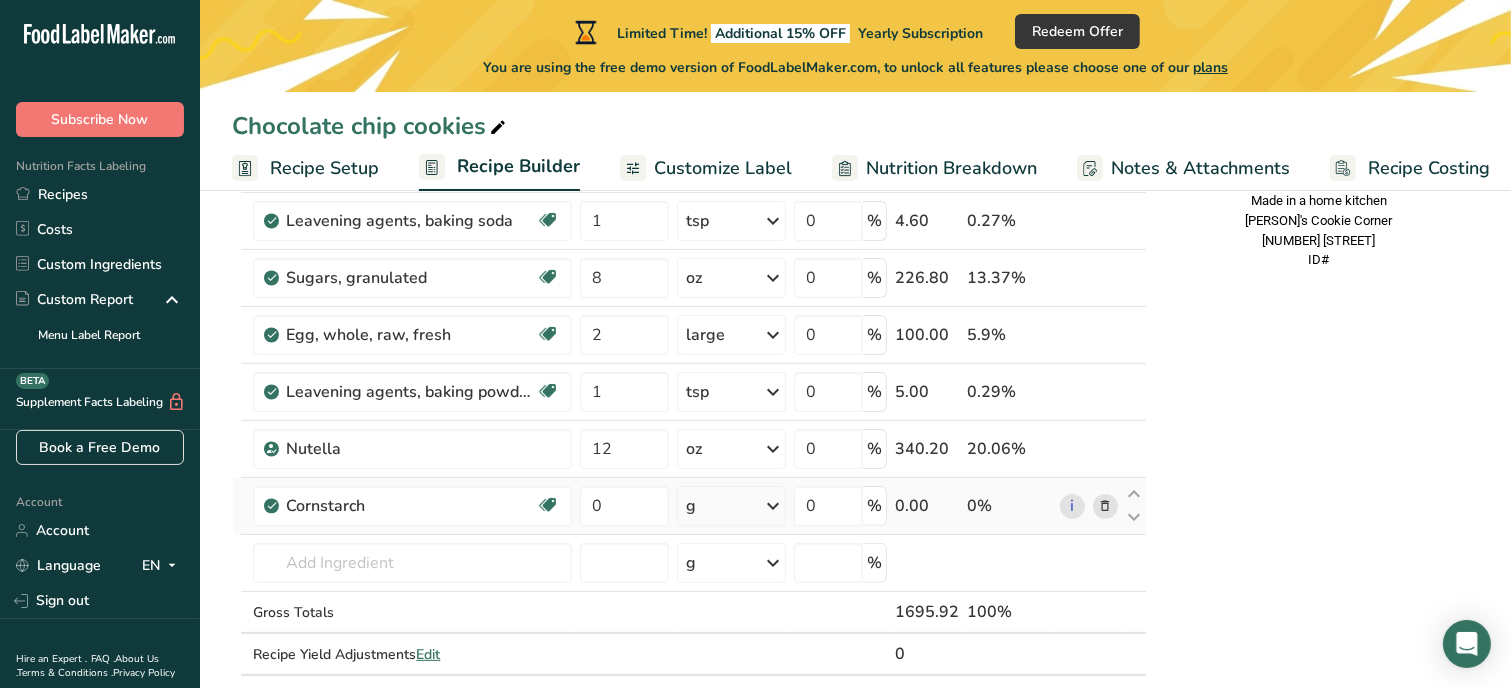 click on "g" at bounding box center (731, 506) 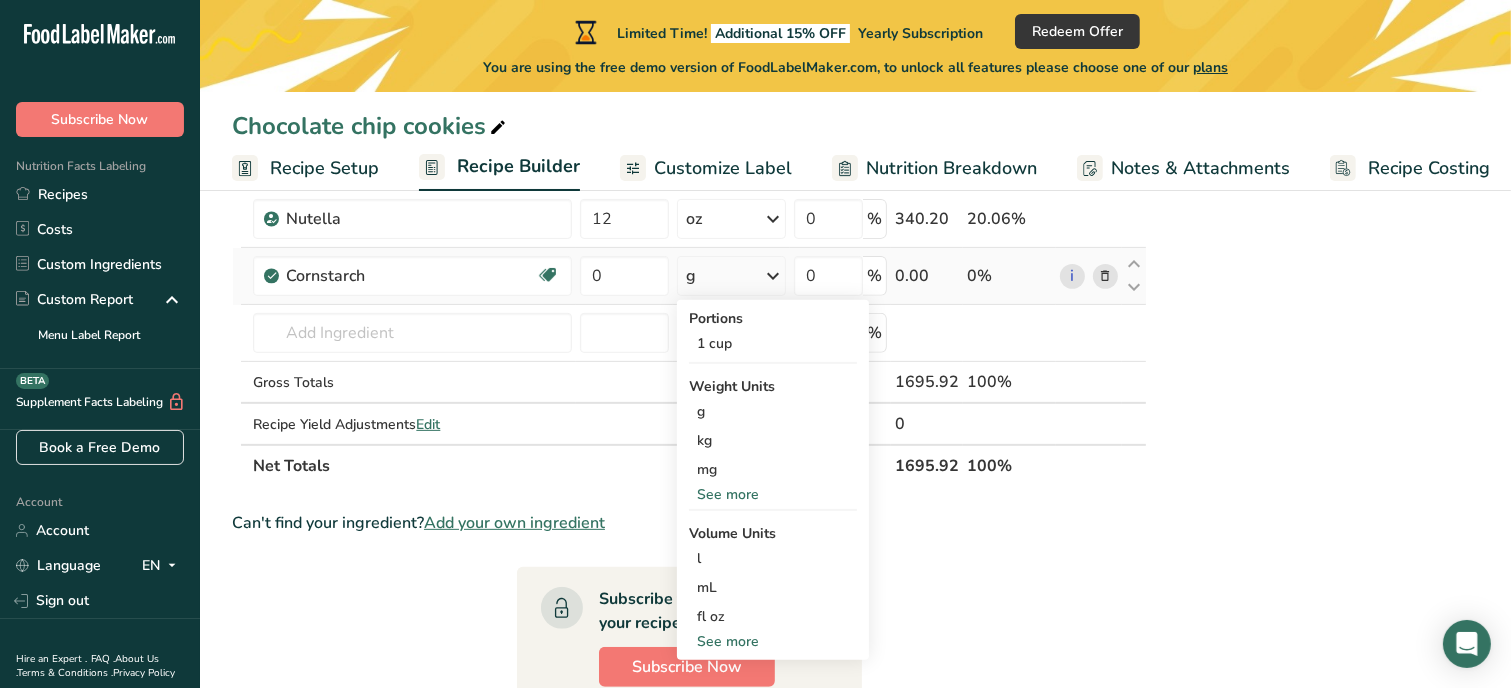 scroll, scrollTop: 683, scrollLeft: 0, axis: vertical 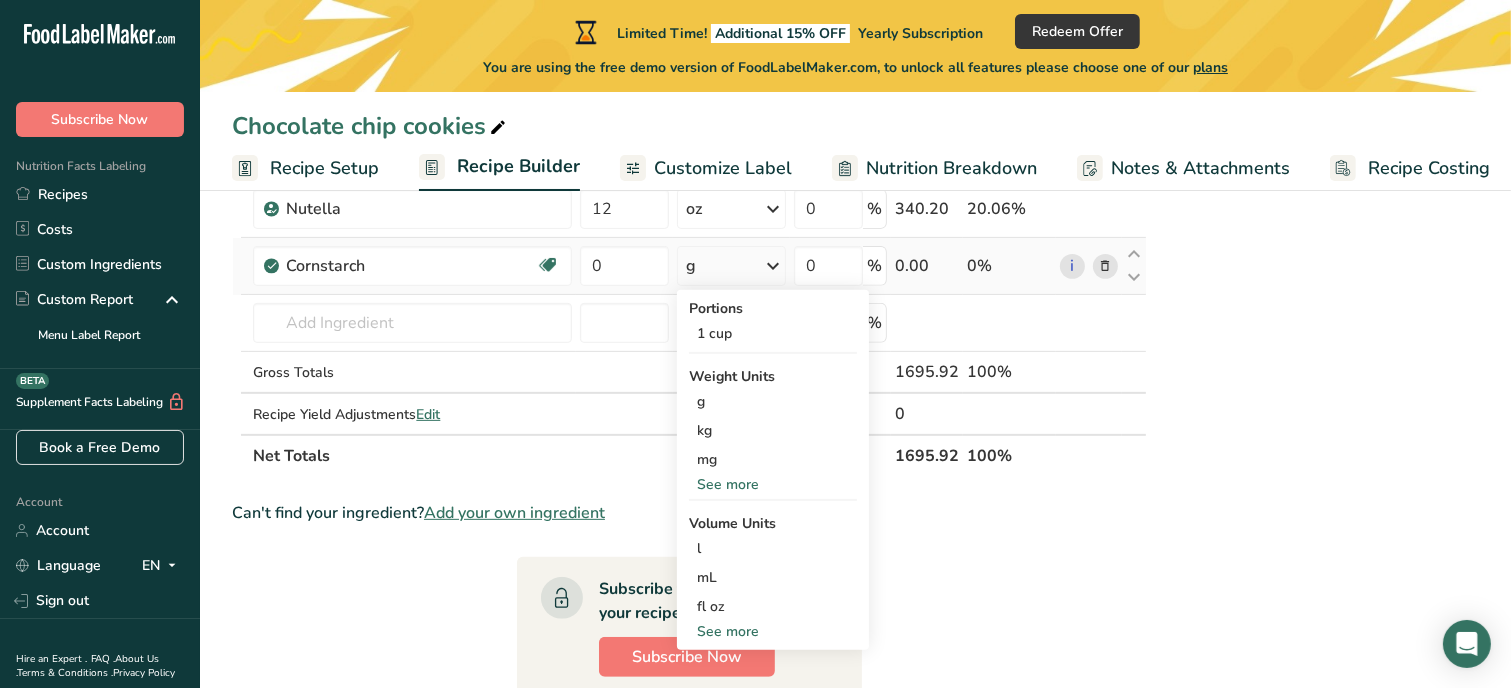 click on "See more" at bounding box center (773, 631) 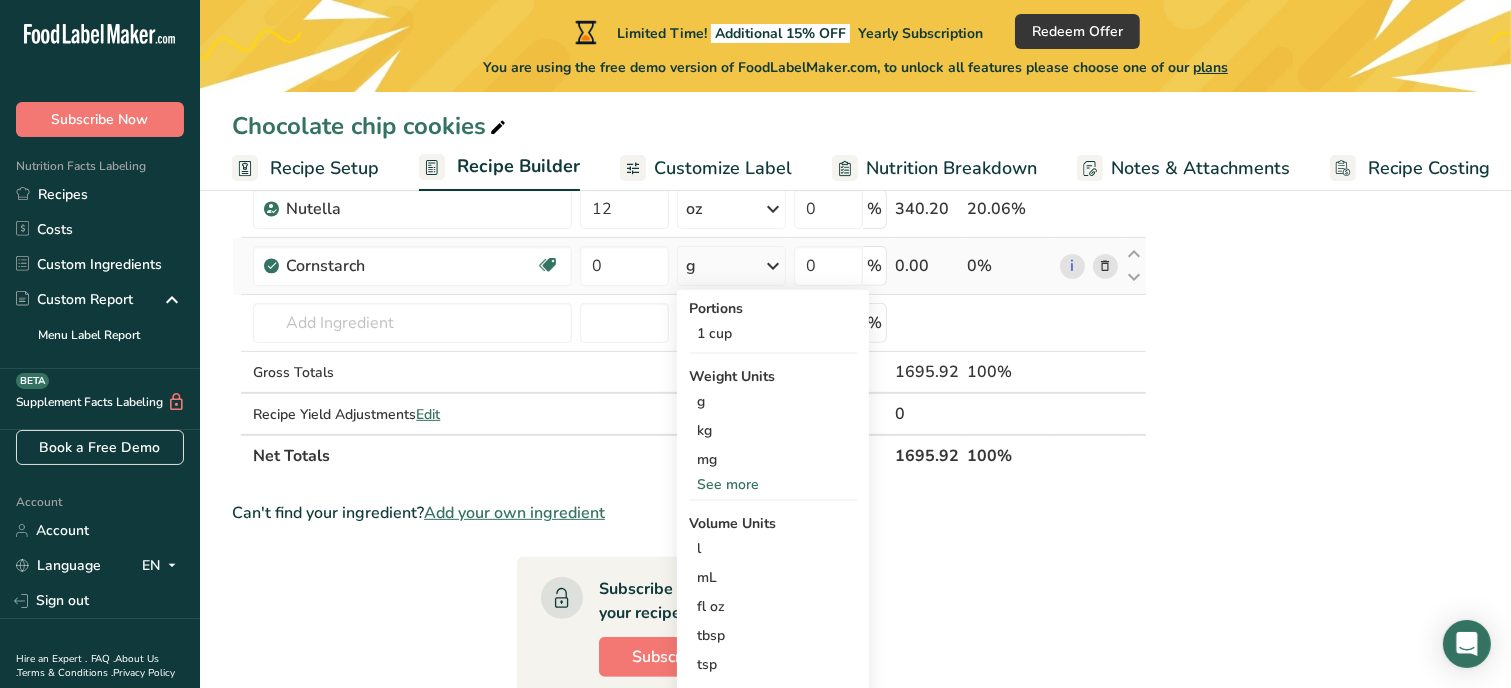 click on "tbsp" at bounding box center (773, 635) 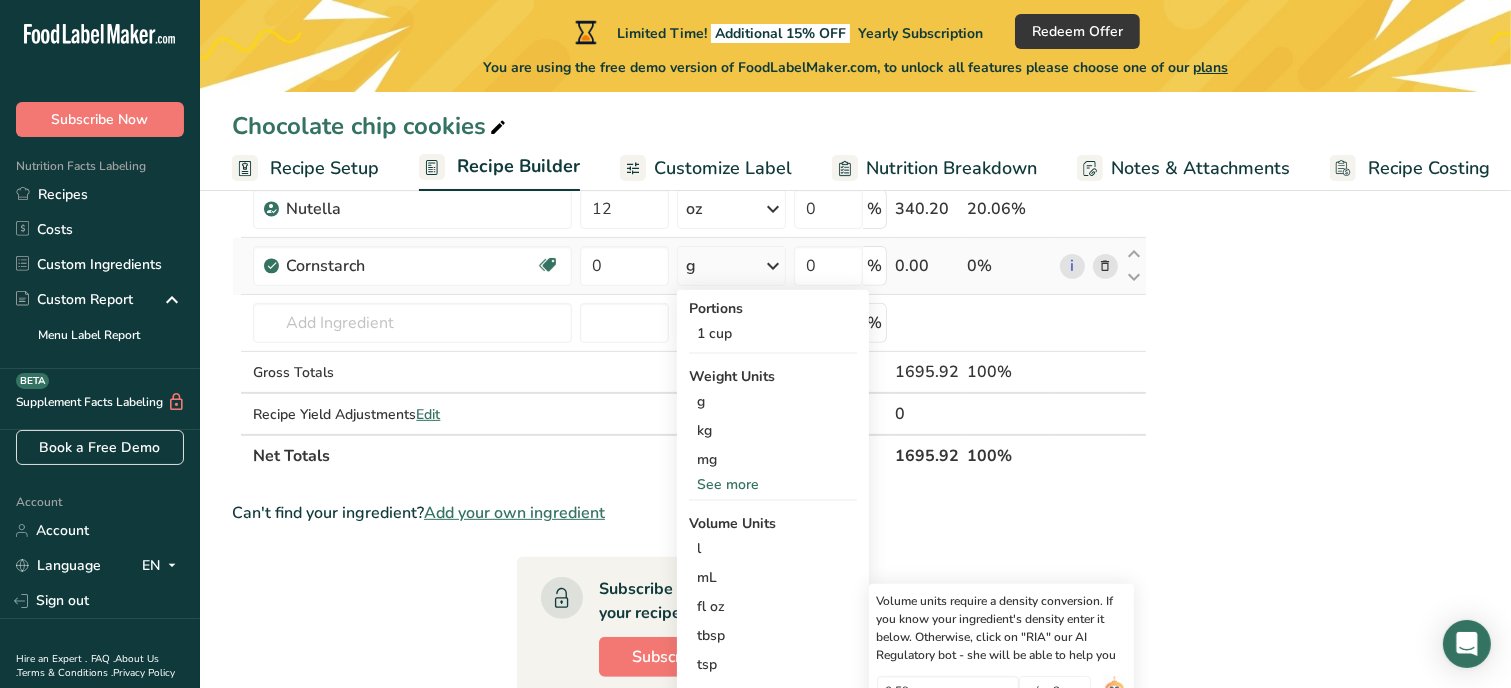 click on "tbsp" at bounding box center [773, 635] 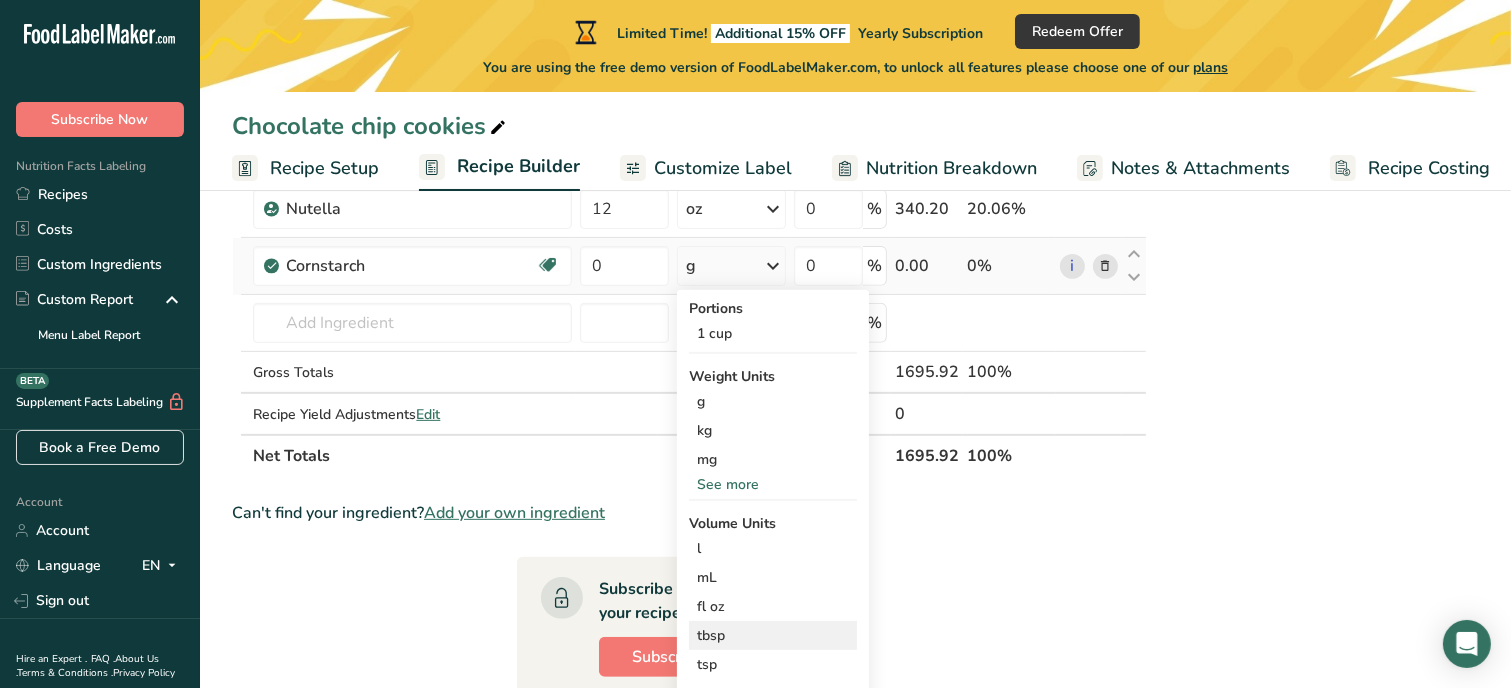 click on "tbsp" at bounding box center (773, 635) 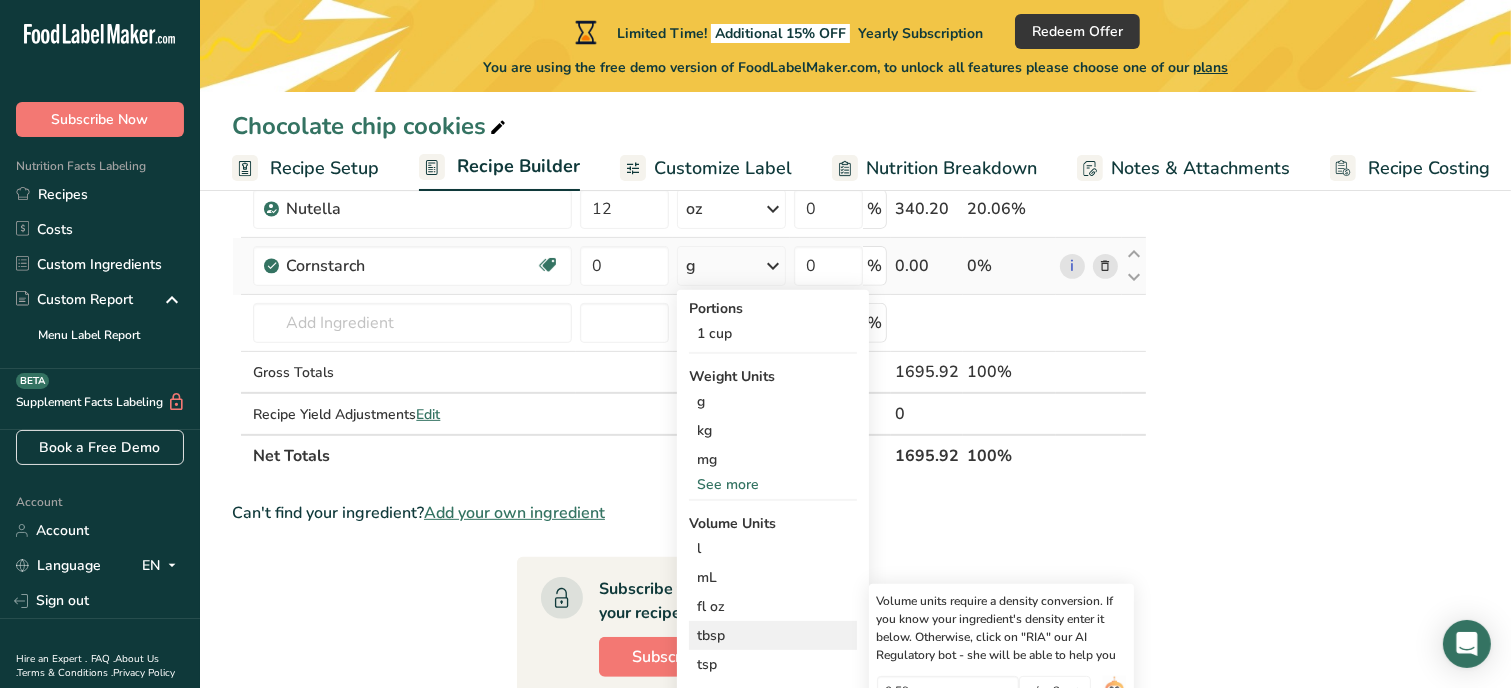 click on "tbsp" at bounding box center (773, 635) 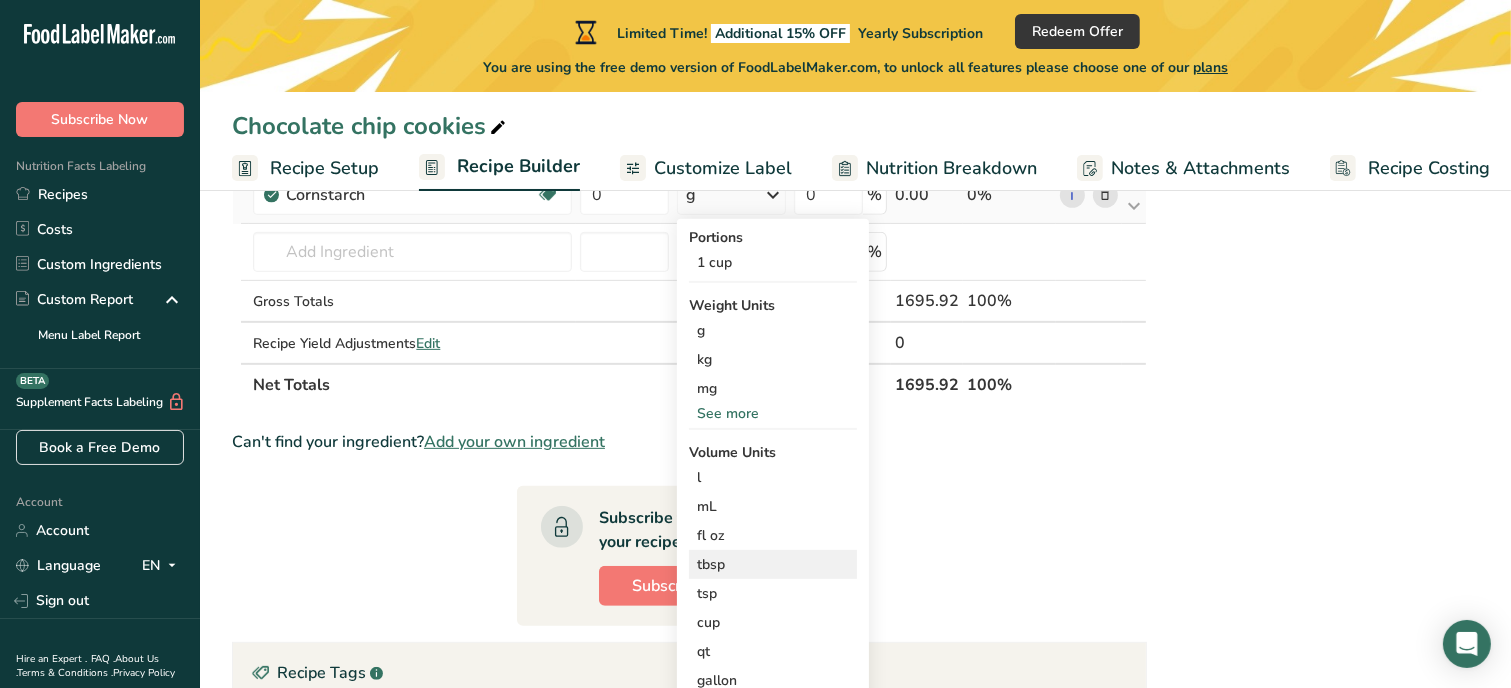 scroll, scrollTop: 763, scrollLeft: 0, axis: vertical 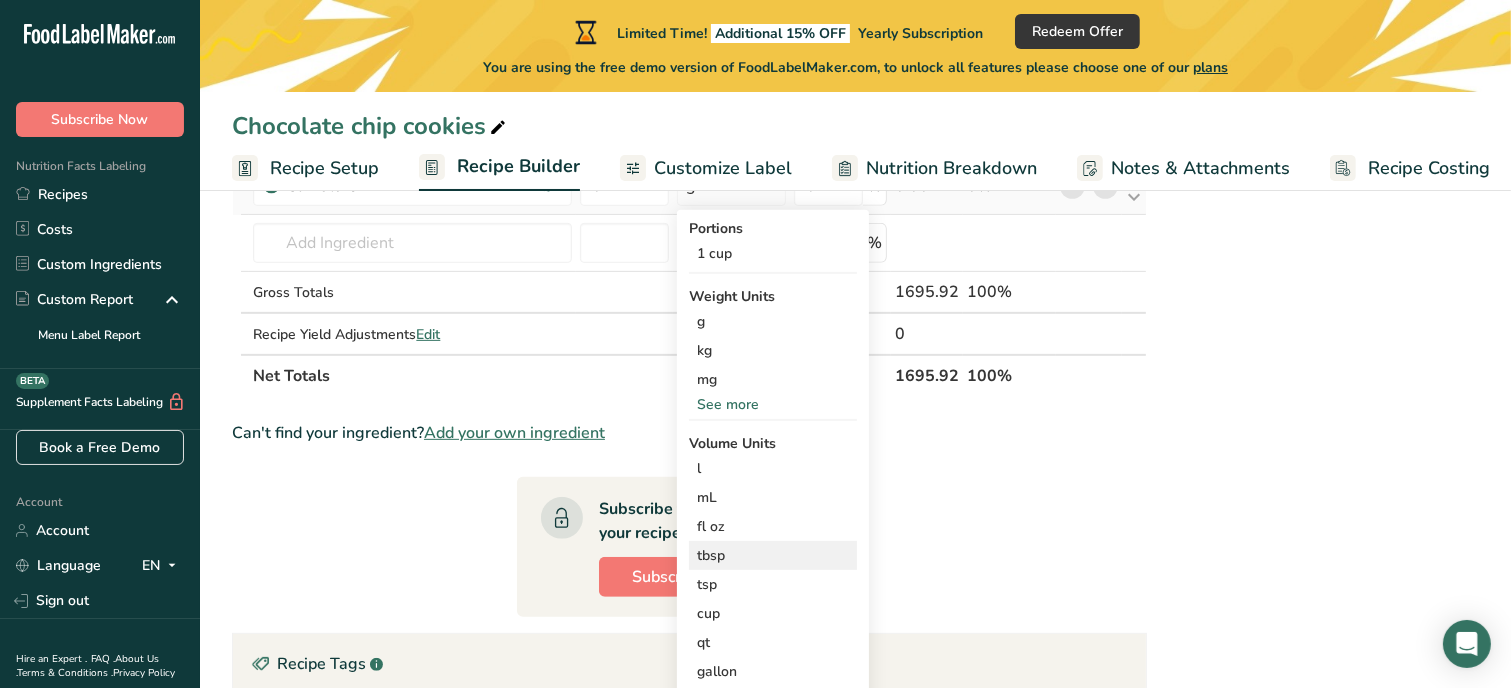 click on "tbsp" at bounding box center [773, 555] 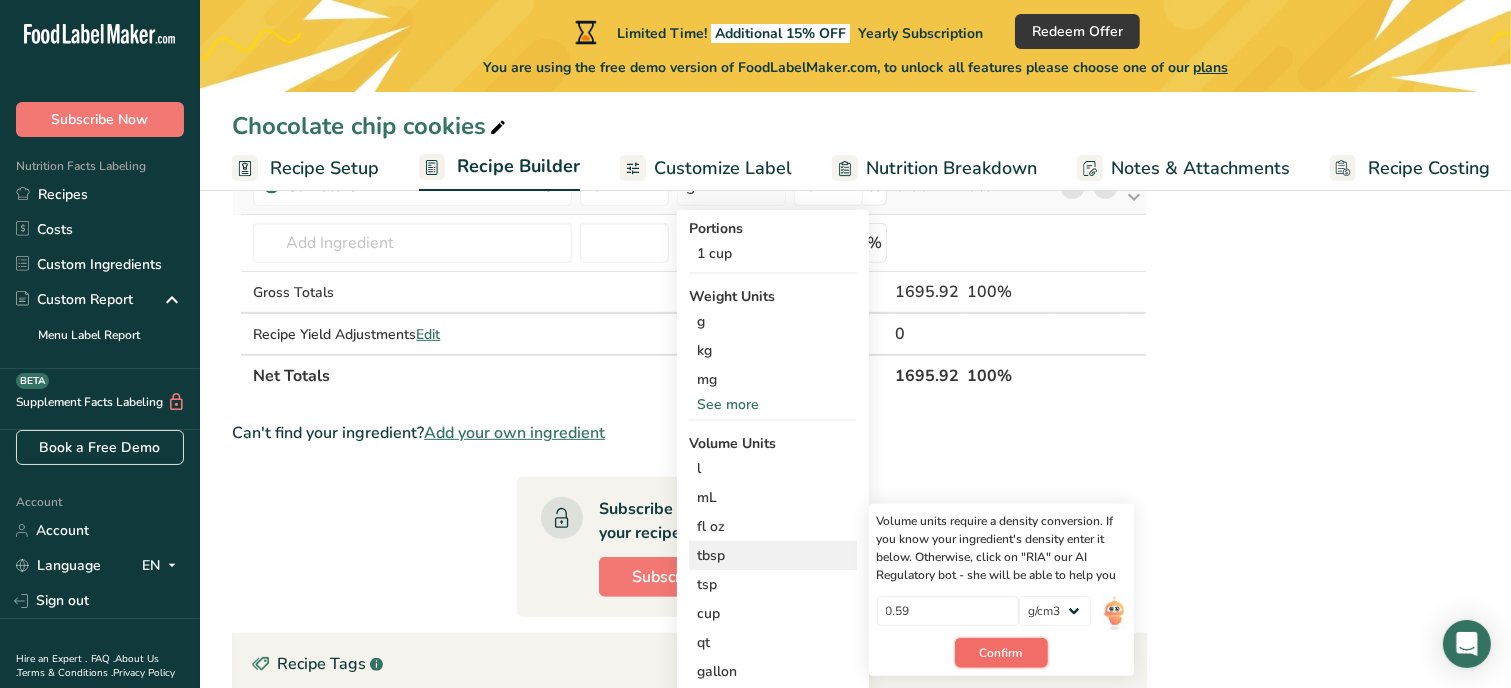click on "Confirm" at bounding box center [1001, 653] 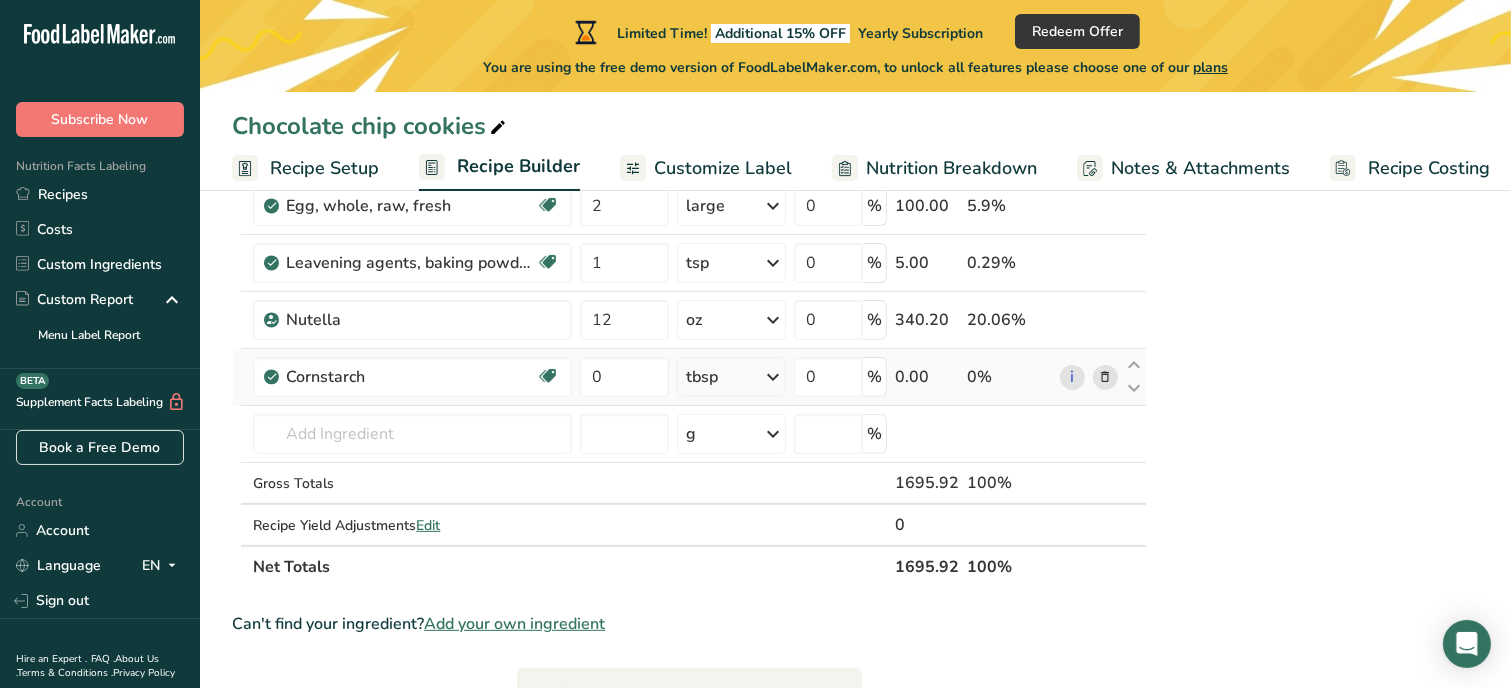 scroll, scrollTop: 563, scrollLeft: 0, axis: vertical 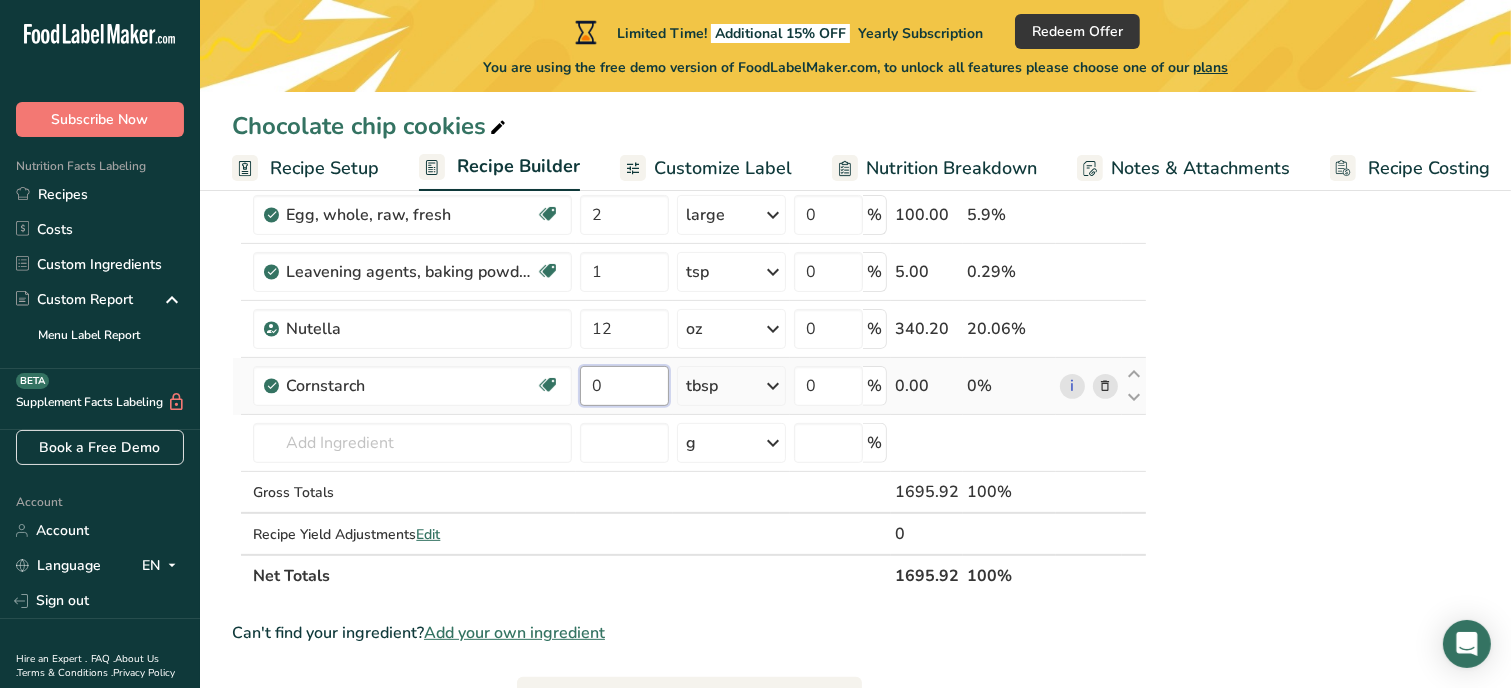 click on "0" at bounding box center (624, 386) 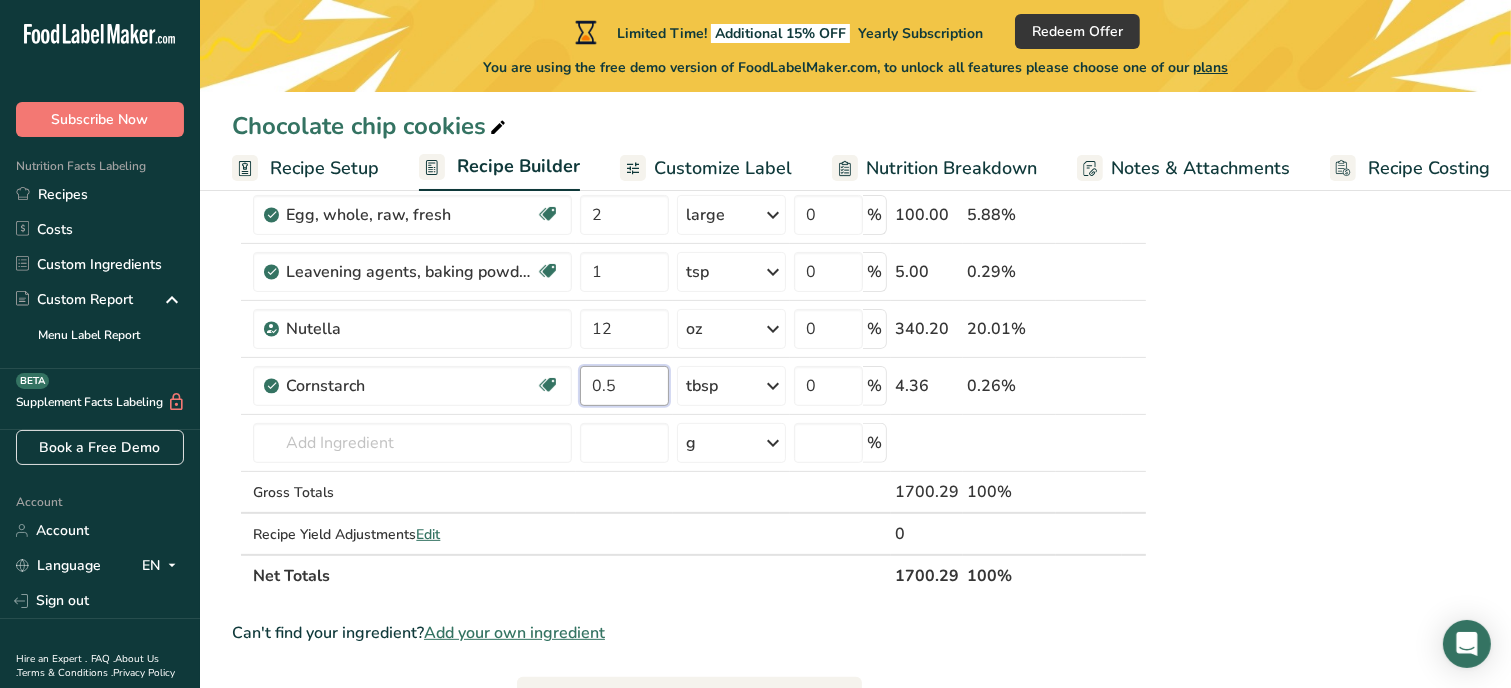 type on "0.5" 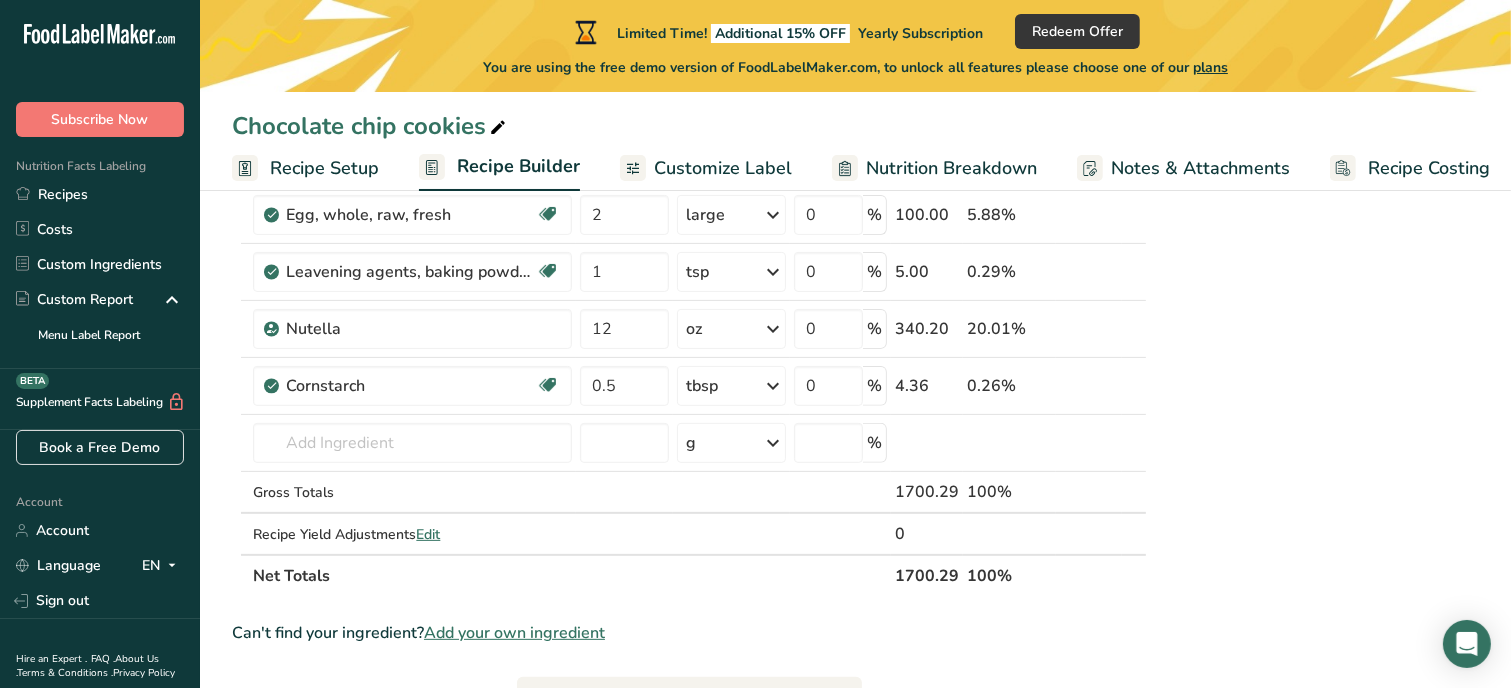 click on "Nutrition Facts
1 Serving Per Container
Serving Size
141g
Amount Per Serving
Calories
% DV*
Not a significant source of Vitamin D
* %DV = %Daily Value.
Ingredients:   White Flour, Nutella, Salted Butter, Granulated Sugar, Brown Sugar, Eggs, Vanilla extract, Baking Powder, Baking Soda, Salt, Cornstarch   Contains:
Wheat, Hazelnut, Milk, Eggs
Made in a home kitchen
Samantha’s Cookie Corner
334 Oak Branch Street
ID#" at bounding box center (1319, 476) 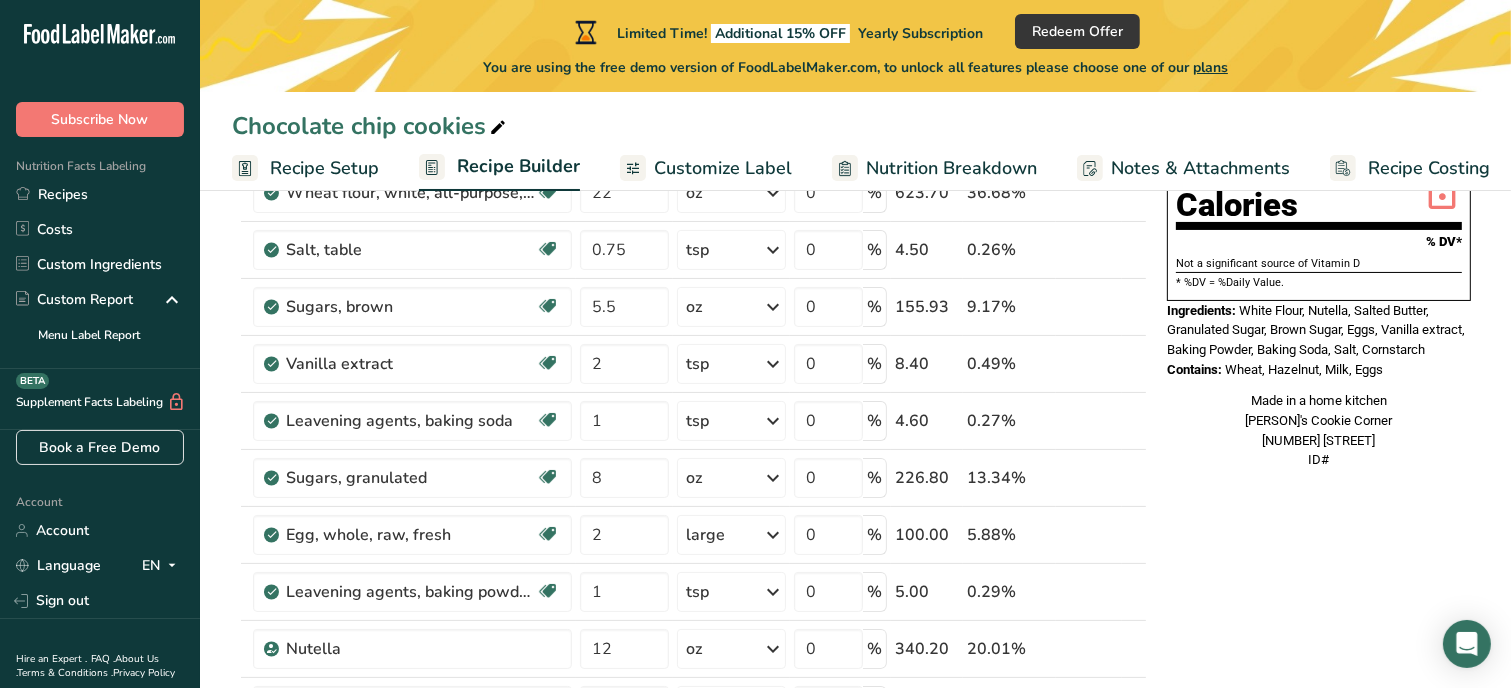 scroll, scrollTop: 203, scrollLeft: 0, axis: vertical 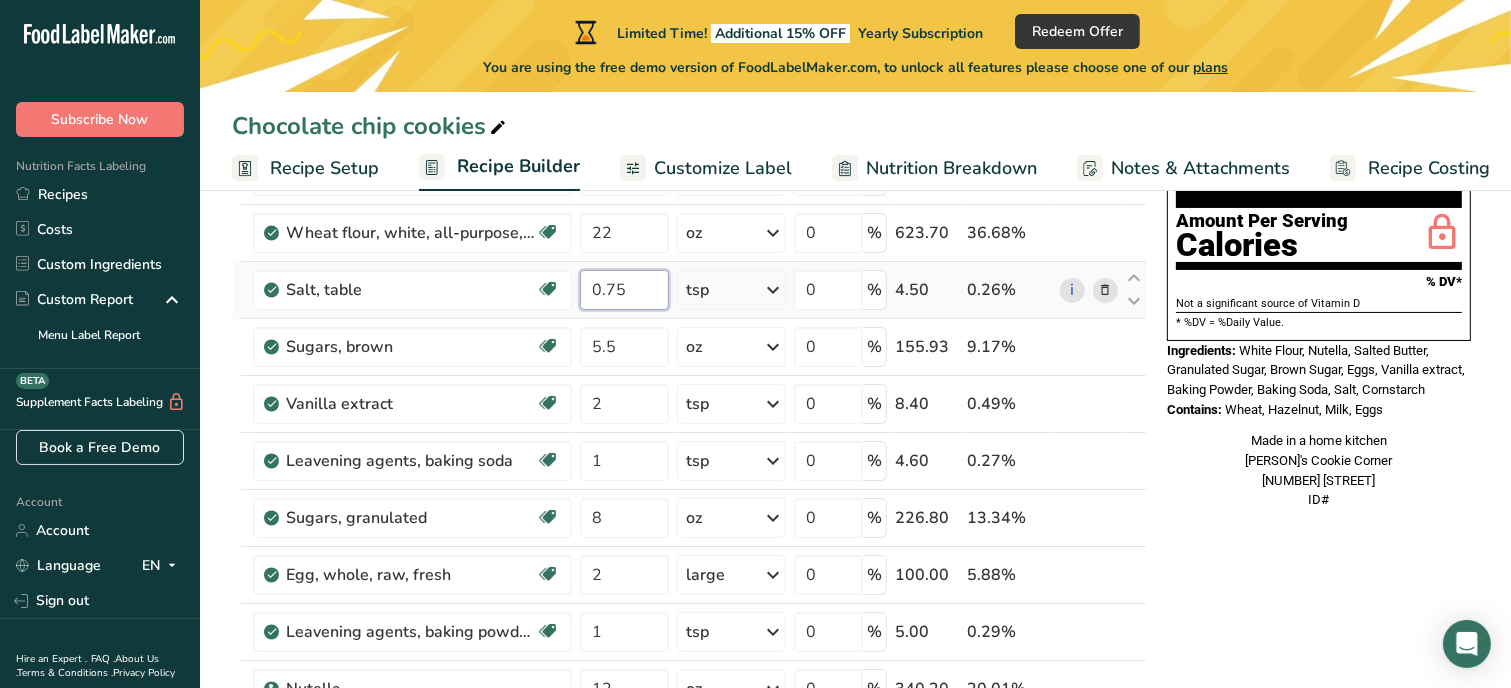 click on "0.75" at bounding box center [624, 290] 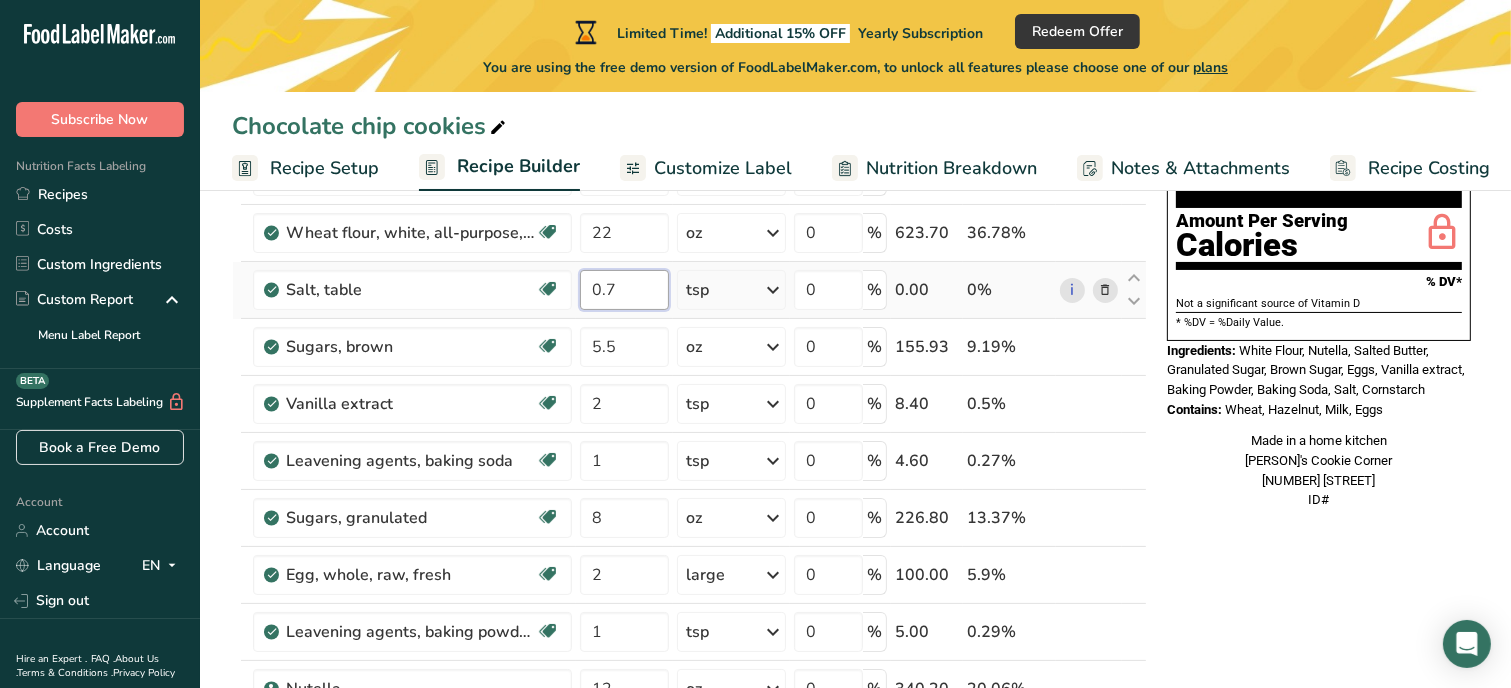 type on "0" 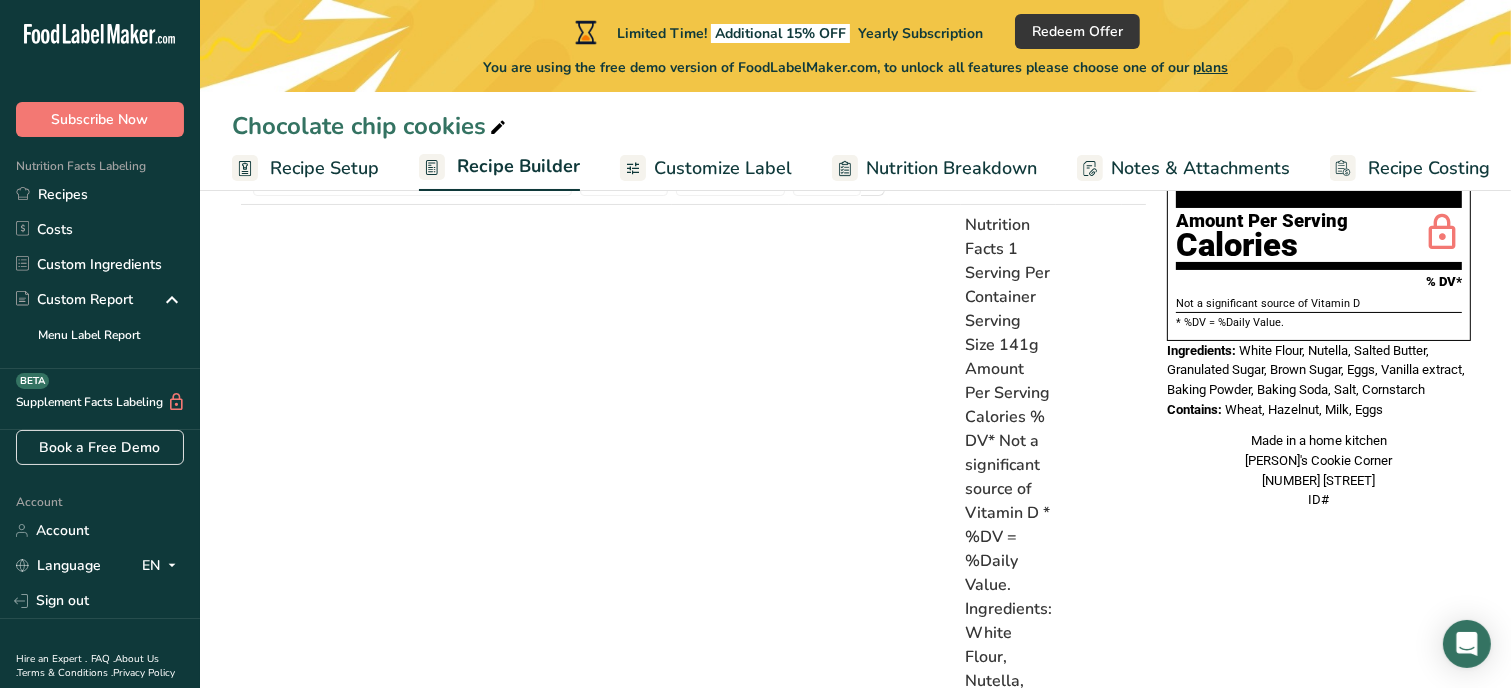type on "1" 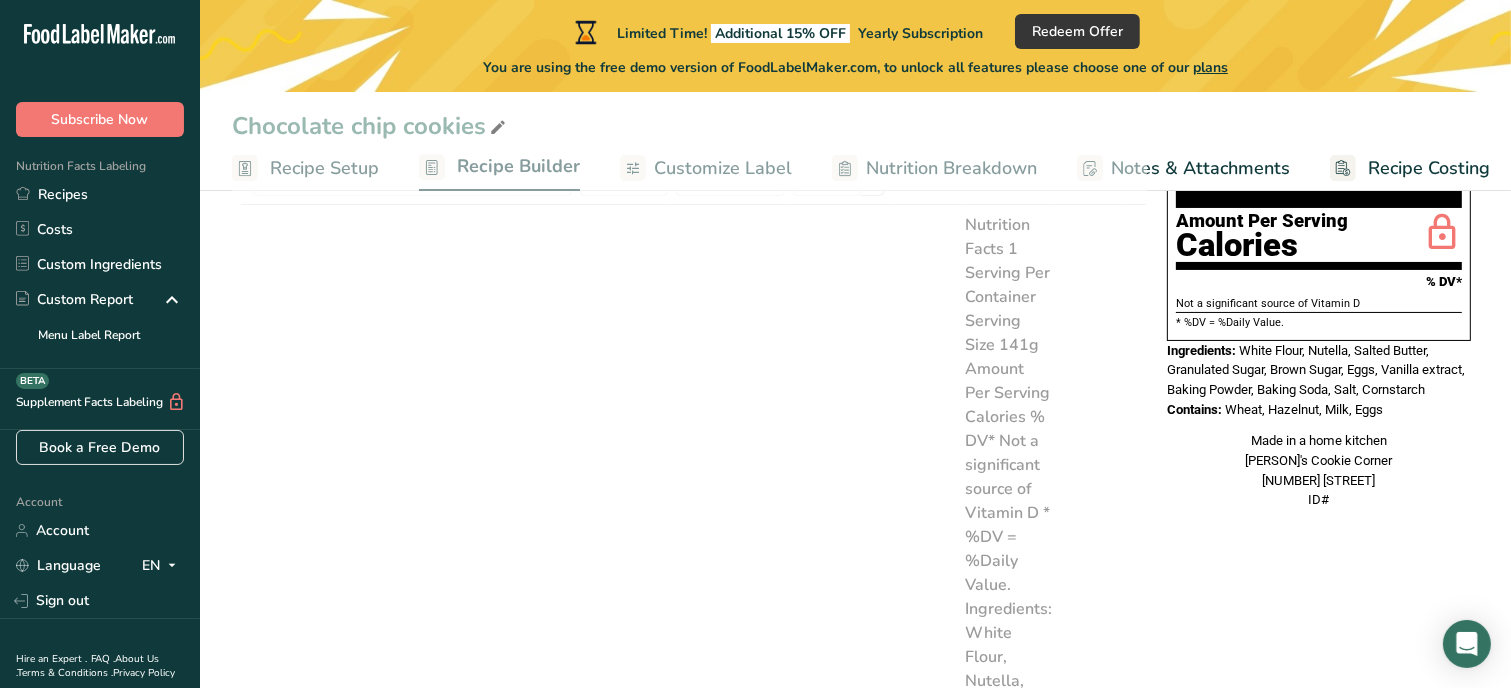 click on "Nutrition Facts
1 Serving Per Container
Serving Size
142g
Amount Per Serving
Calories
% DV*
Not a significant source of Vitamin D
* %DV = %Daily Value.
Ingredients:   White Flour, Nutella, Salted Butter, Granulated Sugar, Brown Sugar, Eggs, Vanilla extract, Baking Powder, Baking Soda, Salt, Cornstarch   Contains:
Wheat, Hazelnut, Milk, Eggs
Made in a home kitchen
[PERSON]'s Cookie Corner
[NUMBER] [STREET]
ID#" at bounding box center [1319, 277] 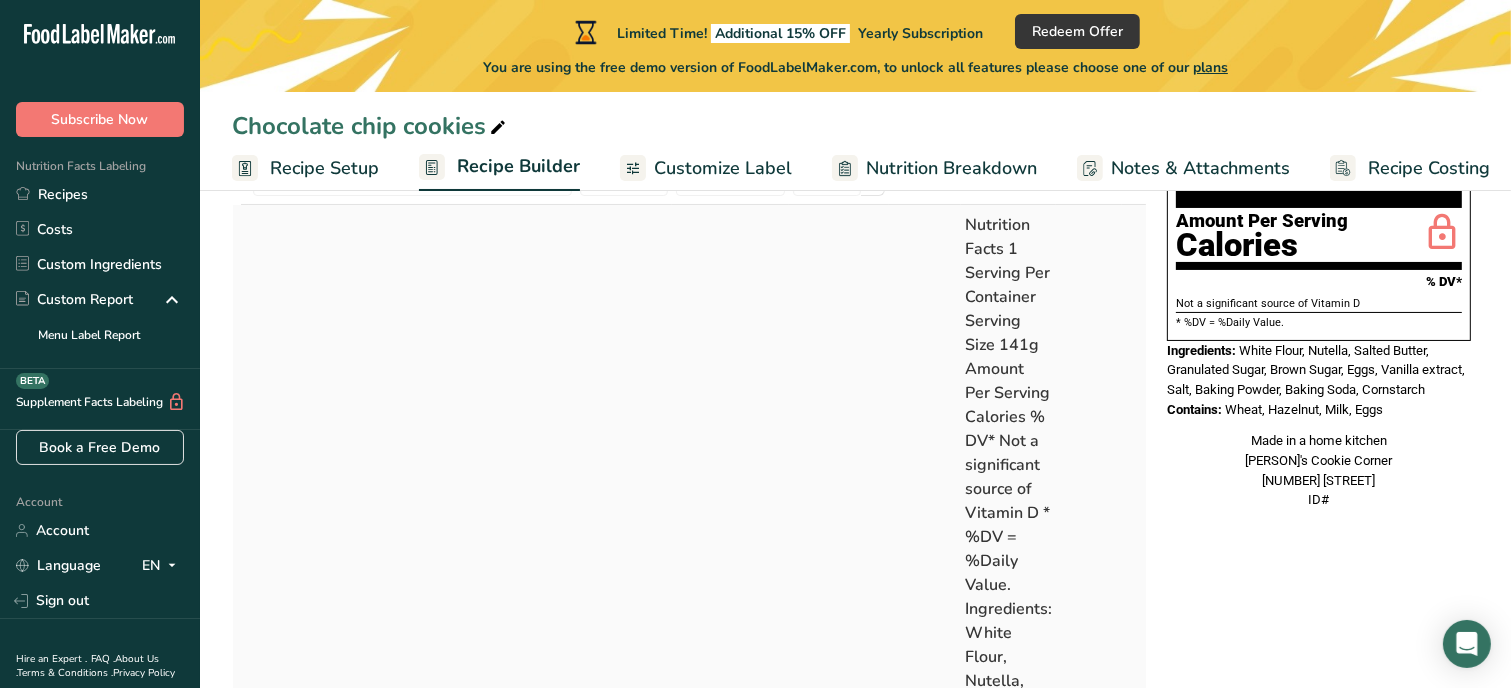 click on "22" at bounding box center [624, 777] 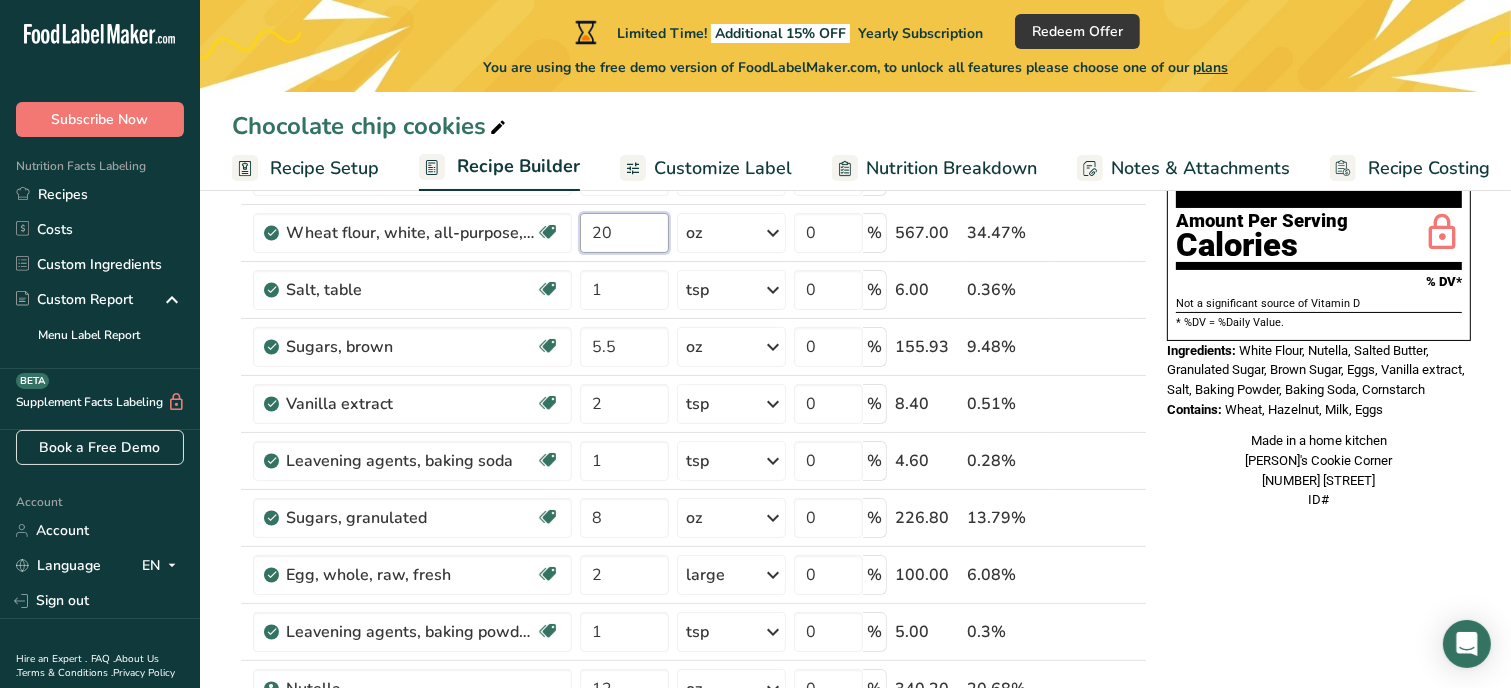 type on "20" 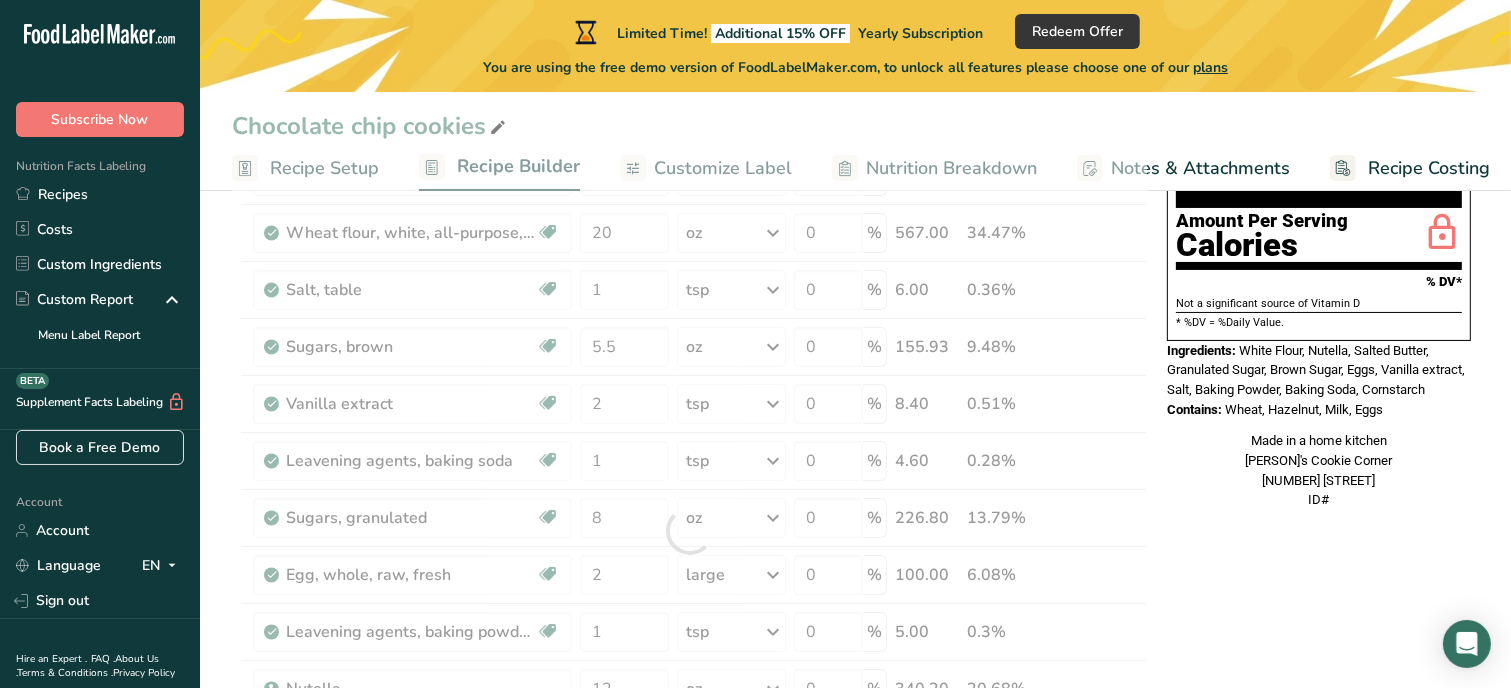 click on "Nutrition Facts
1 Serving Per Container
Serving Size
142g
Amount Per Serving
Calories
% DV*
Not a significant source of Vitamin D
* %DV = %Daily Value.
Ingredients:   White Flour, Nutella, Salted Butter, Granulated Sugar, Brown Sugar, Eggs, Vanilla extract, Salt, Baking Powder, Baking Soda, Cornstarch   Contains:
Wheat, Hazelnut, Milk, Eggs
Made in a home kitchen
[PERSON]'s Cookie Corner
[NUMBER] [STREET]
ID#" at bounding box center [1319, 836] 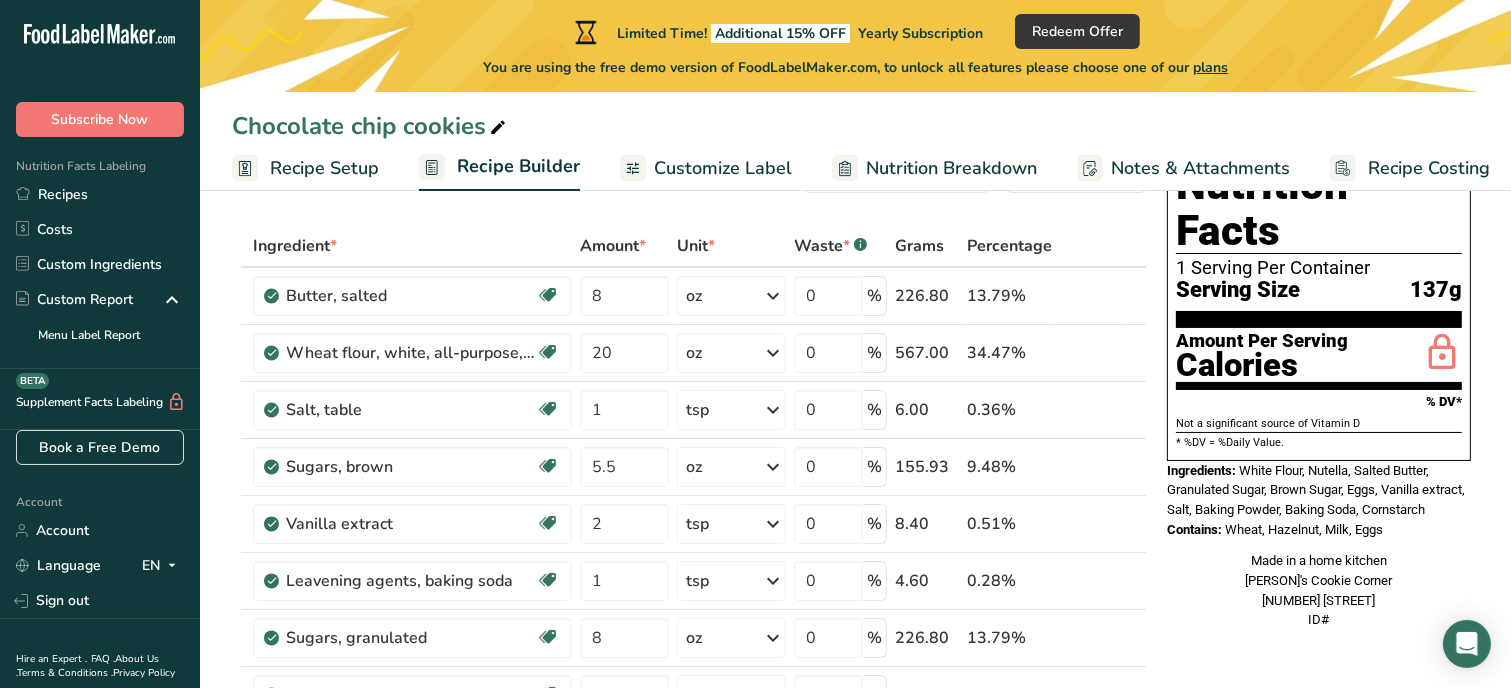 scroll, scrollTop: 123, scrollLeft: 0, axis: vertical 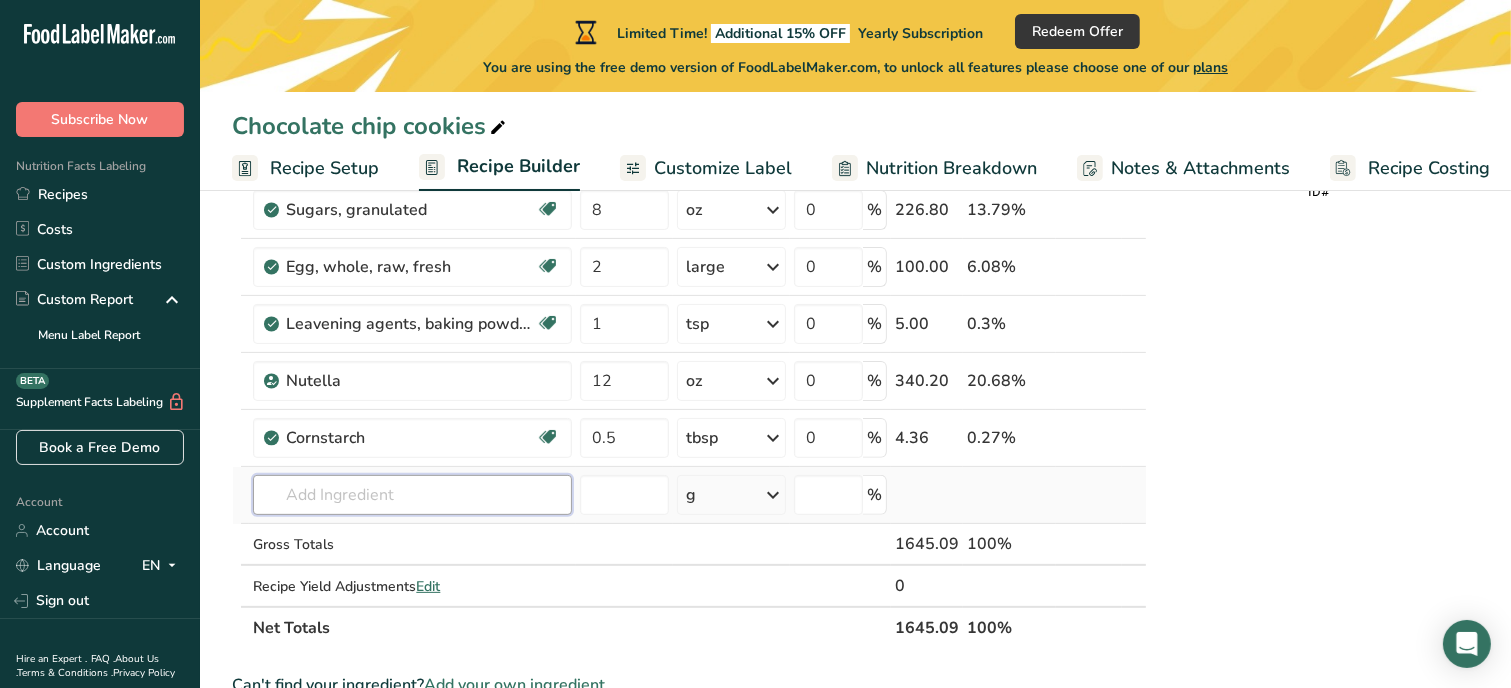 click at bounding box center [412, 495] 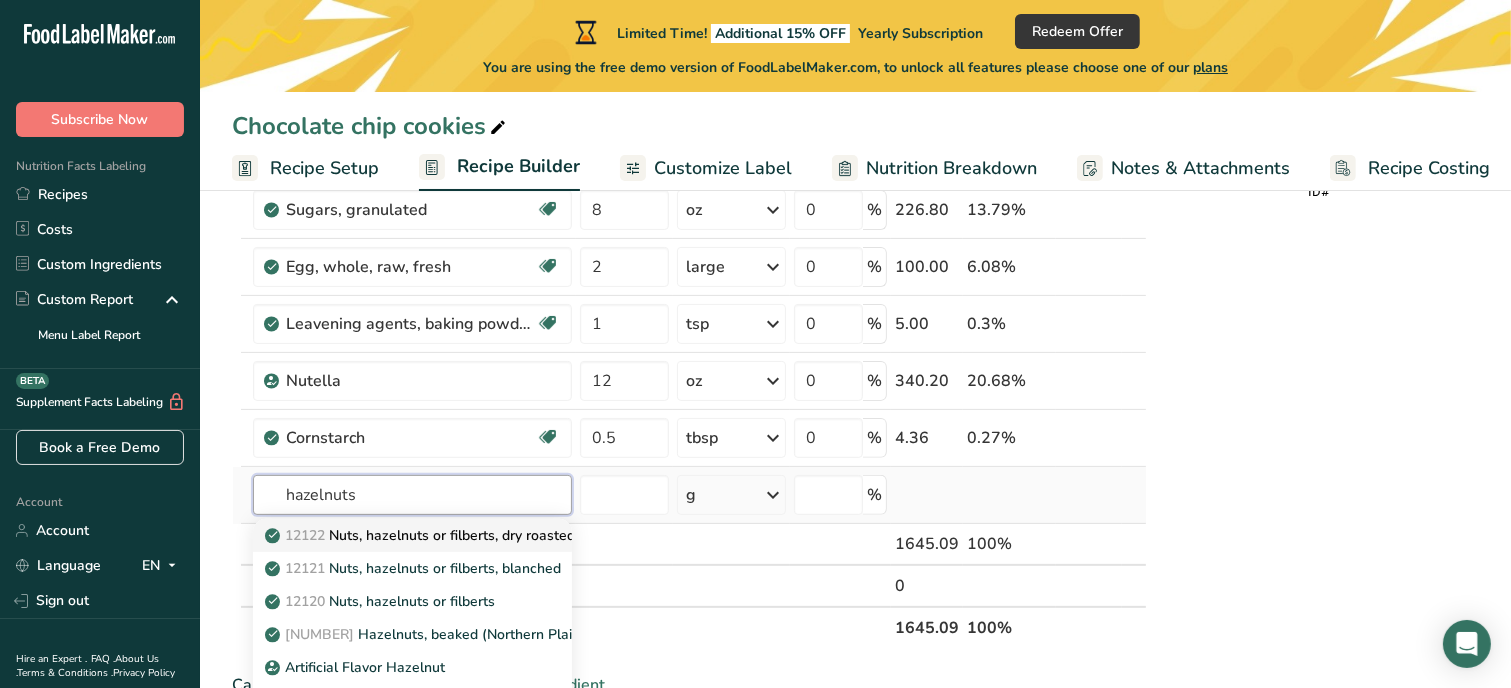 type on "hazelnuts" 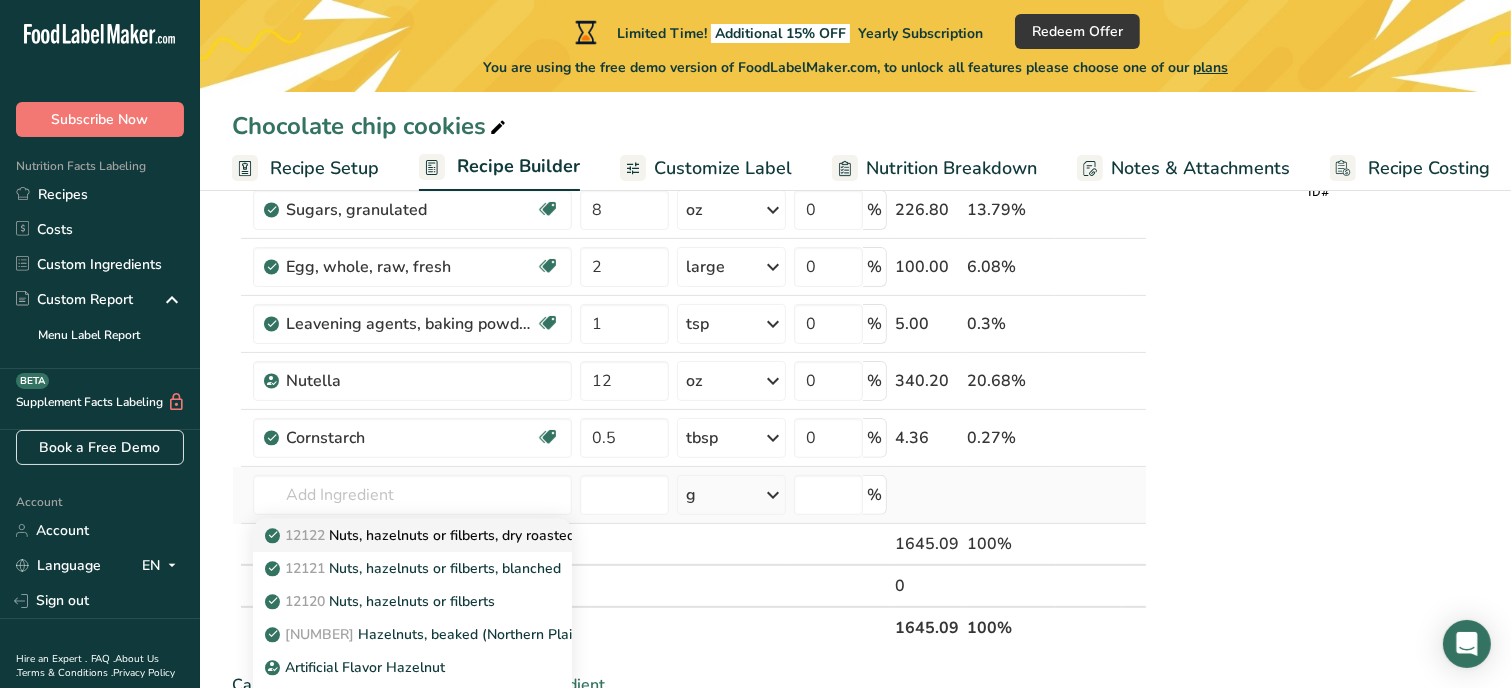 click on "12122
Nuts, hazelnuts or filberts, dry roasted, without salt added" at bounding box center (486, 535) 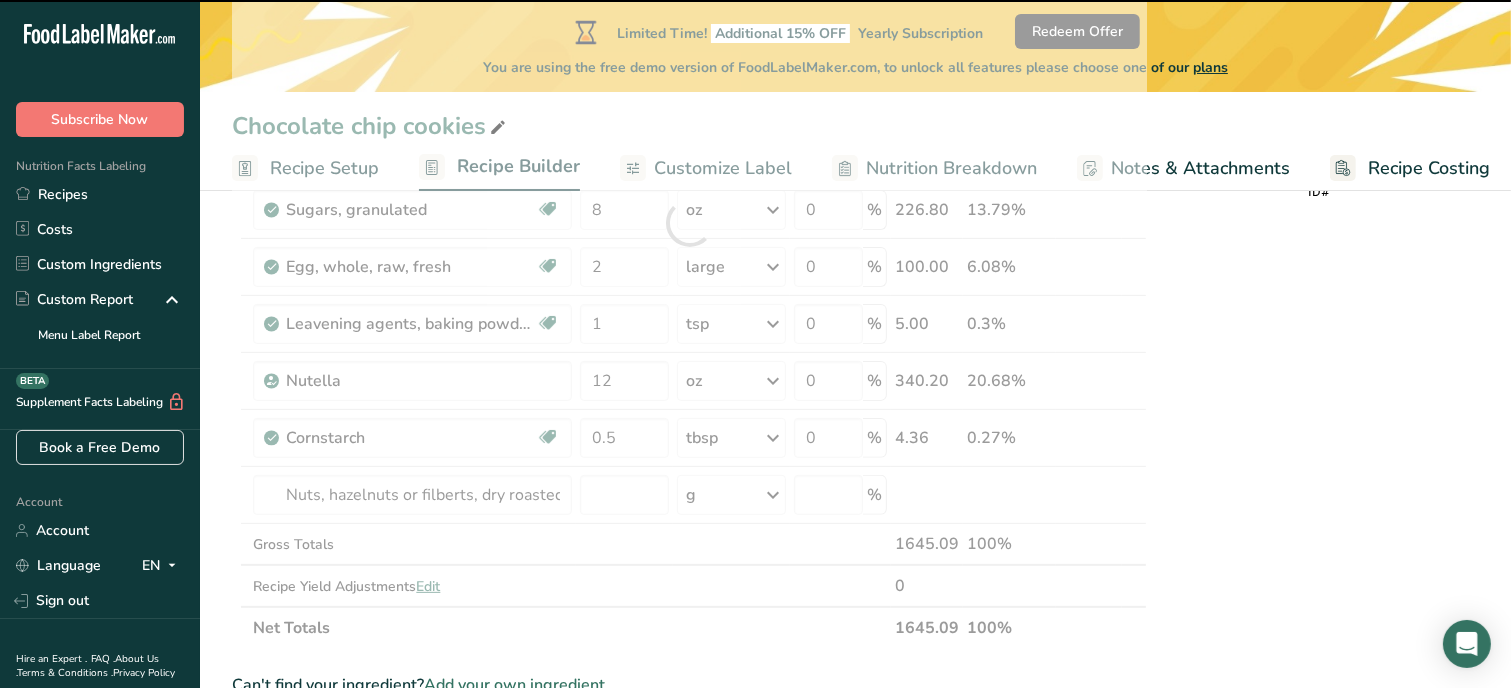 type on "0" 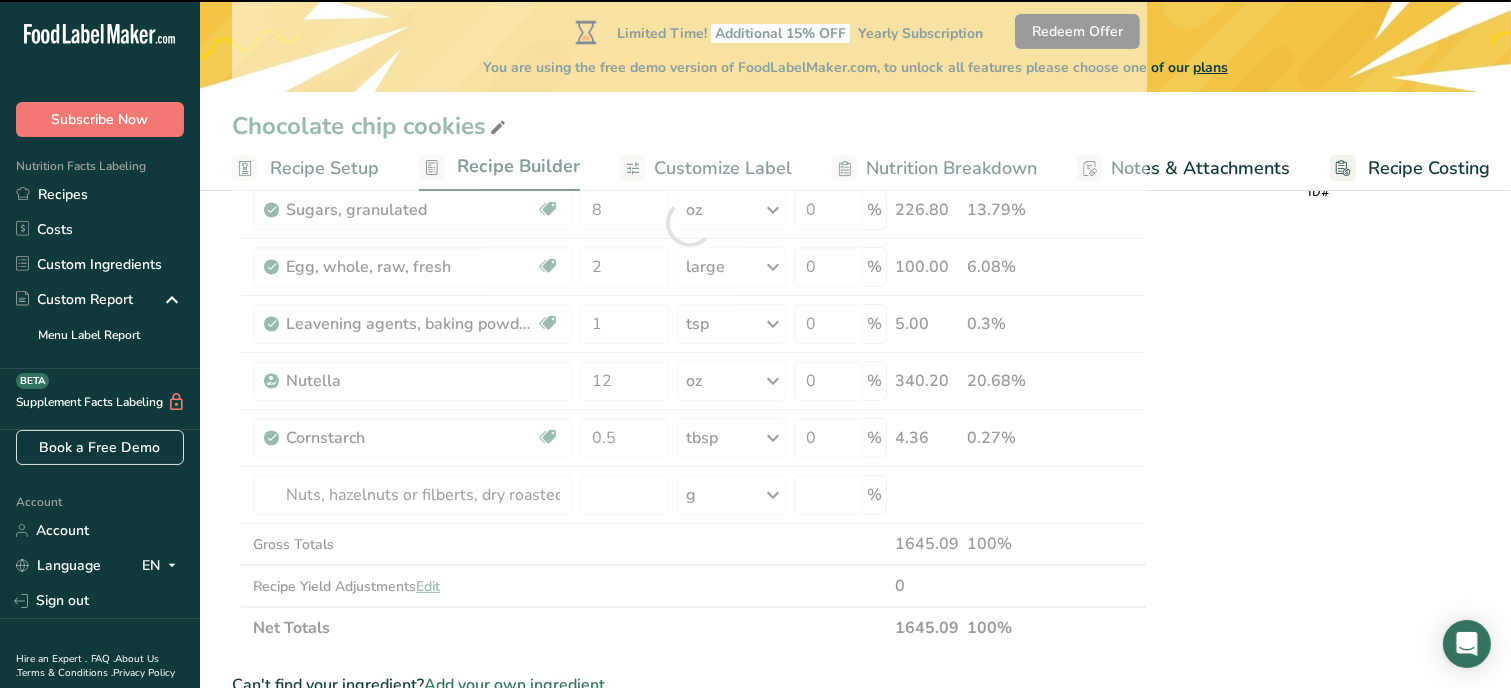type on "0" 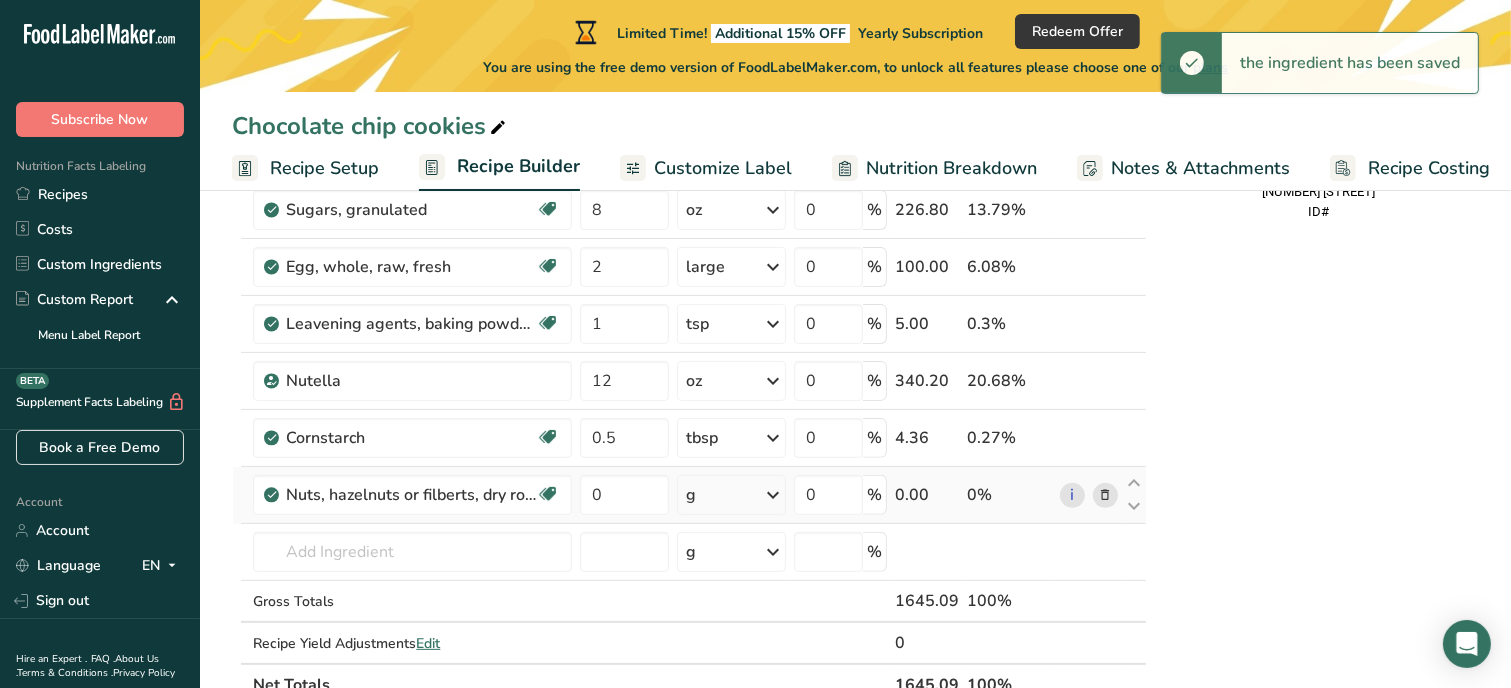 click on "g" at bounding box center [731, 495] 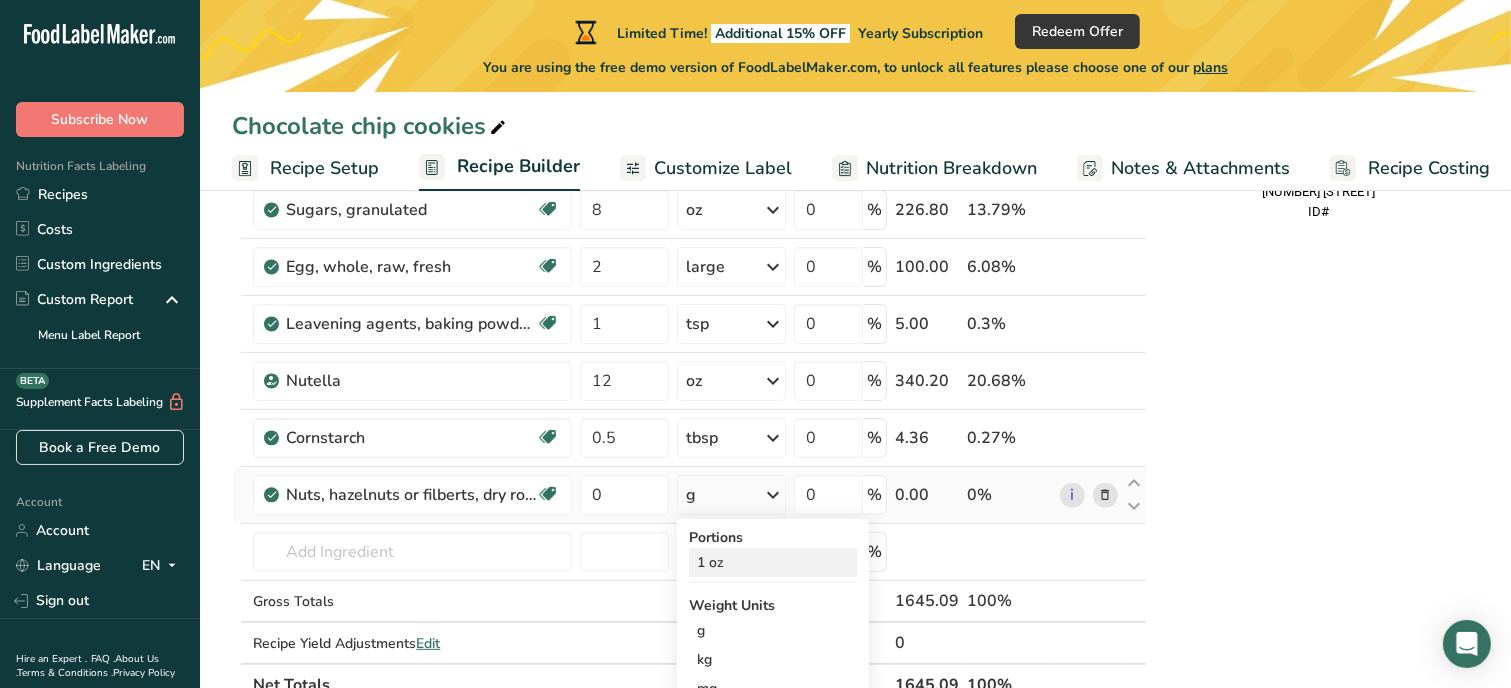 click on "1 oz" at bounding box center (773, 562) 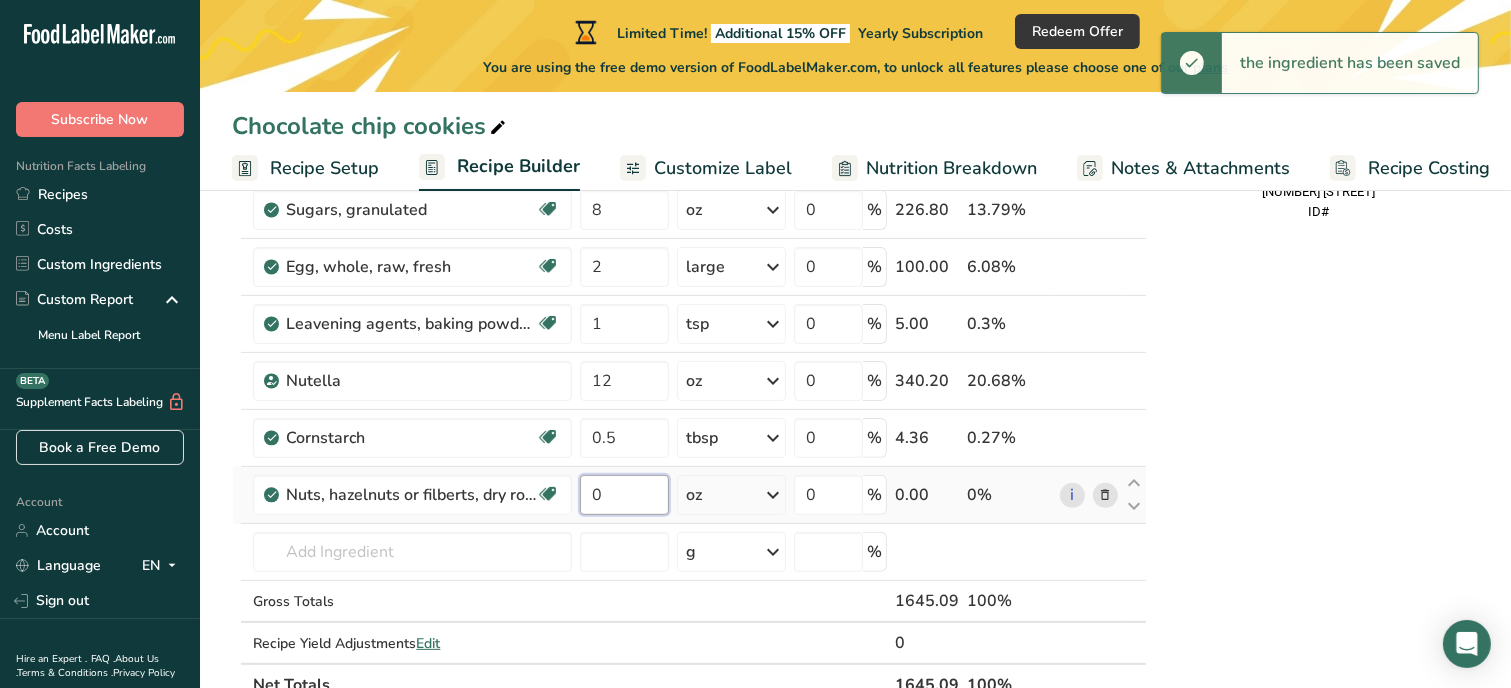 click on "0" at bounding box center [624, 495] 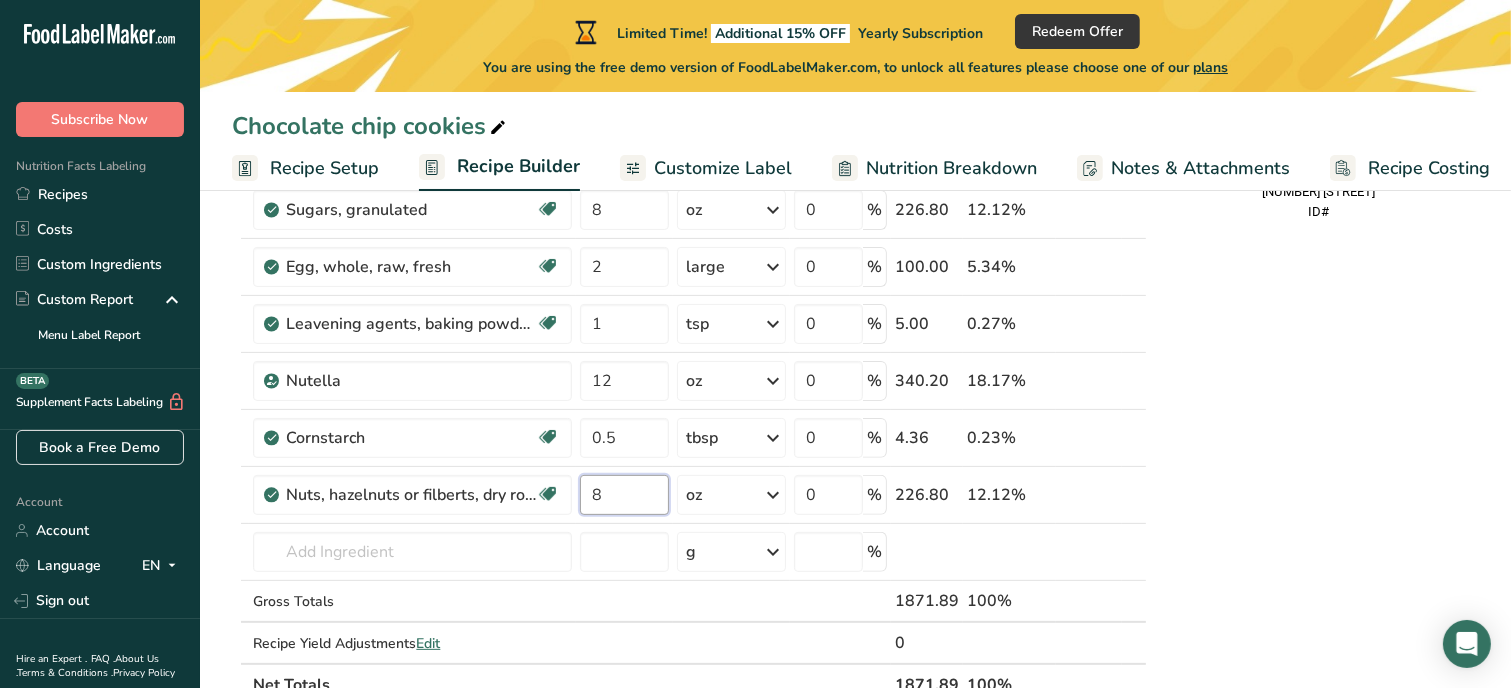 type on "8" 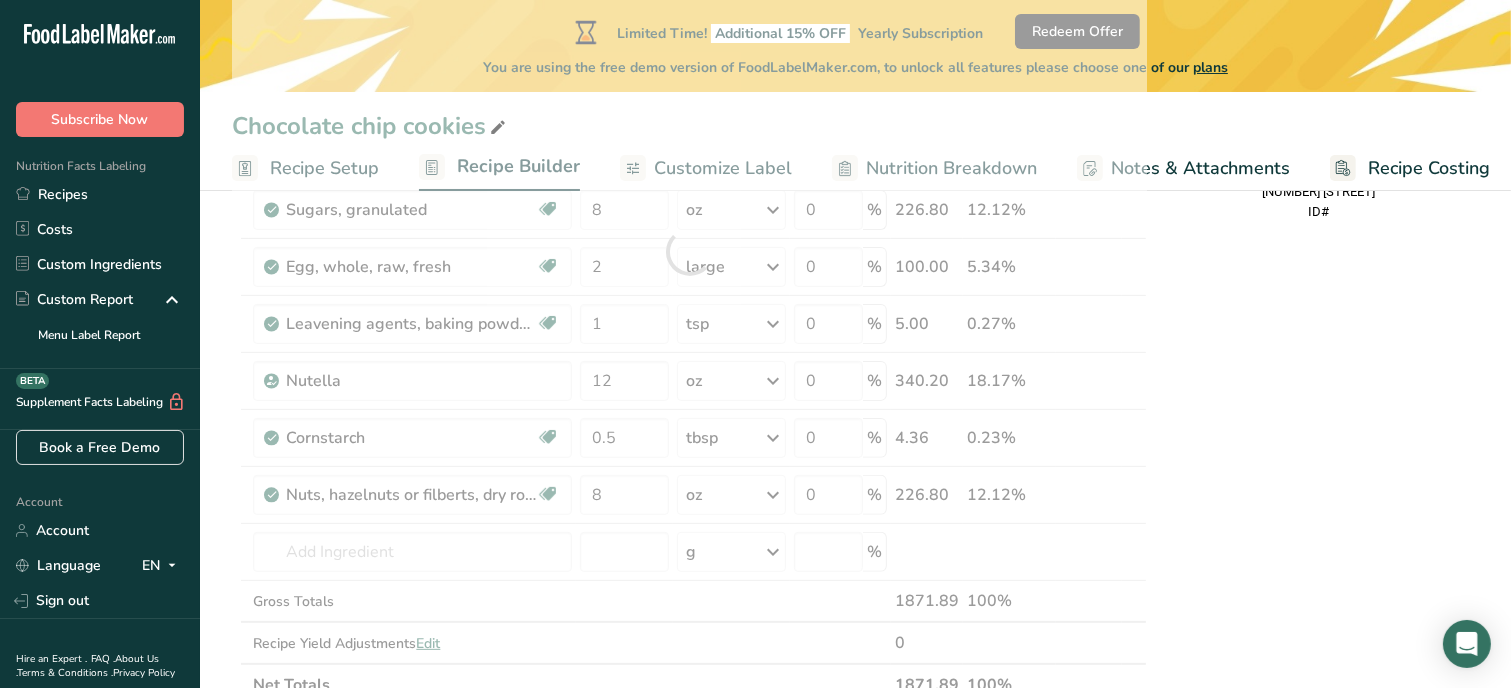 click on "Nutrition Facts
1 Serving Per Container
Serving Size
137g
Amount Per Serving
Calories
% DV*
Not a significant source of Vitamin D
* %DV = %Daily Value.
Ingredients:   White Flour, Nutella, Salted Butter, Granulated Sugar, Brown Sugar, Eggs, Vanilla extract, Salt, Baking Powder, Baking Soda, Cornstarch, Hazelnuts   Contains:
Wheat, Hazelnut, Milk, Eggs
Made in a home kitchen
[PERSON]'s Cookie Corner
[NUMBER] [STREET]
ID#" at bounding box center [1319, 535] 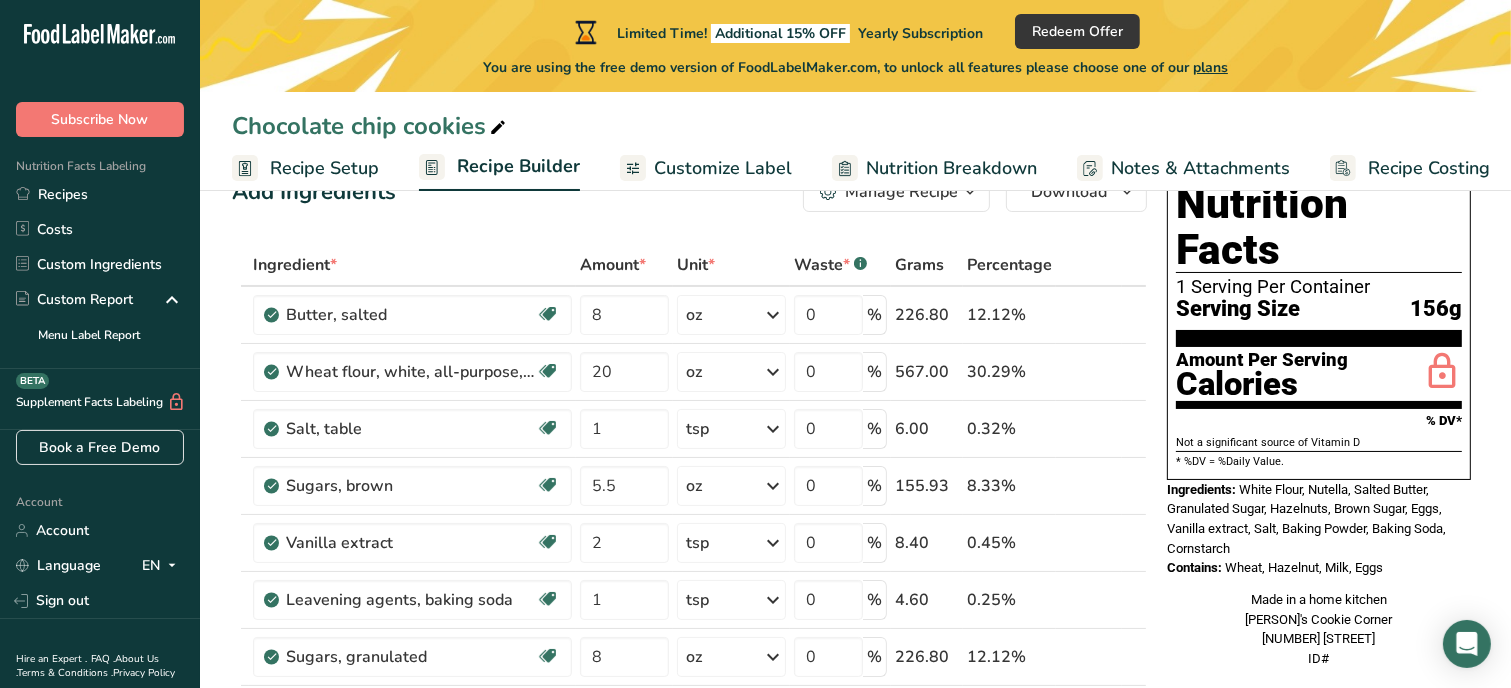 scroll, scrollTop: 80, scrollLeft: 0, axis: vertical 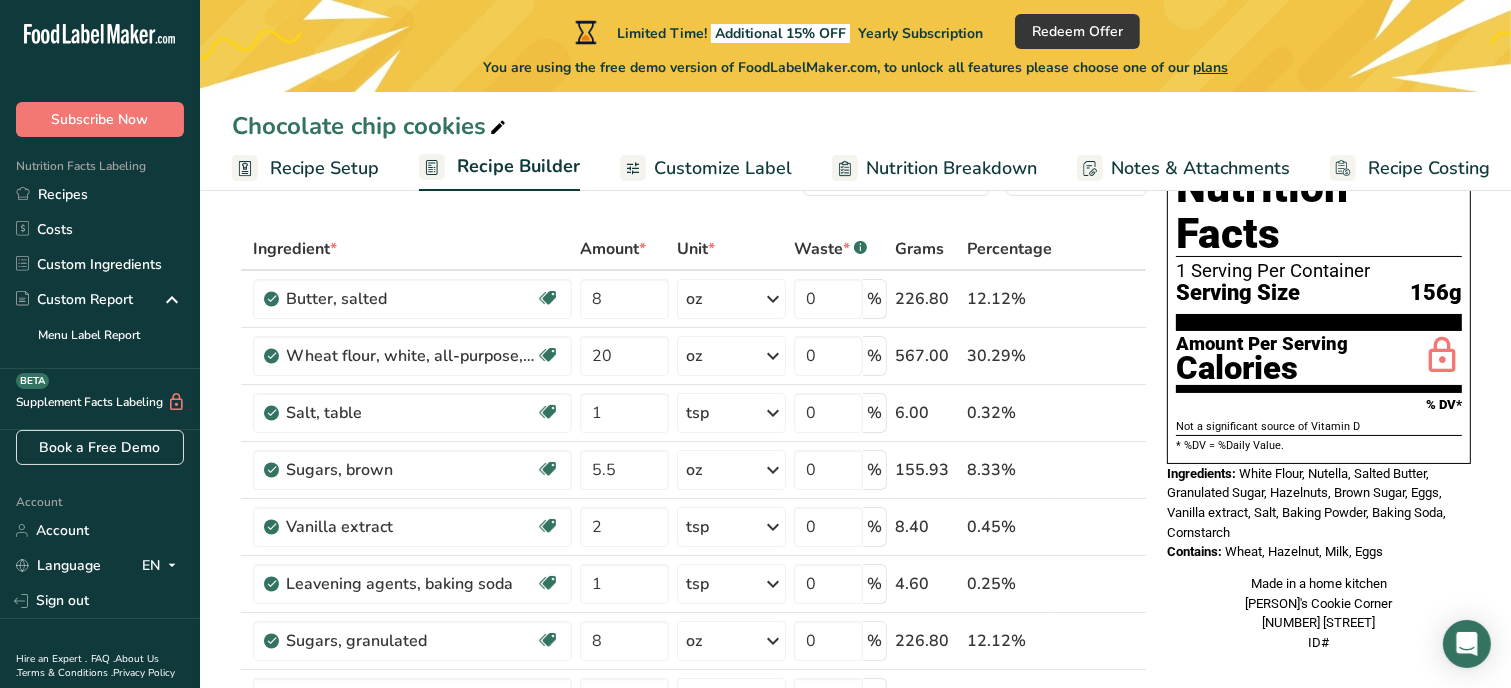 drag, startPoint x: 1241, startPoint y: 426, endPoint x: 1436, endPoint y: 508, distance: 211.5396 